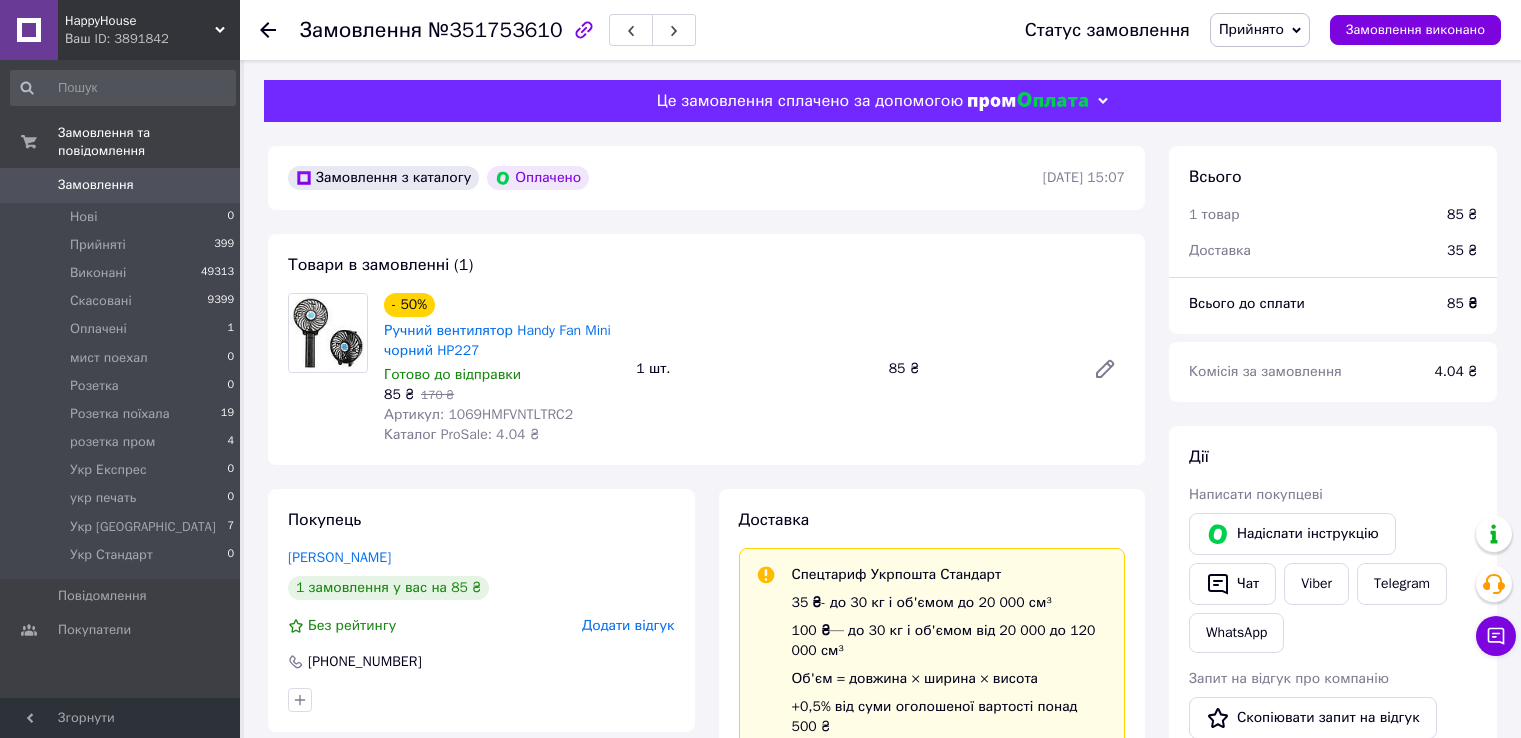scroll, scrollTop: 0, scrollLeft: 0, axis: both 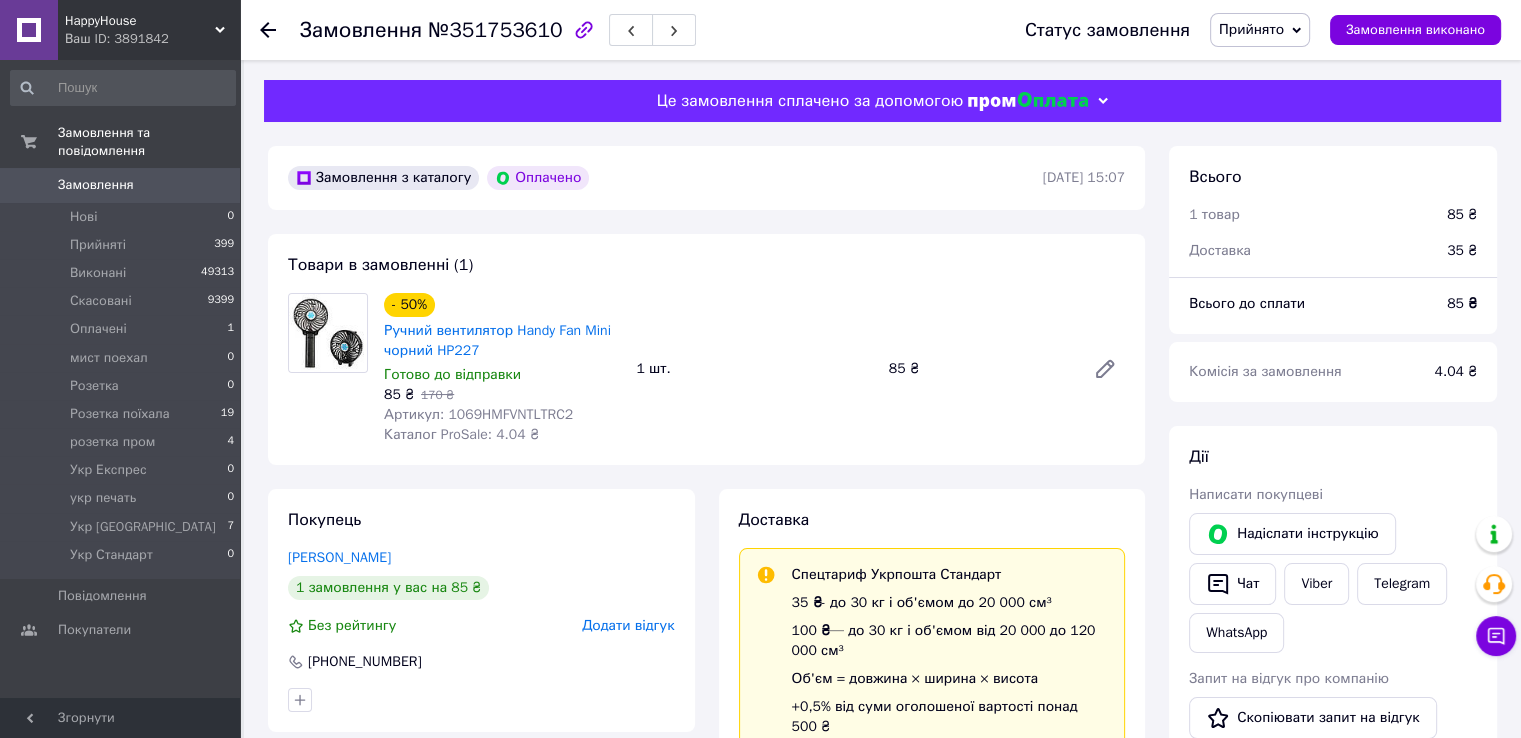 click 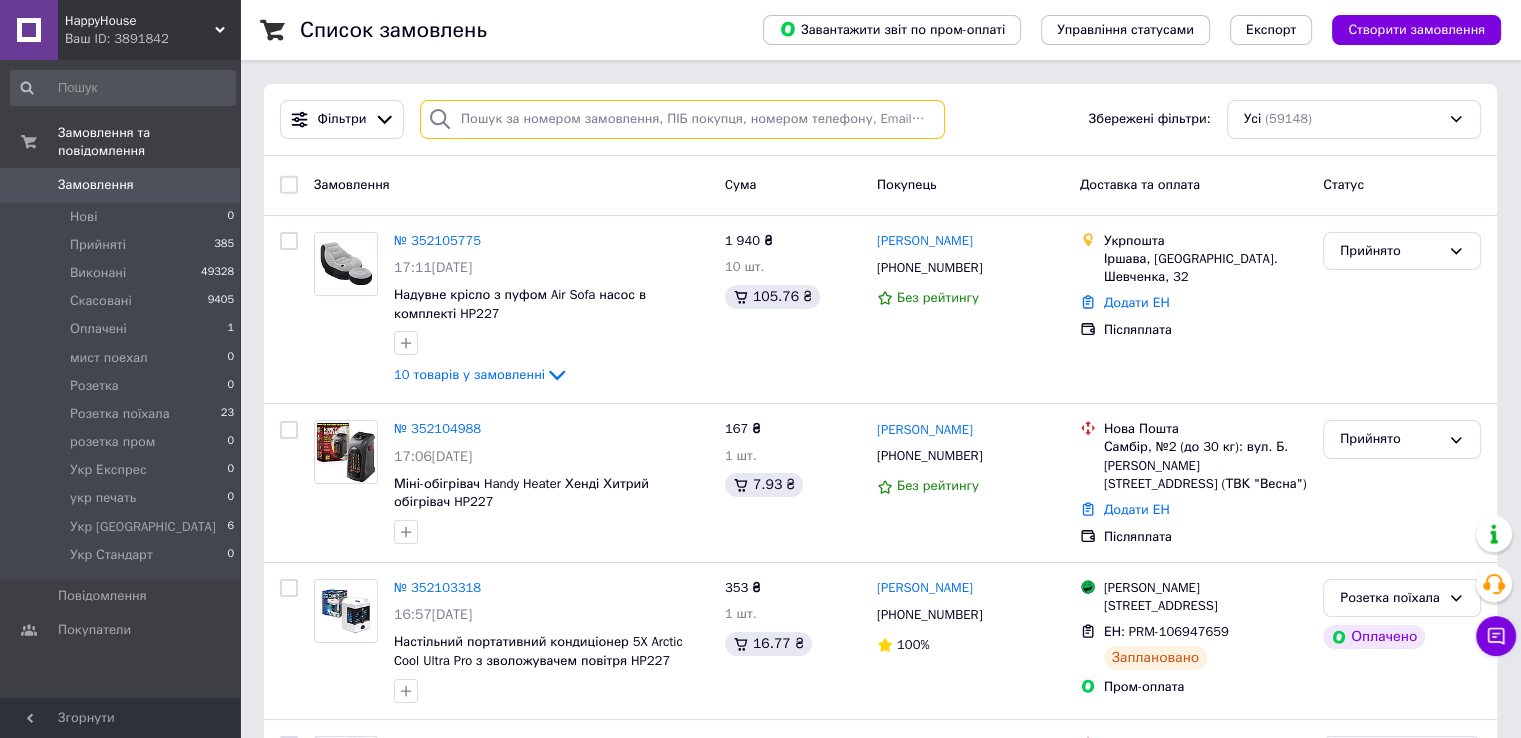 click at bounding box center [682, 119] 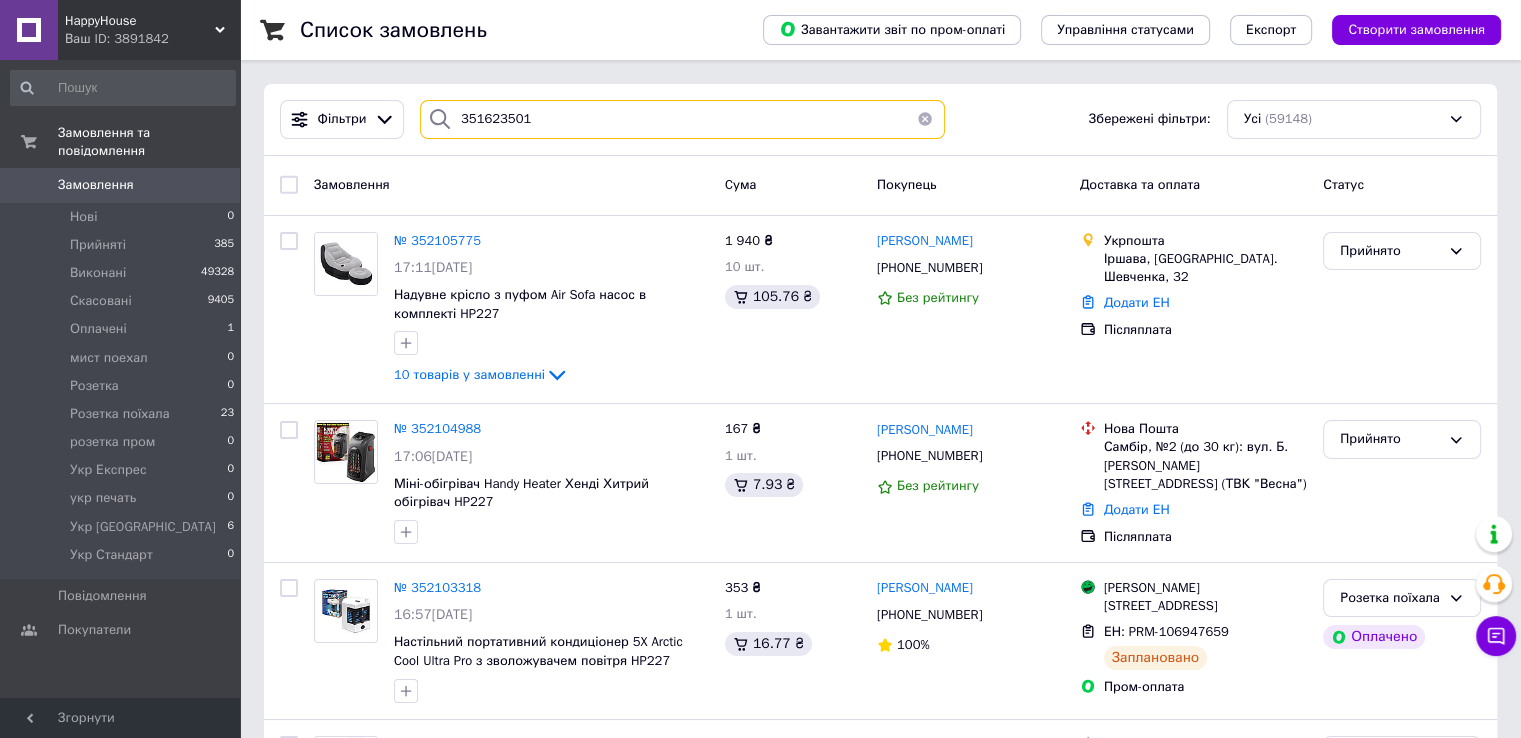 click on "351623501" at bounding box center (682, 119) 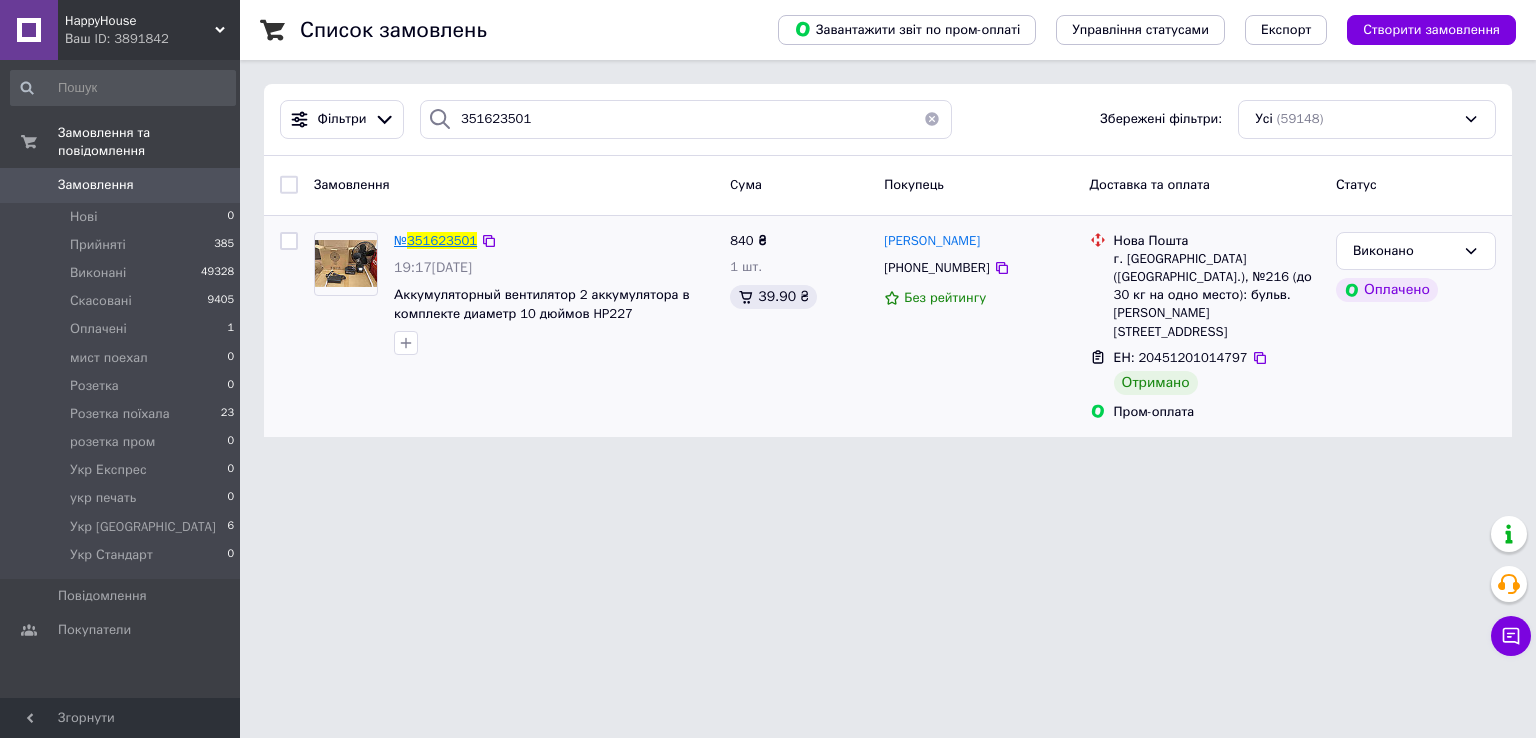 click on "351623501" at bounding box center [442, 240] 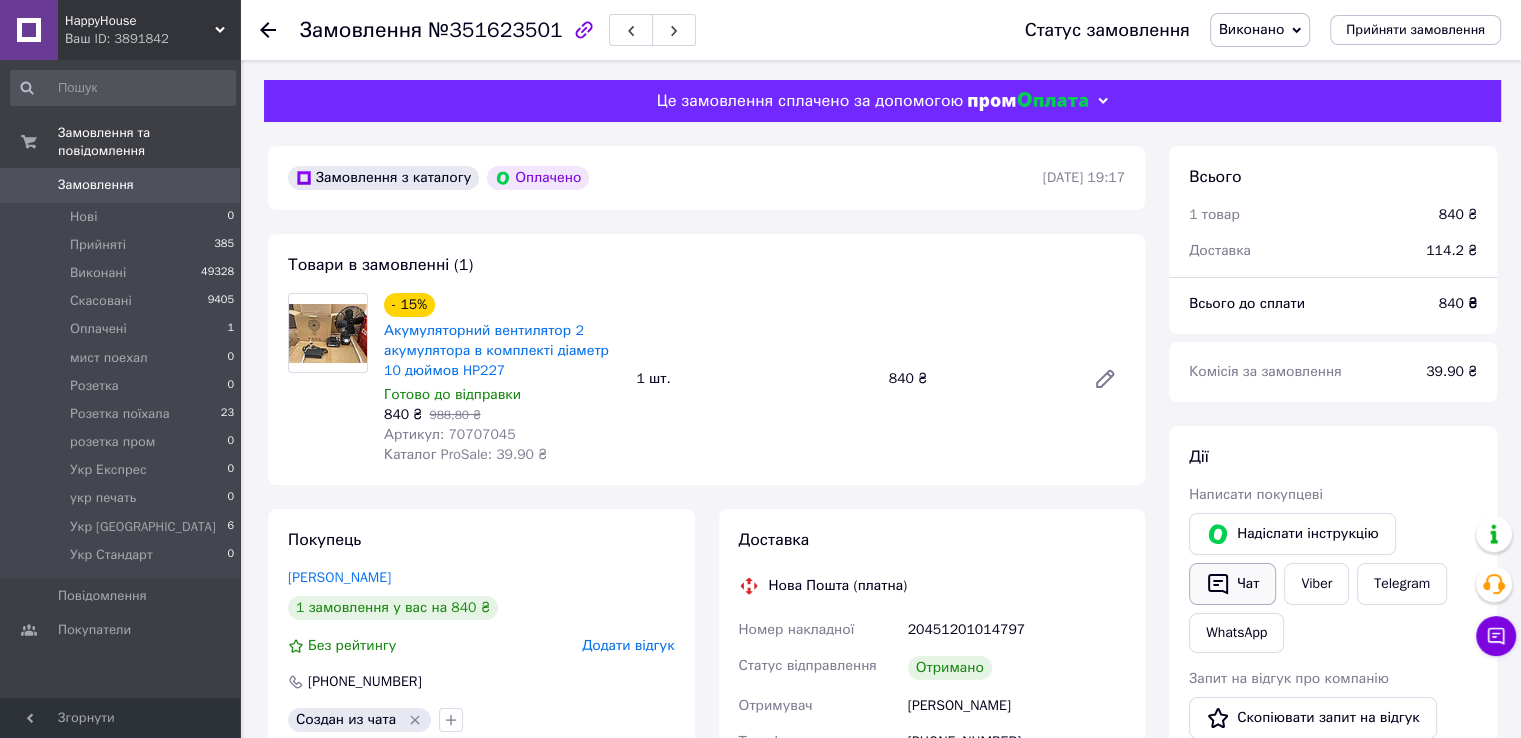 click on "Чат" at bounding box center (1232, 584) 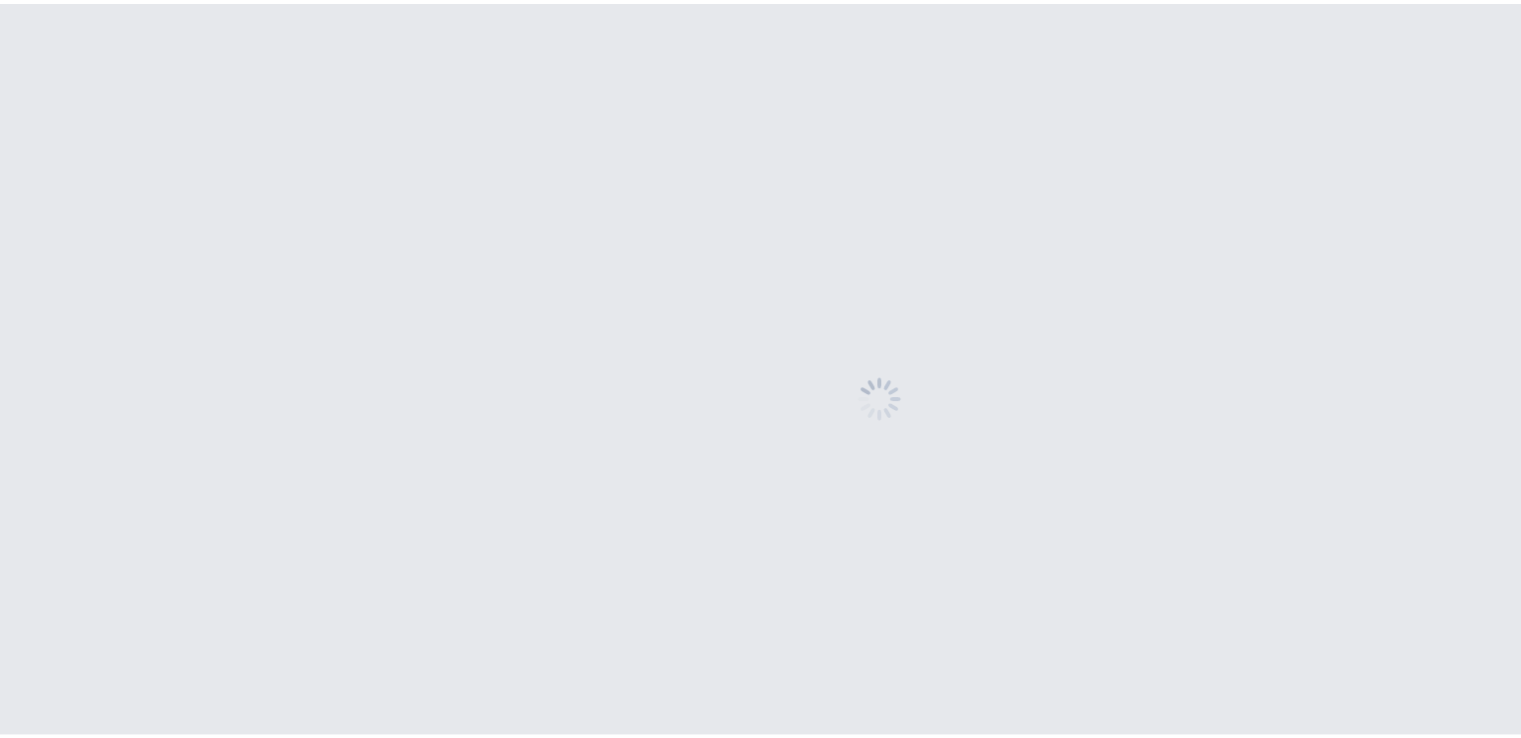 scroll, scrollTop: 0, scrollLeft: 0, axis: both 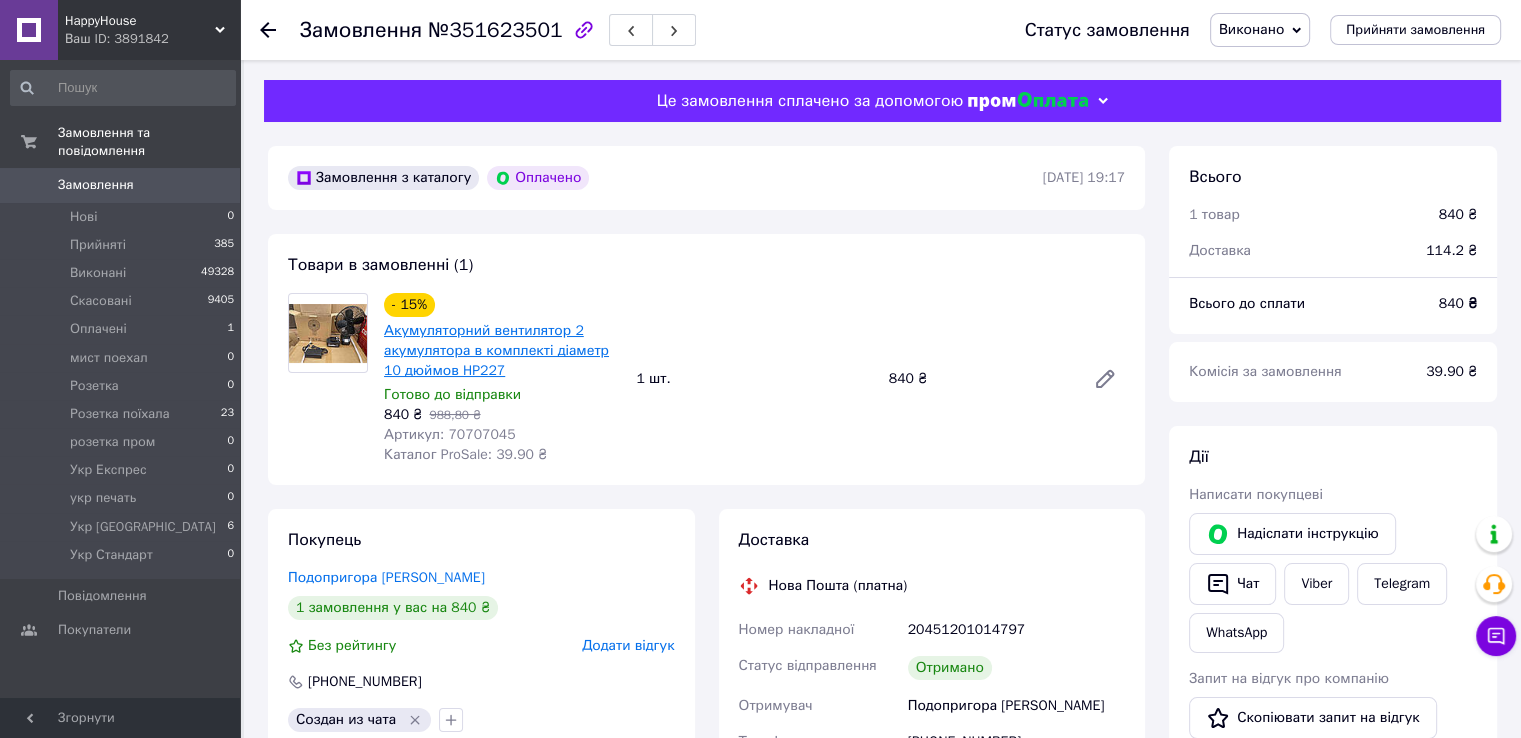 click on "Акумуляторний вентилятор 2 акумулятора в комплекті діаметр 10 дюймов HP227" at bounding box center [496, 350] 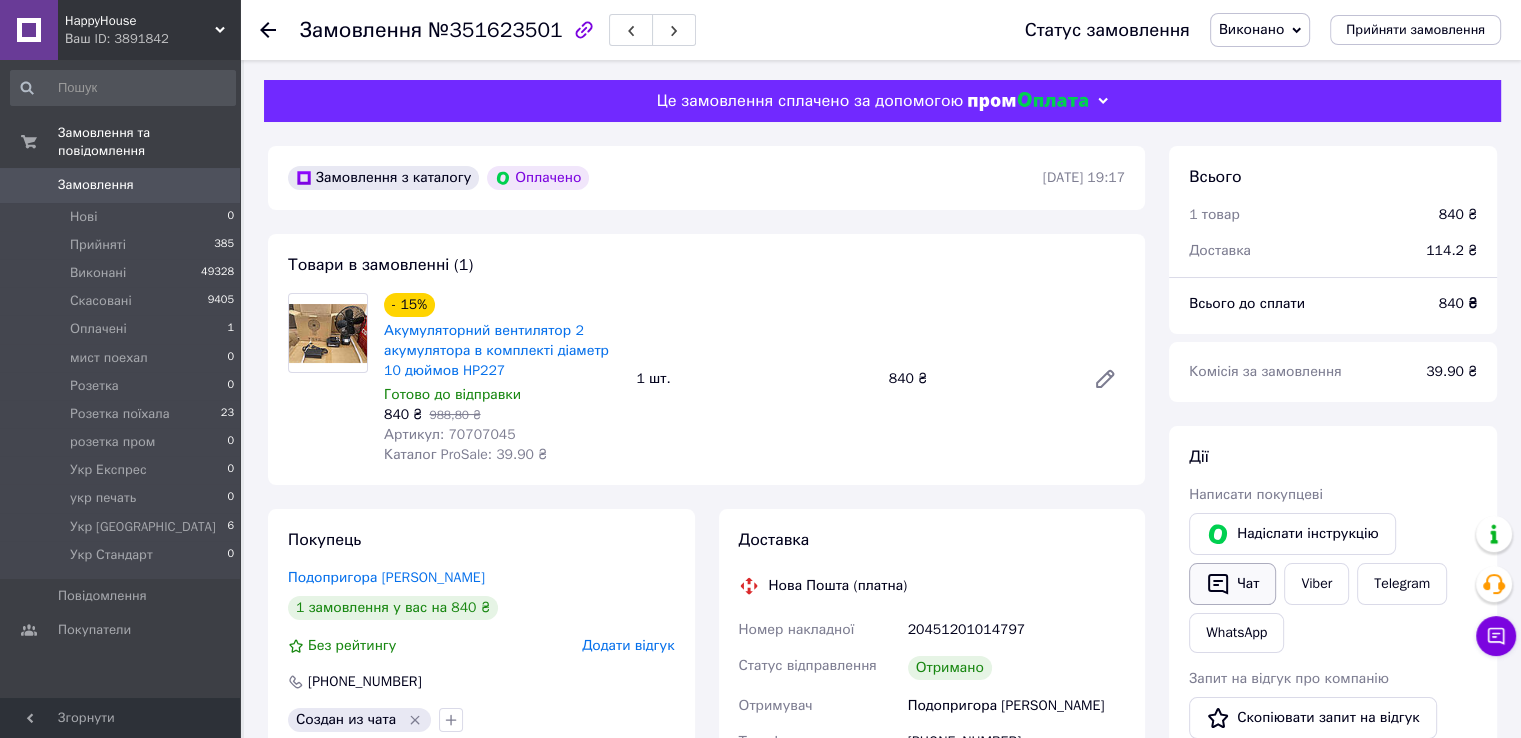 click on "Чат" at bounding box center [1232, 584] 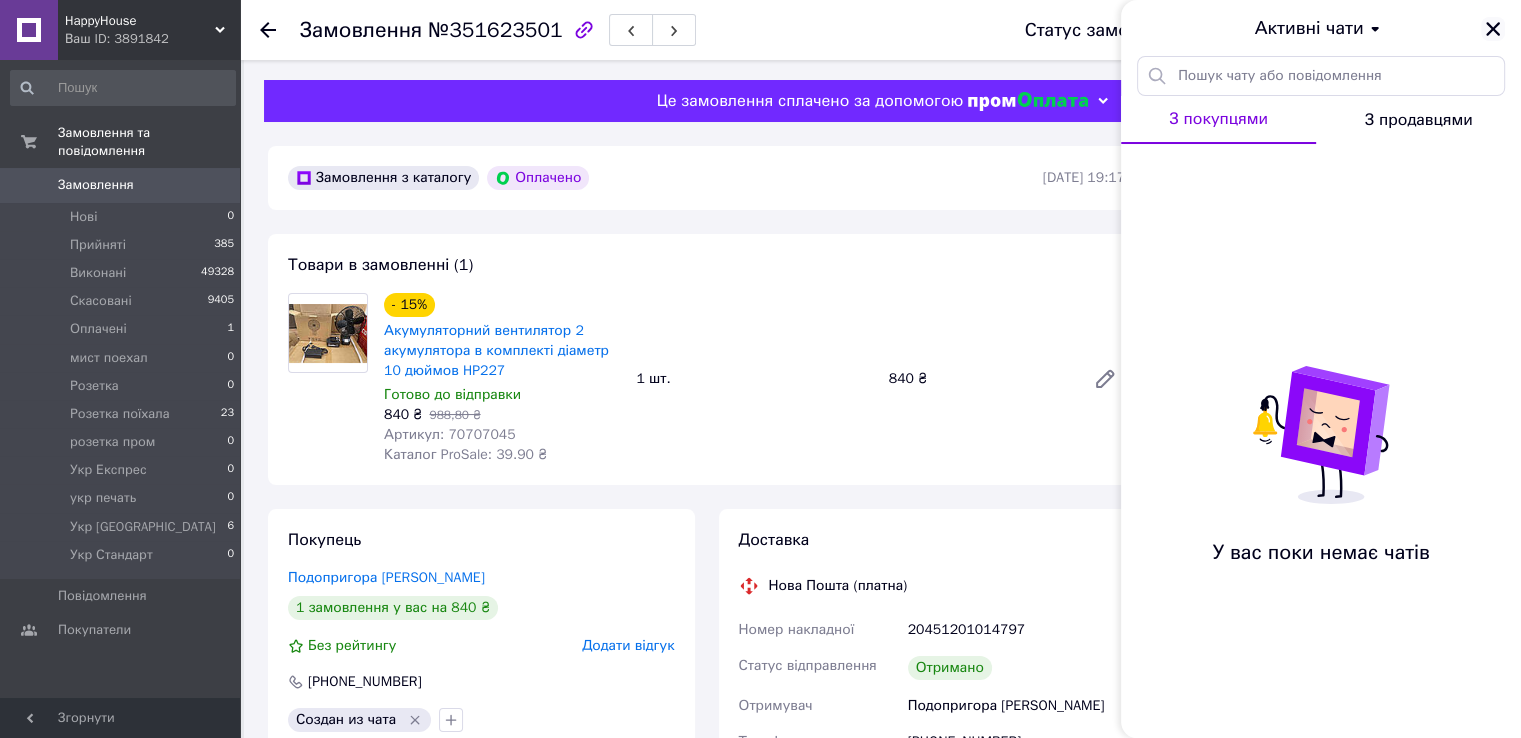 click 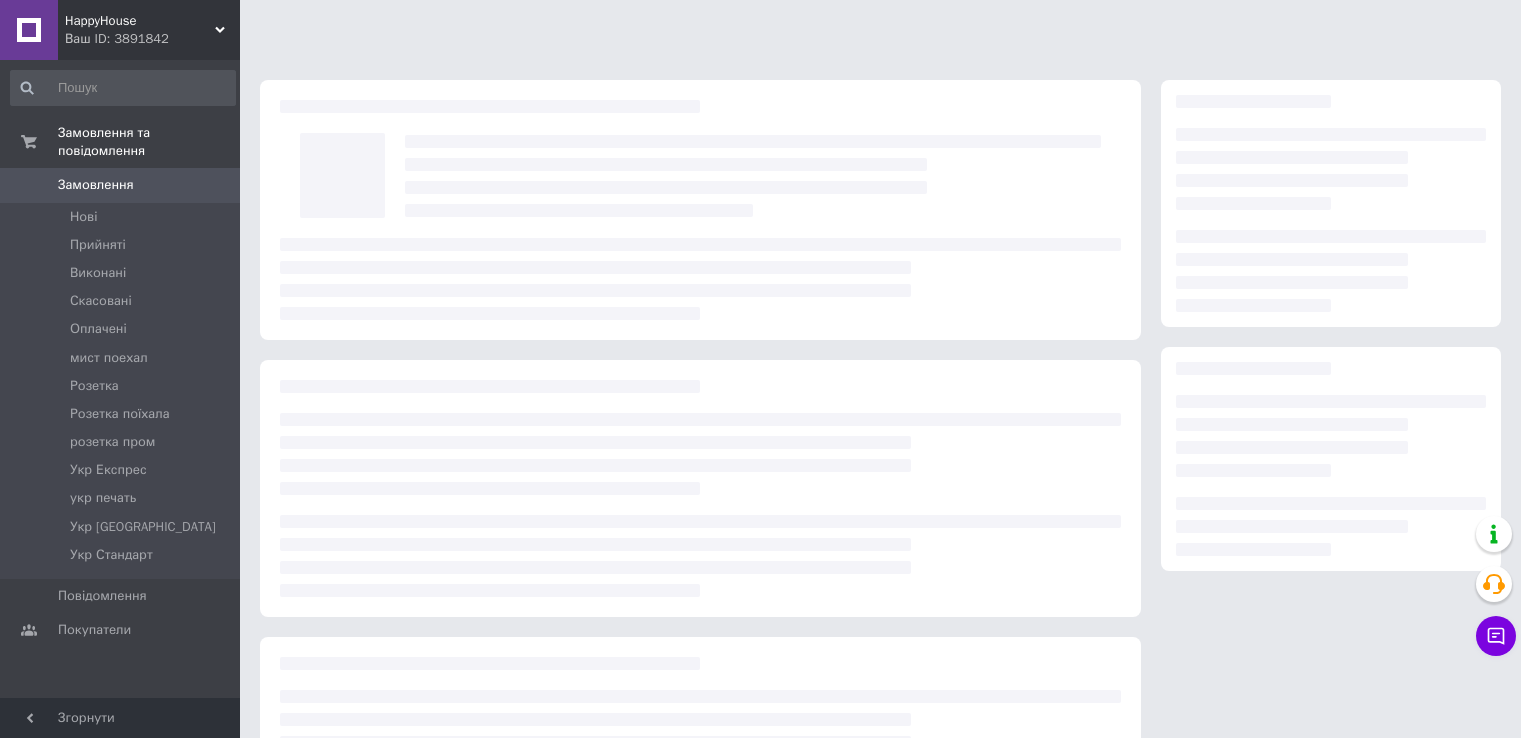 scroll, scrollTop: 0, scrollLeft: 0, axis: both 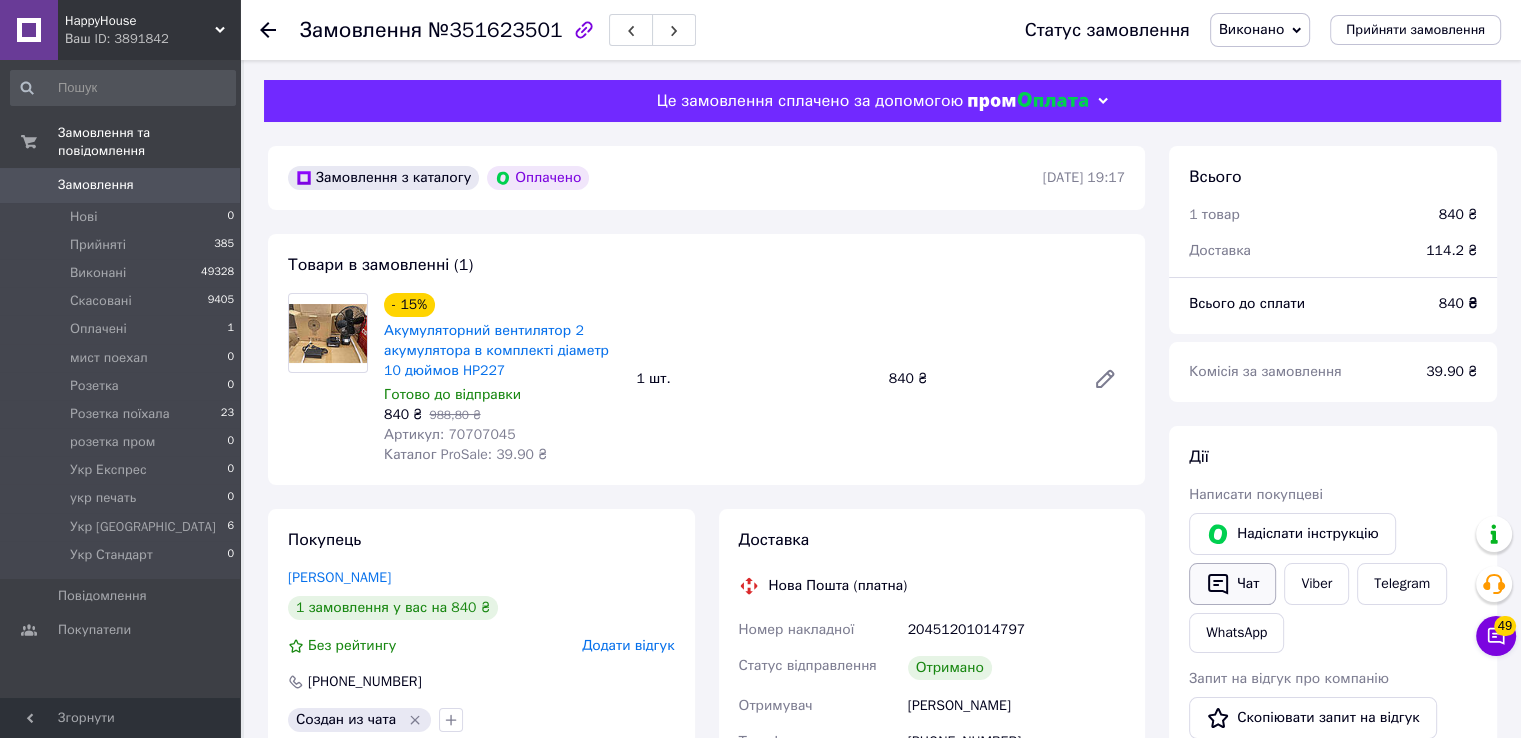 click on "Чат" at bounding box center (1232, 584) 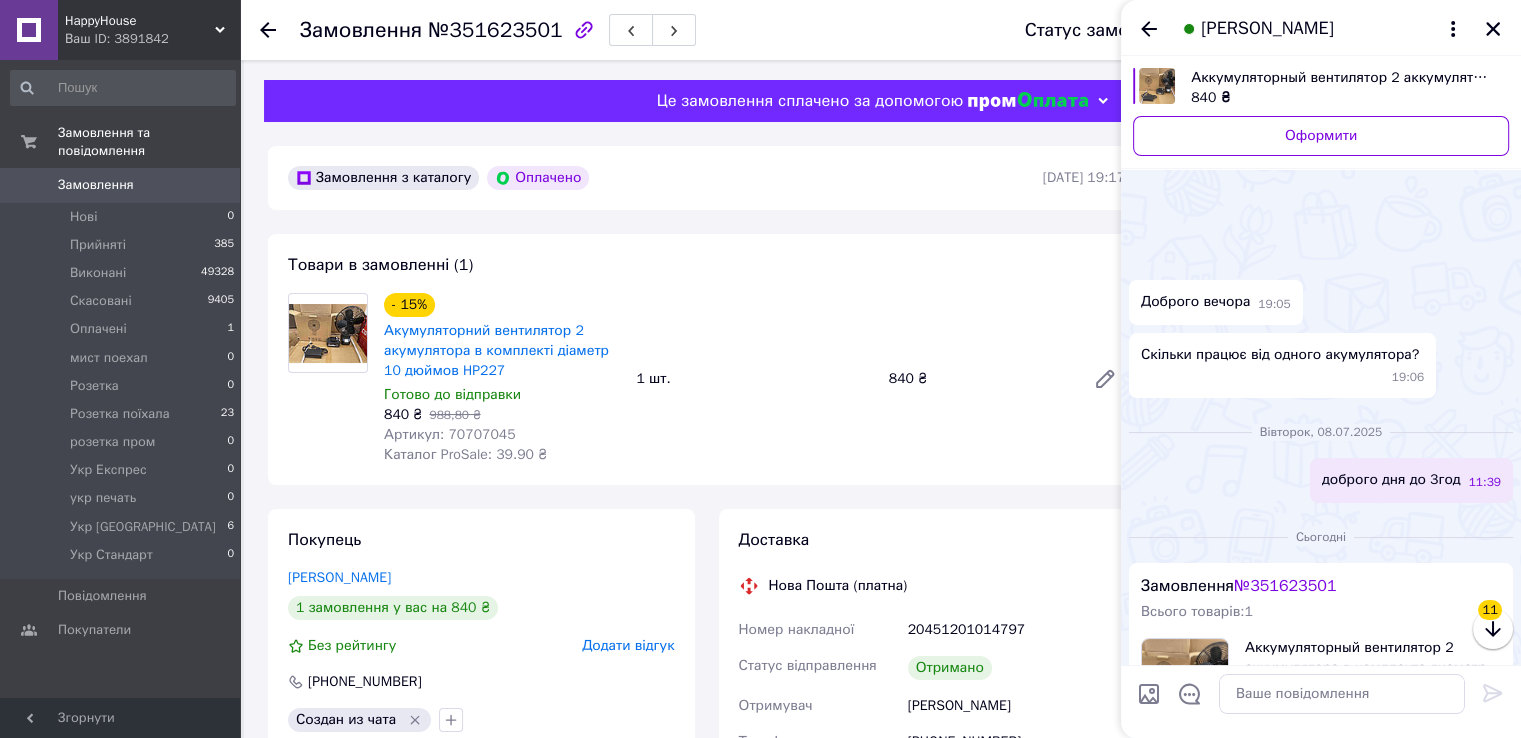scroll, scrollTop: 701, scrollLeft: 0, axis: vertical 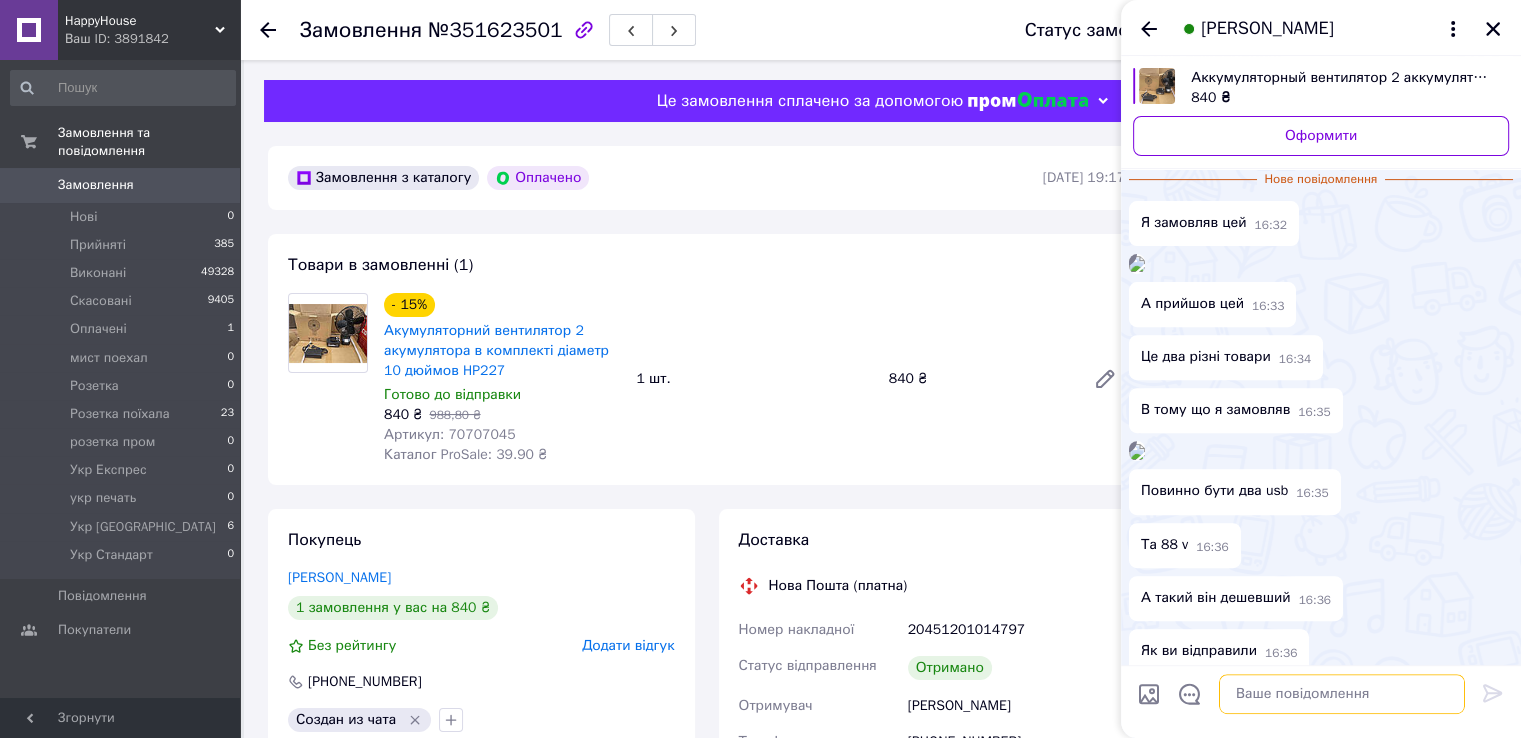 click at bounding box center [1342, 694] 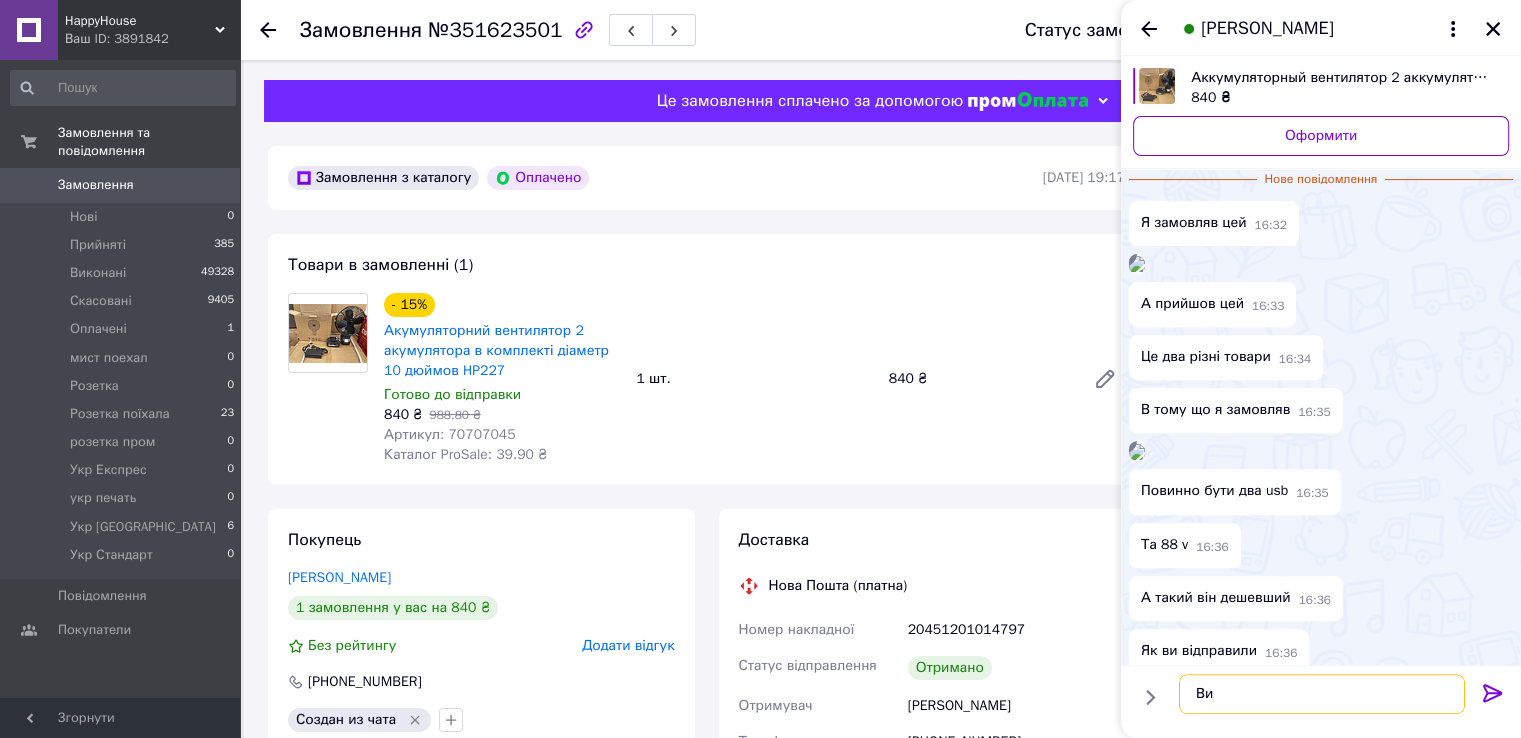 type on "В" 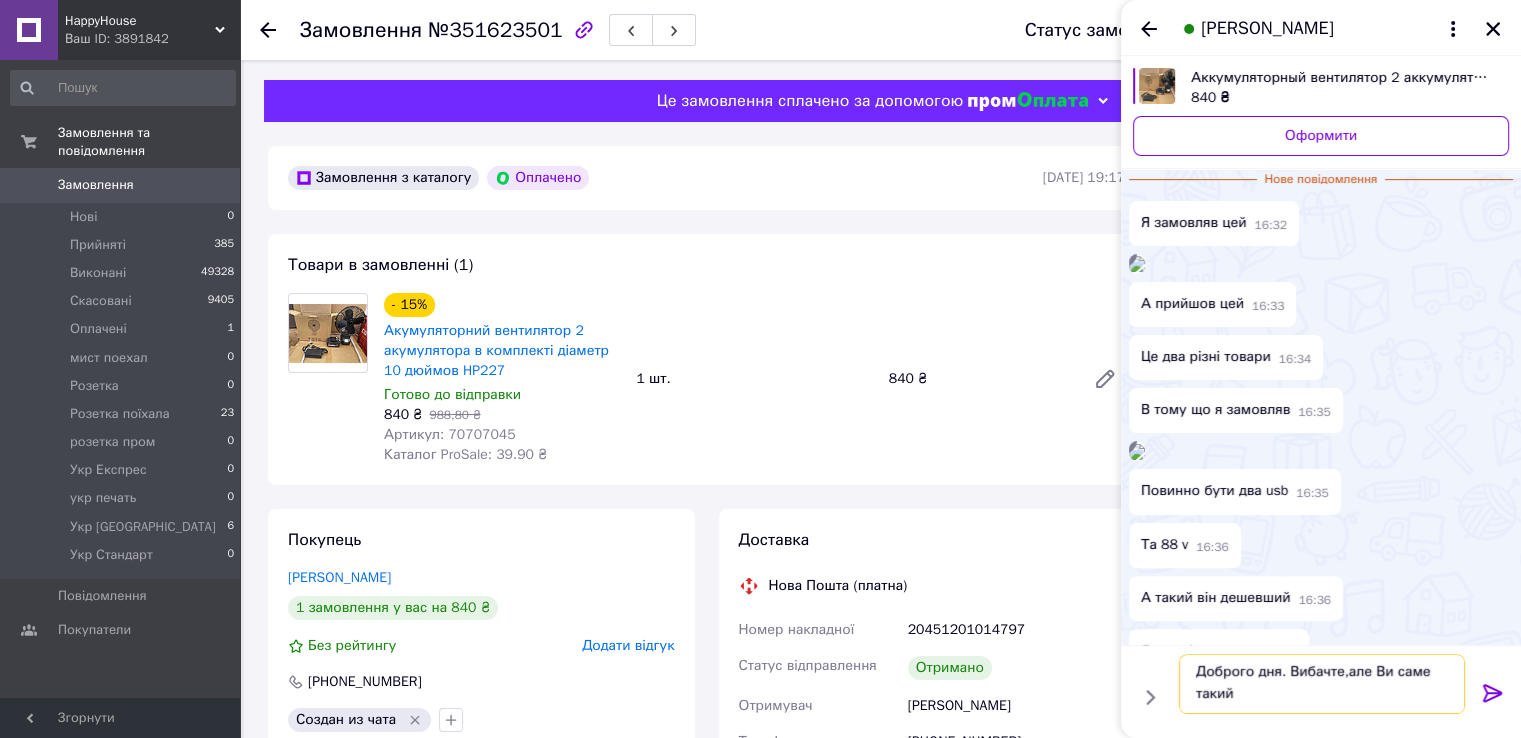 scroll, scrollTop: 1, scrollLeft: 0, axis: vertical 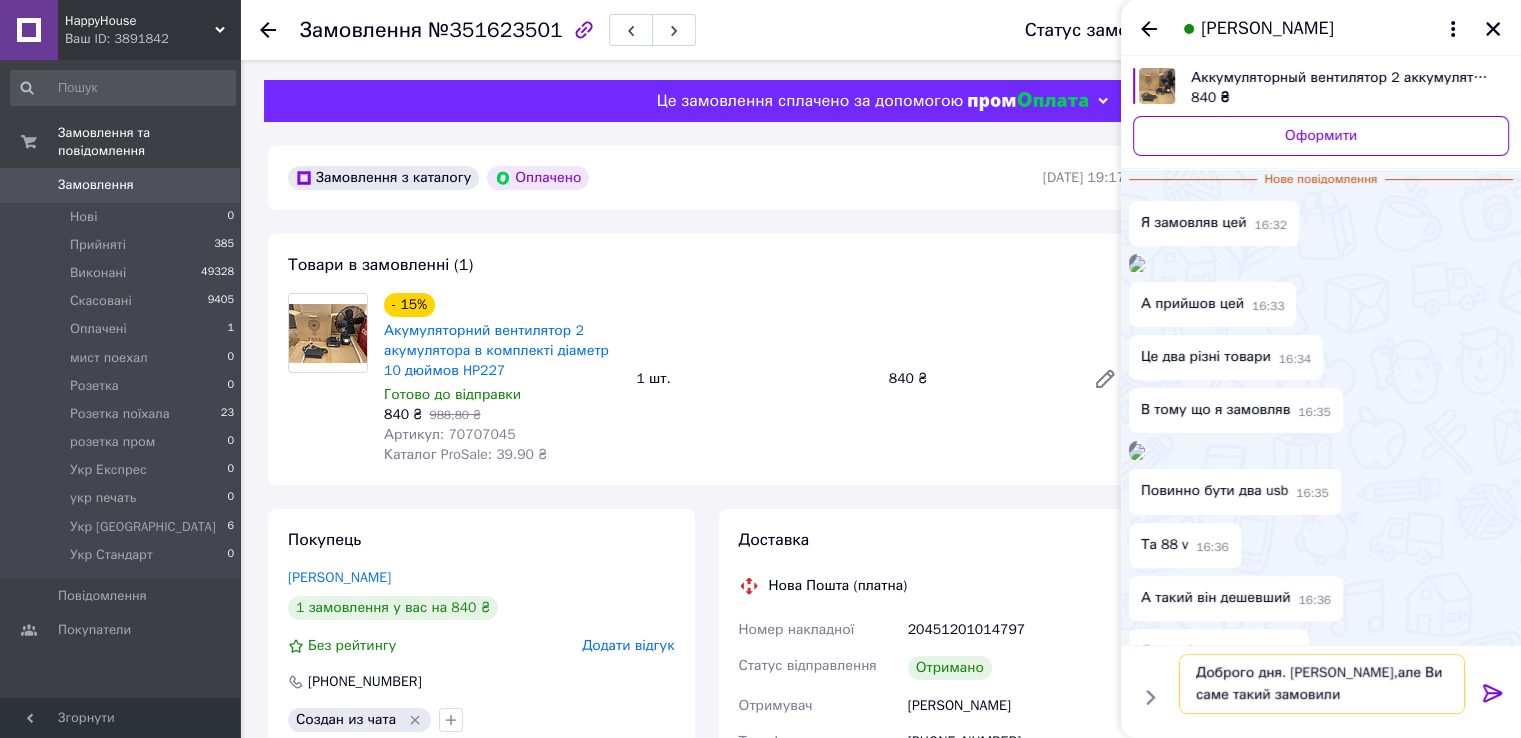 type on "Доброго дня. Вибачте,але Ви саме такий замовили." 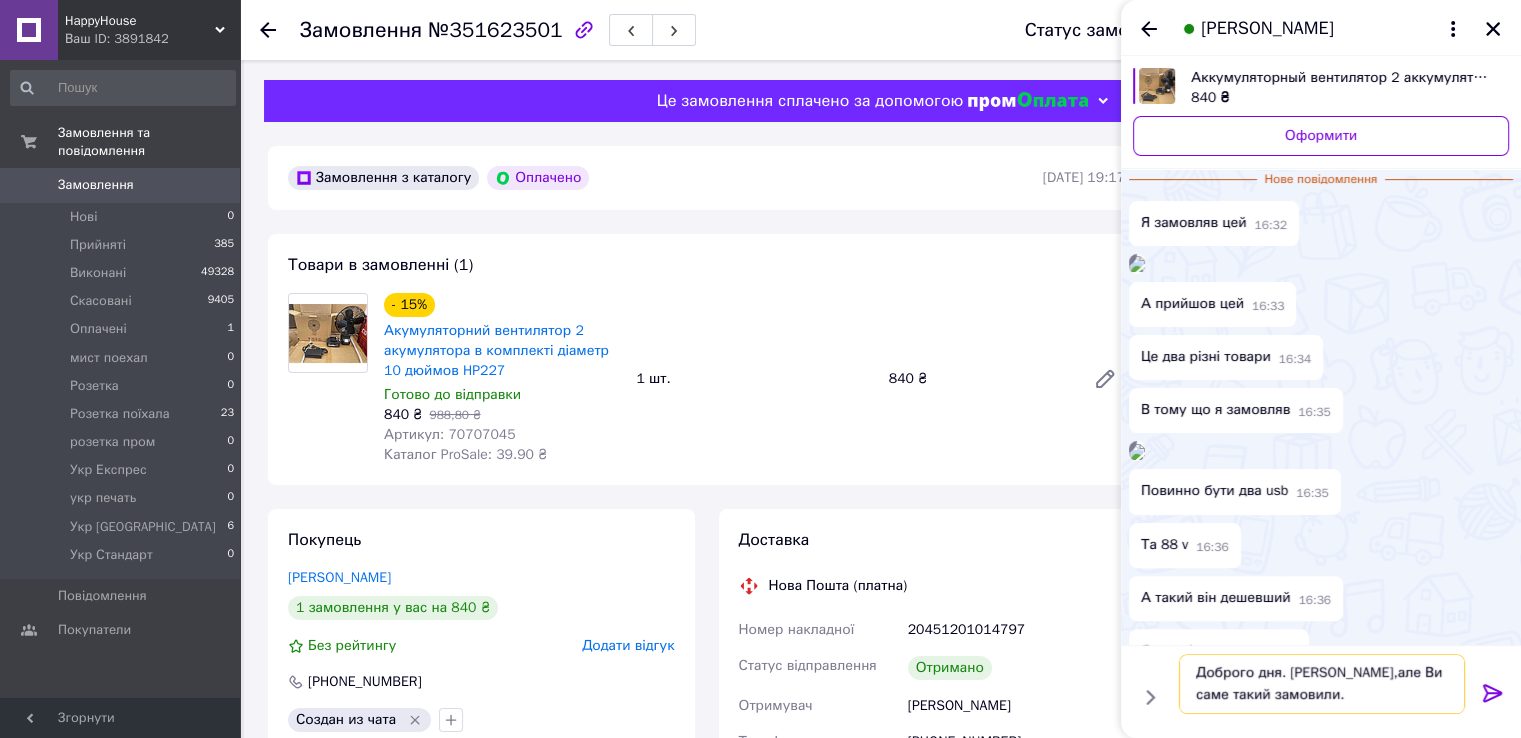 type 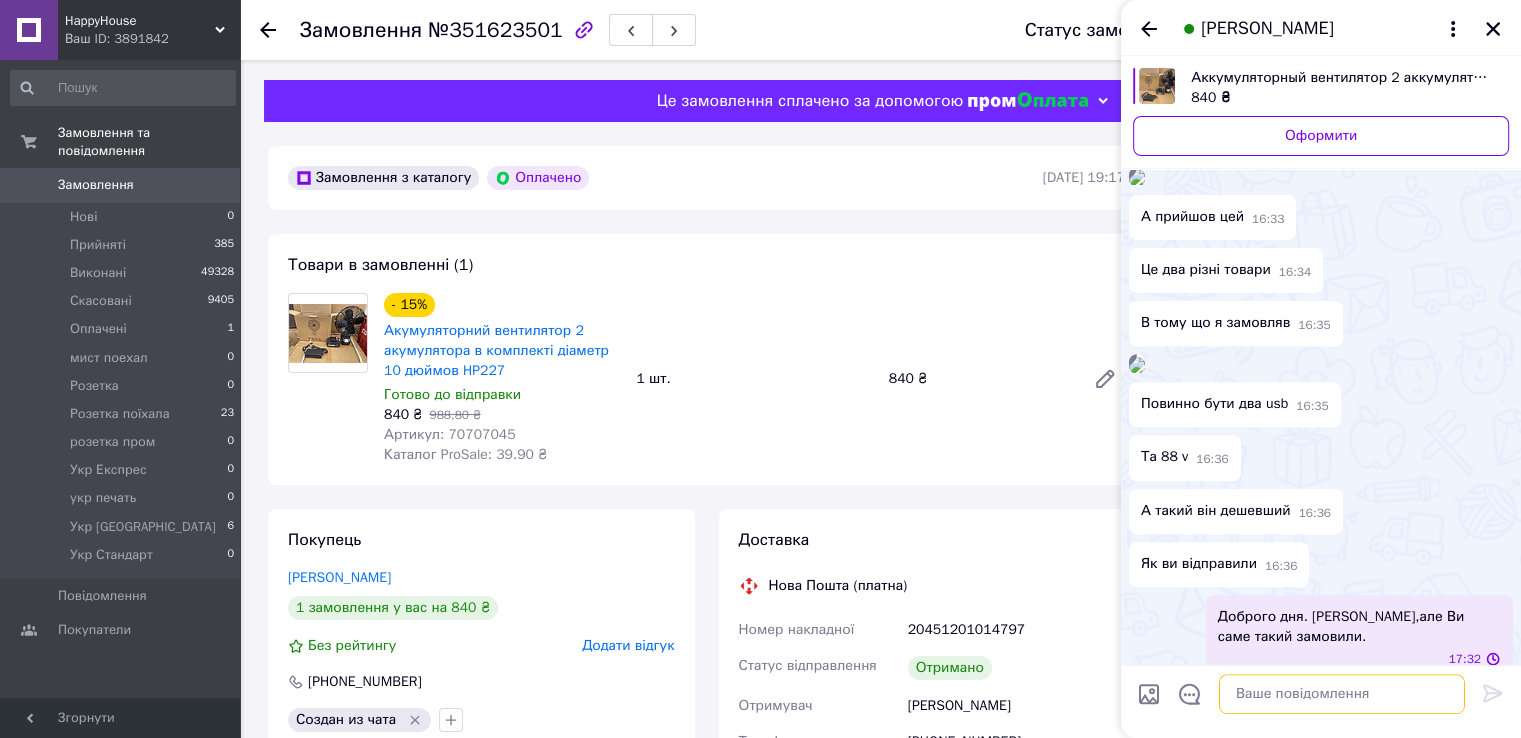 scroll, scrollTop: 0, scrollLeft: 0, axis: both 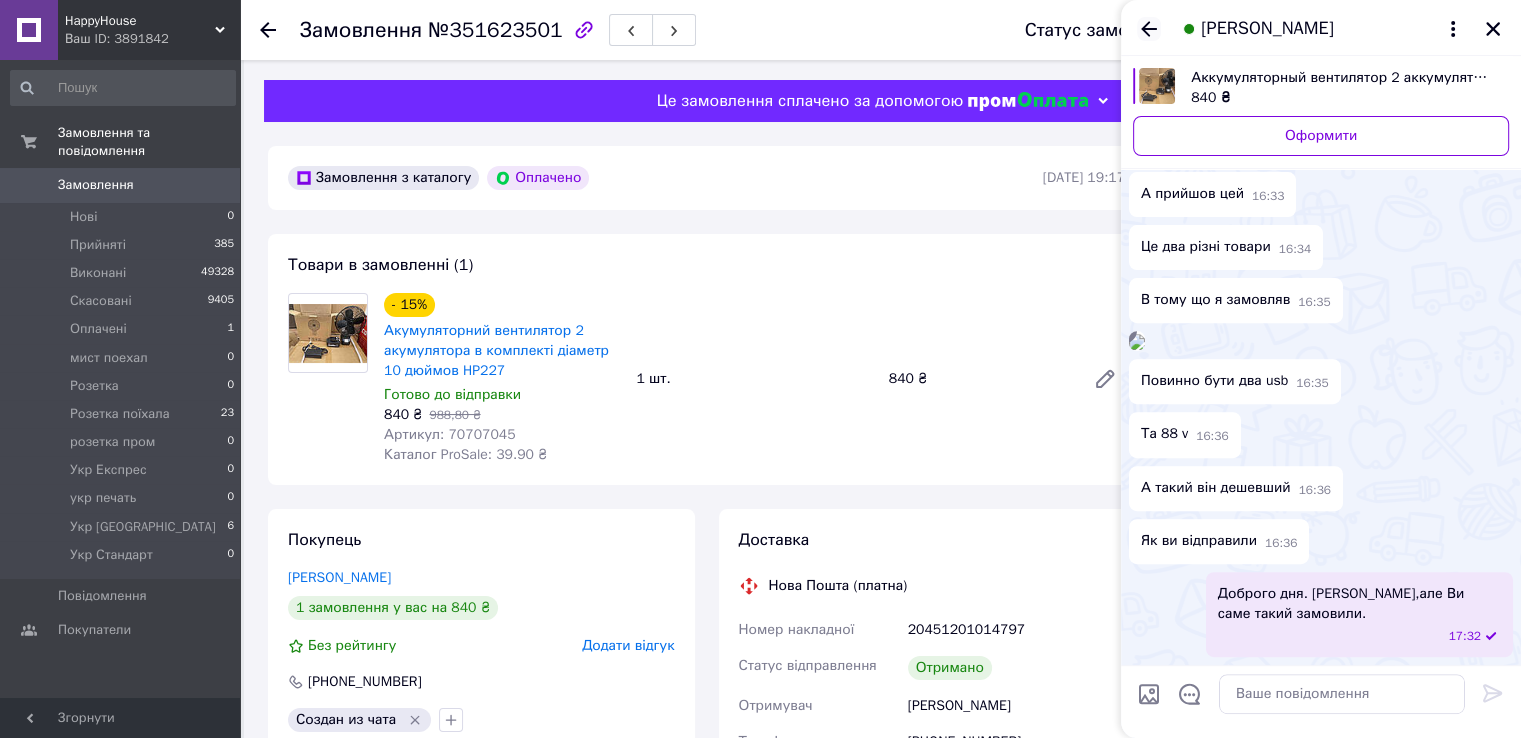 click 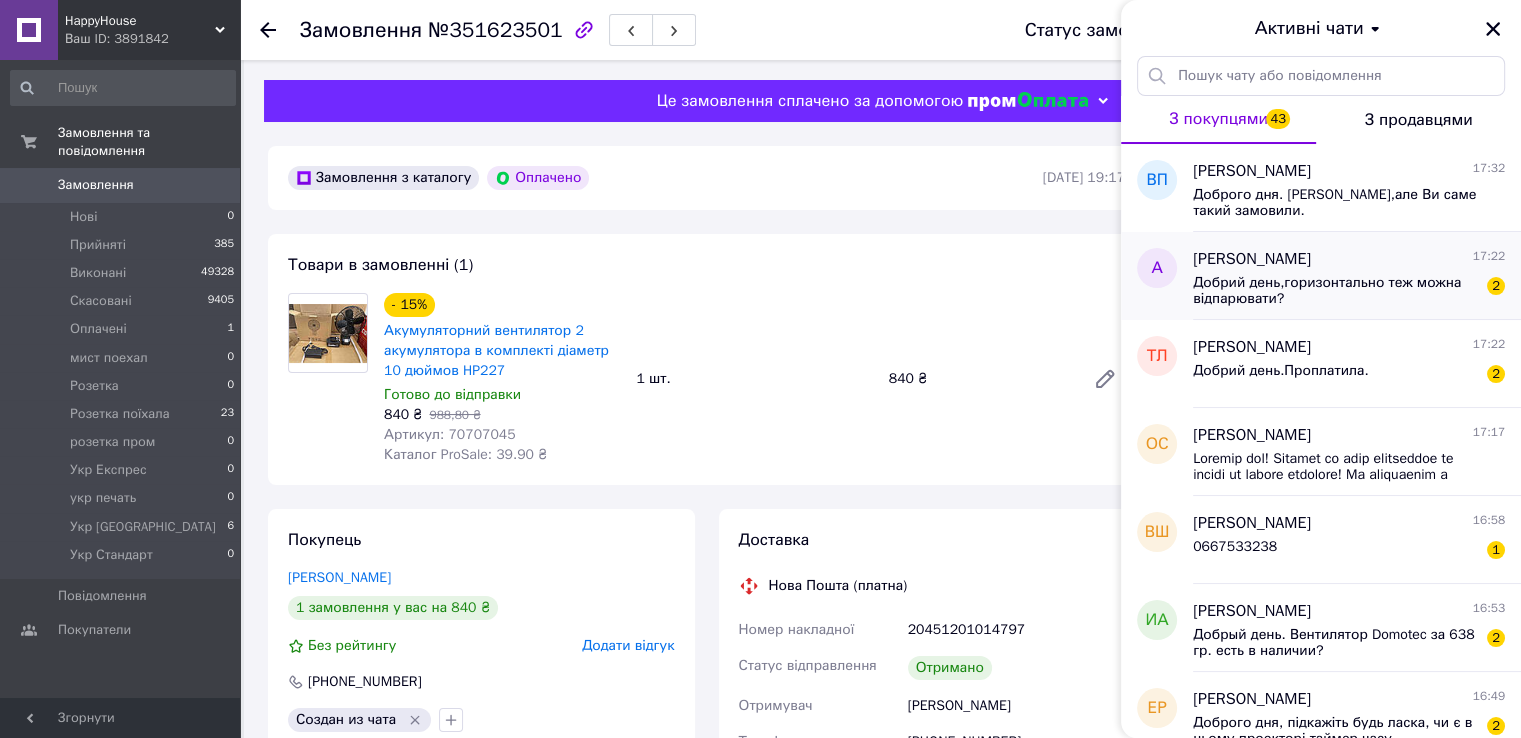 click on "Добрий день,горизонтально теж можна відпарювати?" at bounding box center (1335, 291) 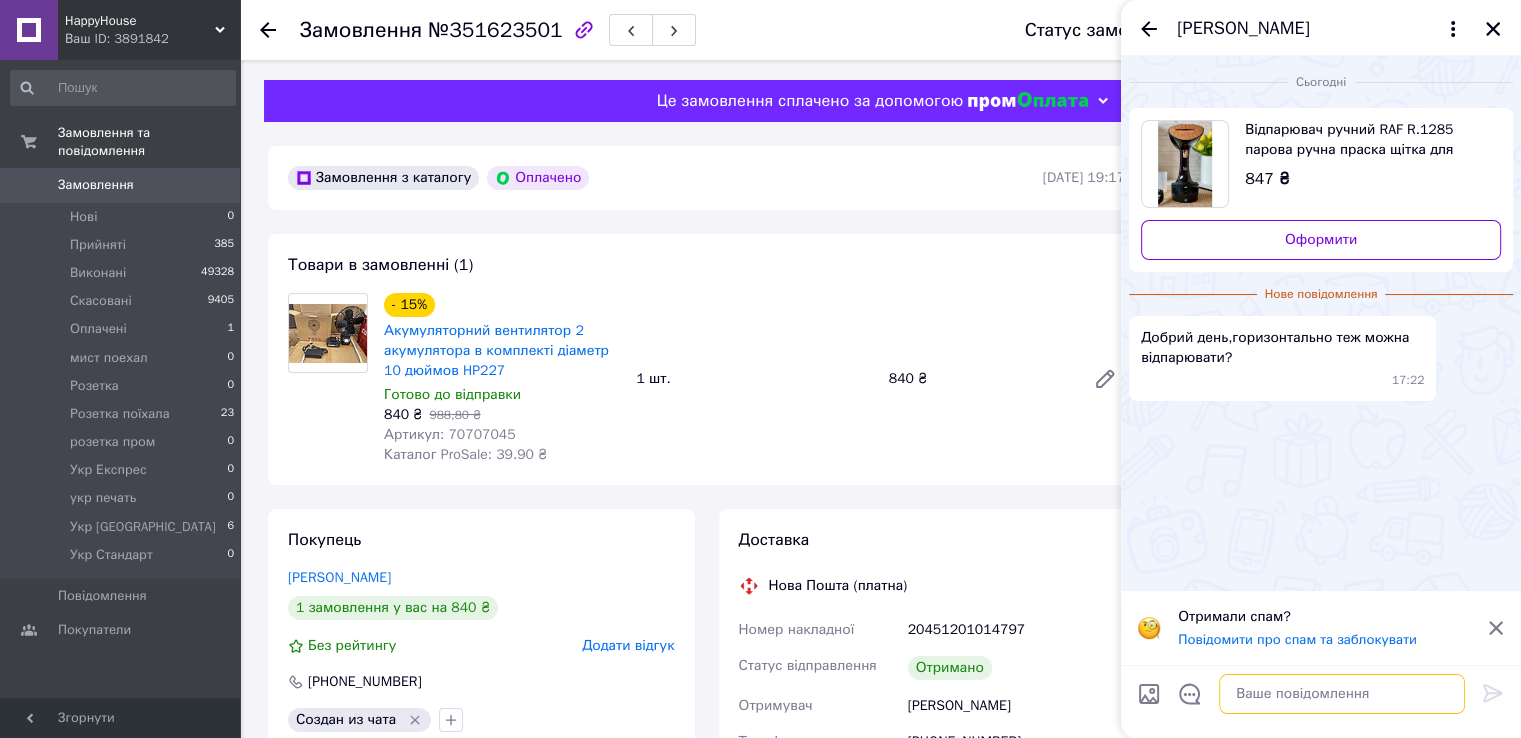 click at bounding box center [1342, 694] 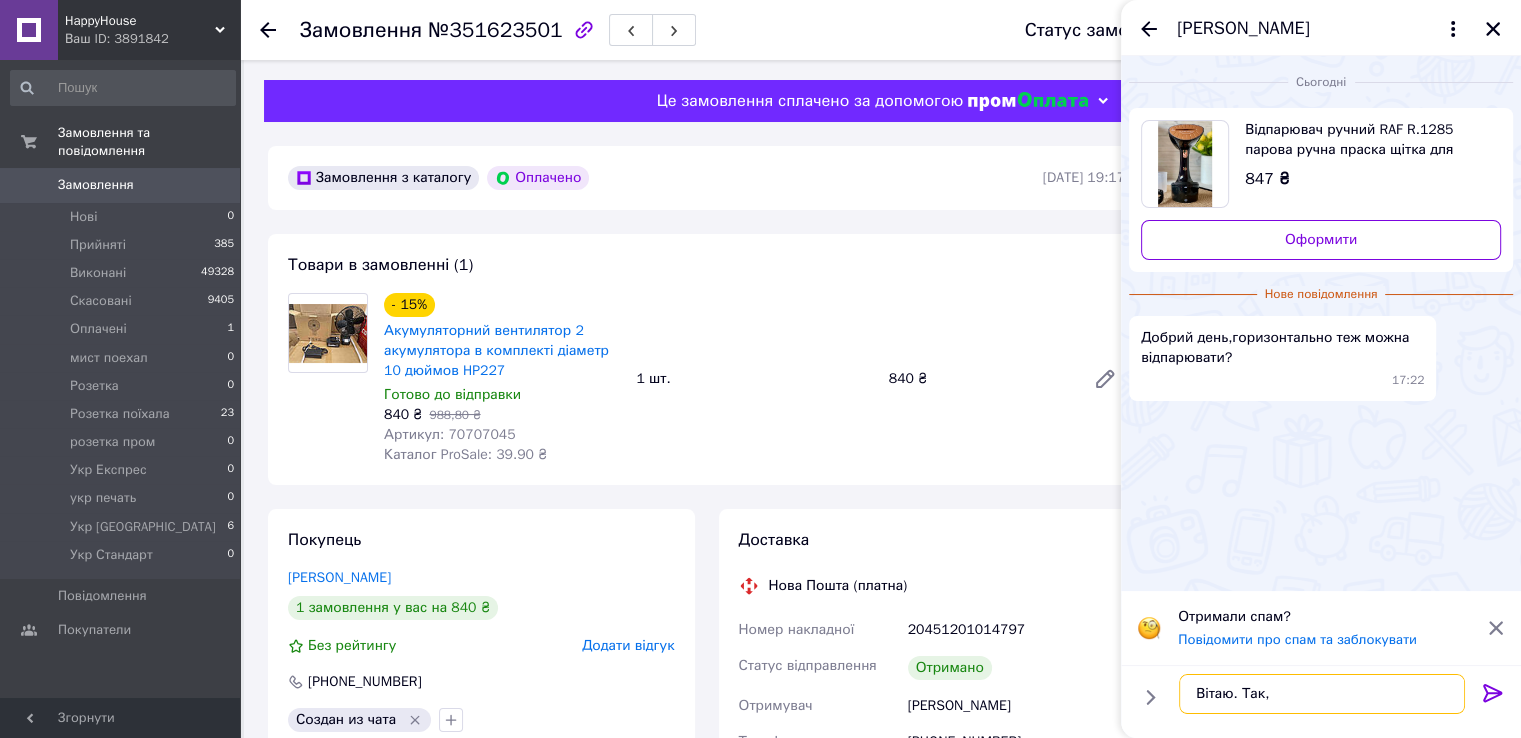 click on "Вітаю. Так," at bounding box center (1322, 694) 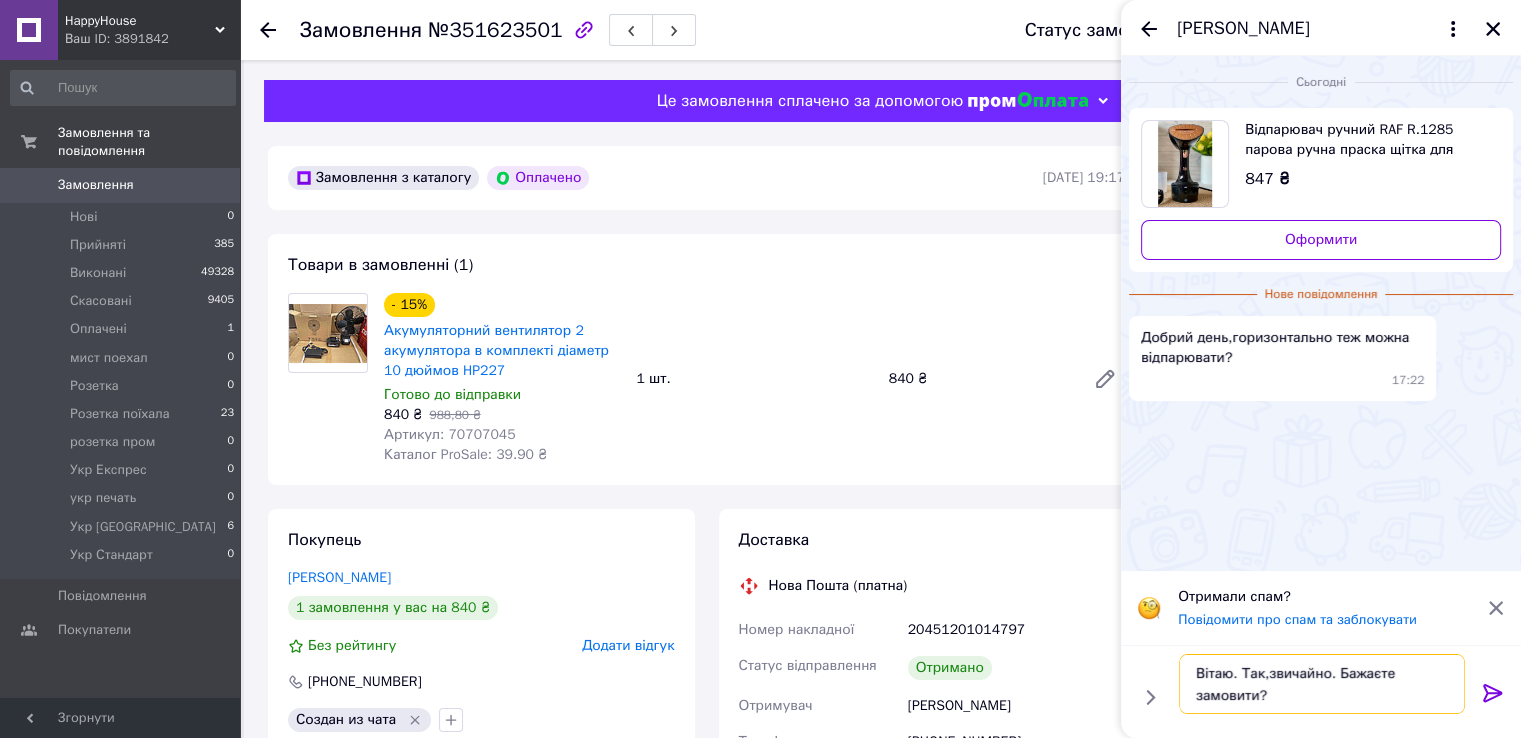type on "Вітаю. Так,звичайно. Бажаєте замовити?" 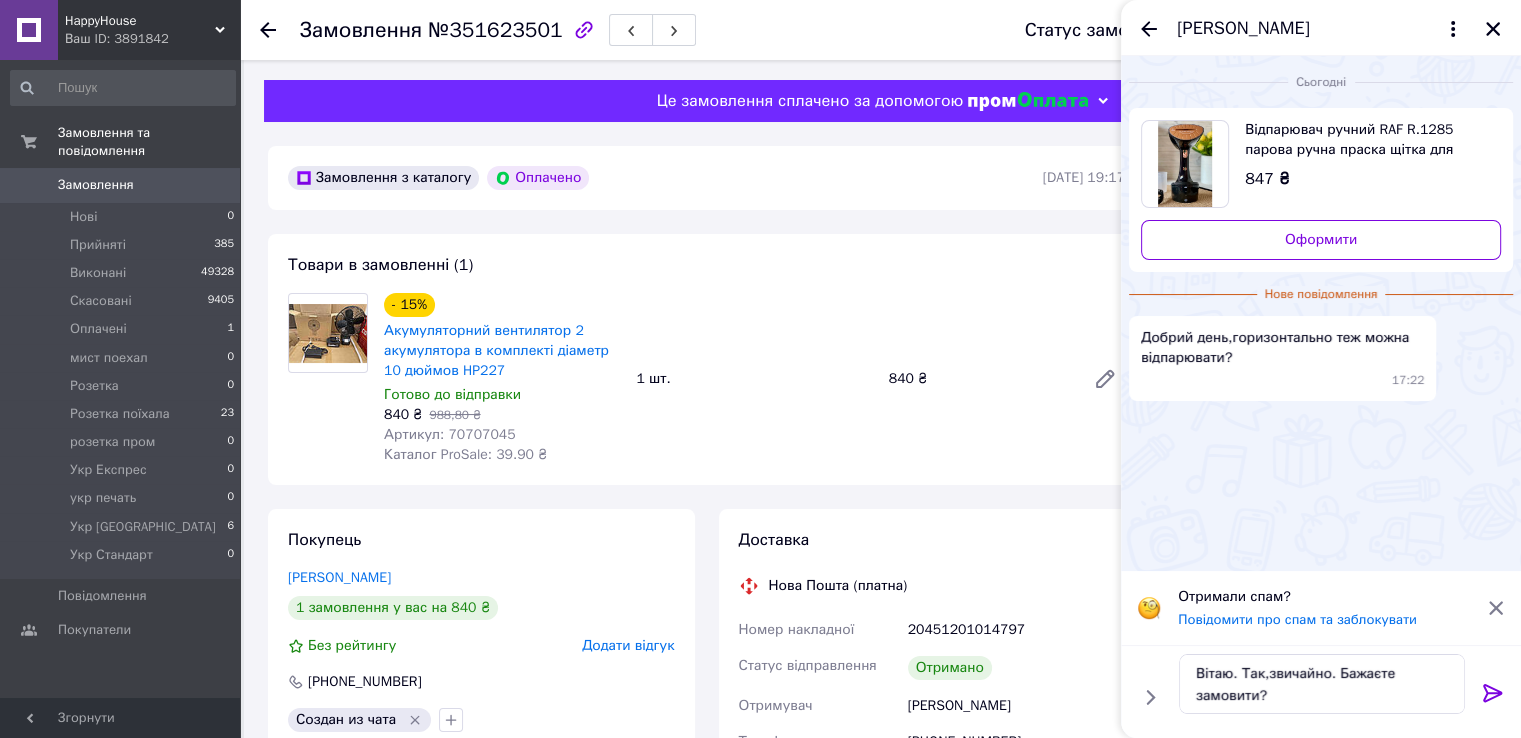 click 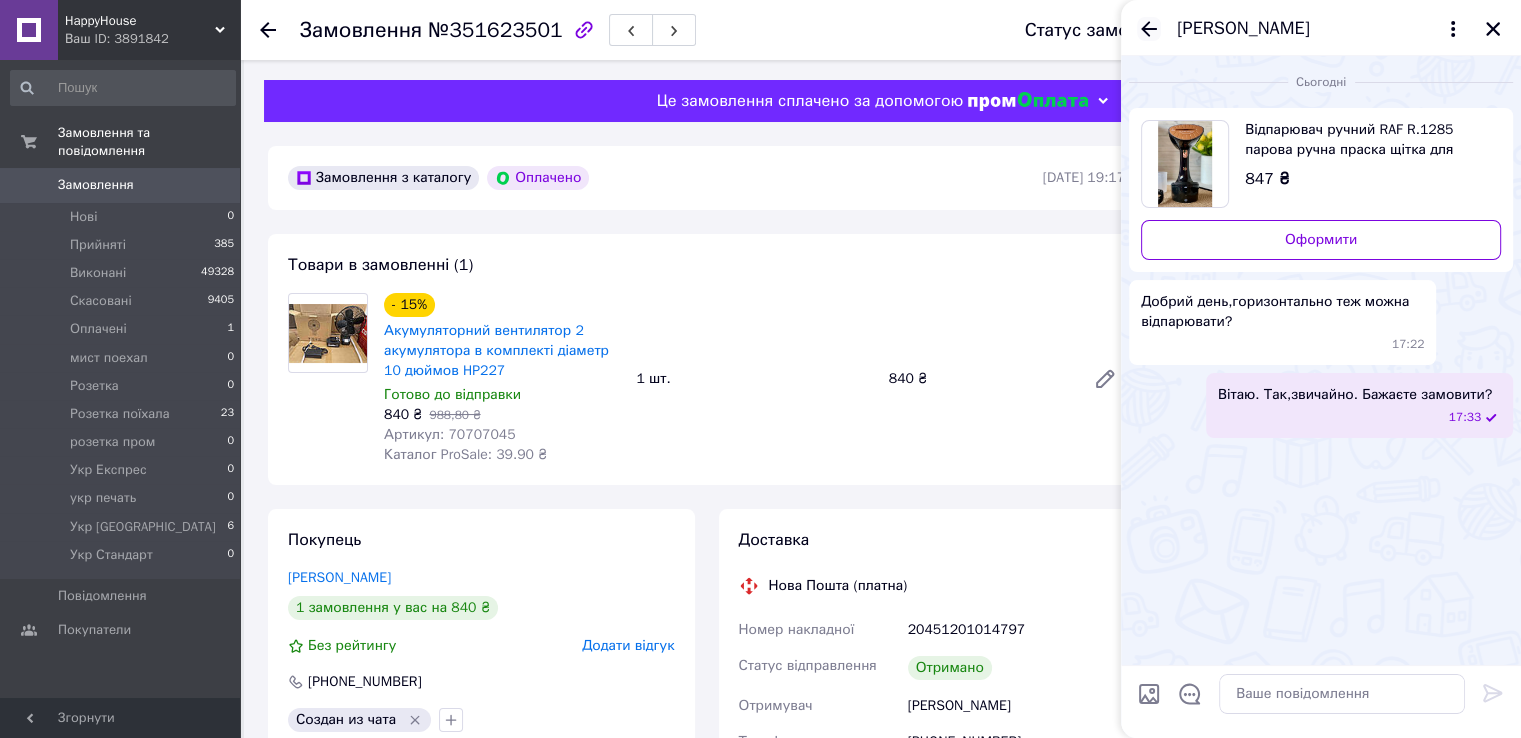 click 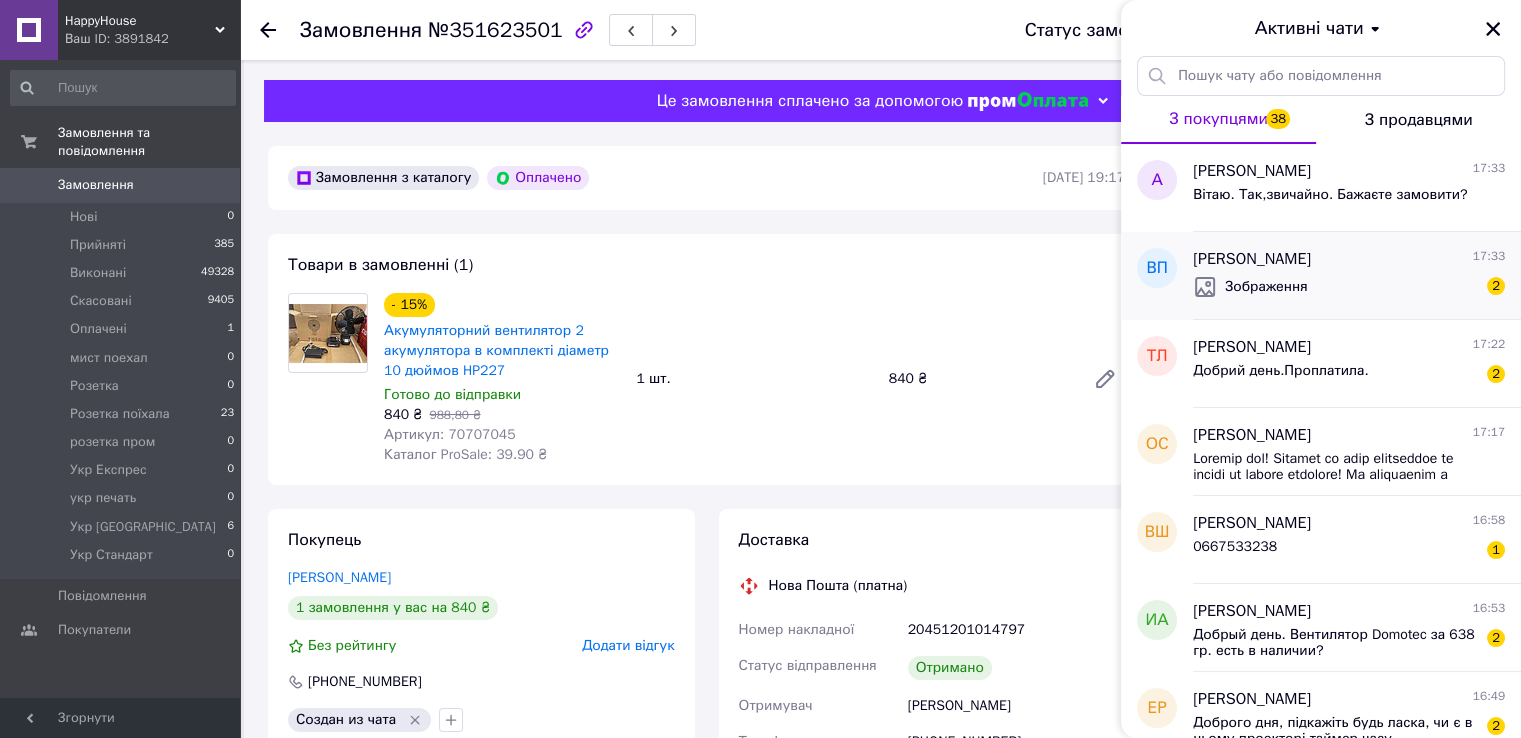 click on "Зображення" at bounding box center (1250, 289) 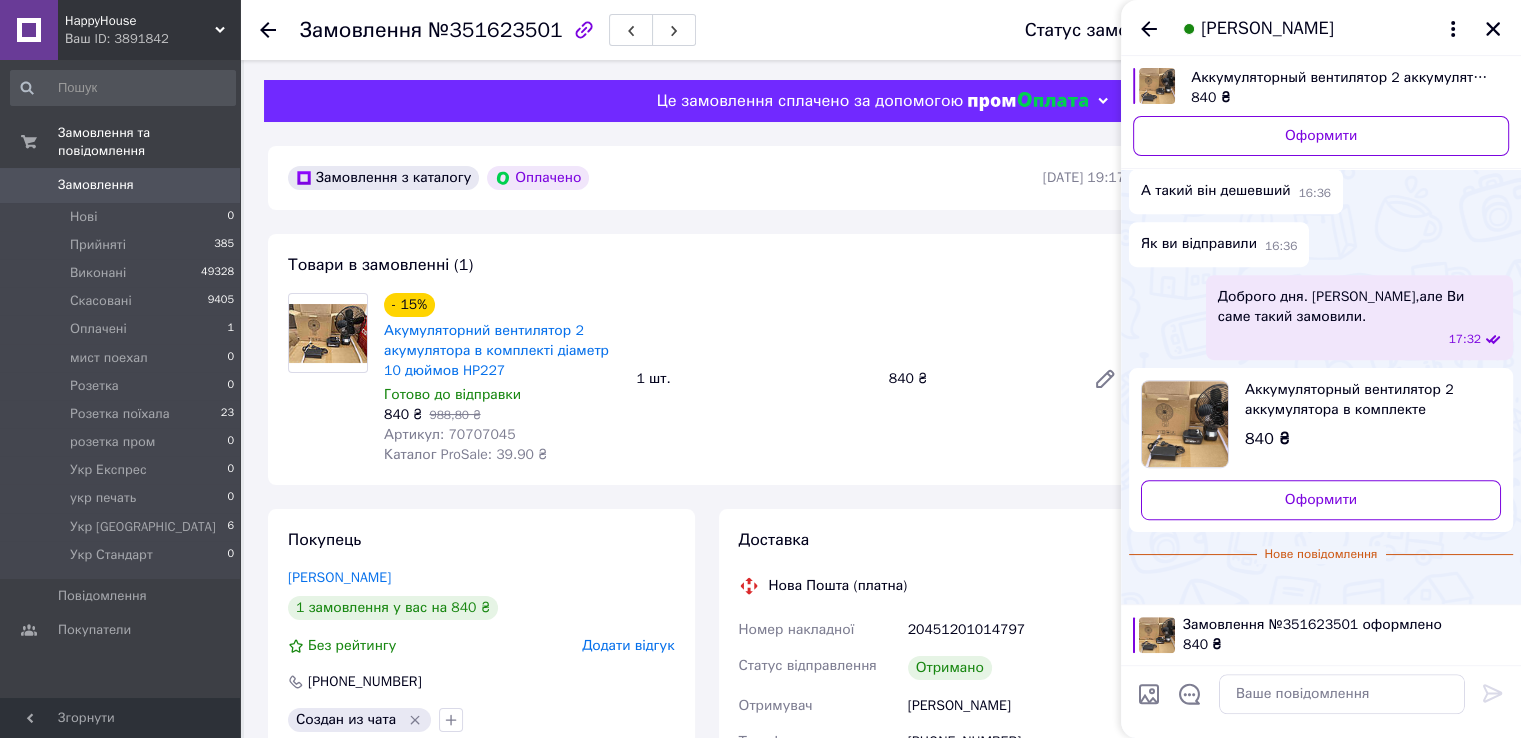 scroll, scrollTop: 1716, scrollLeft: 0, axis: vertical 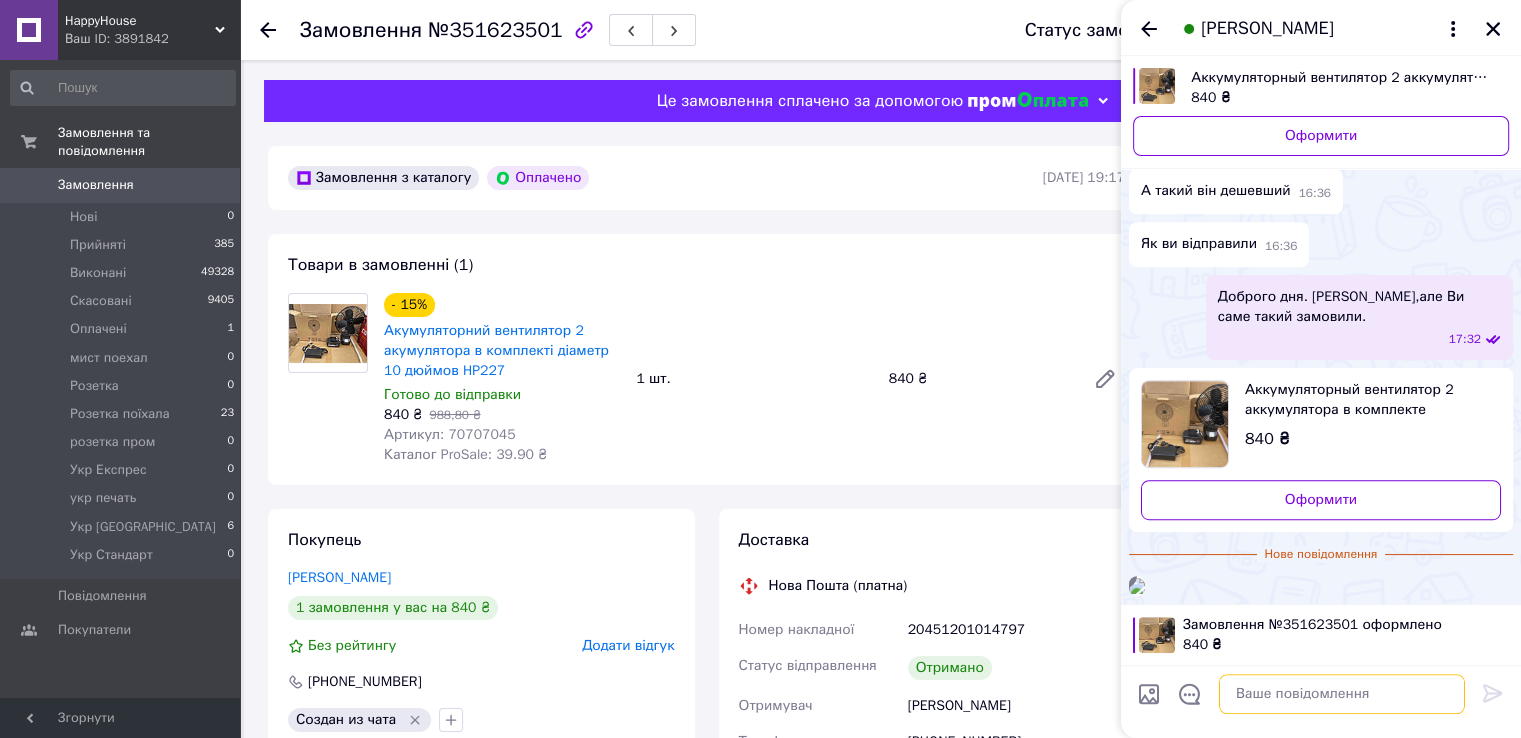 click at bounding box center [1342, 694] 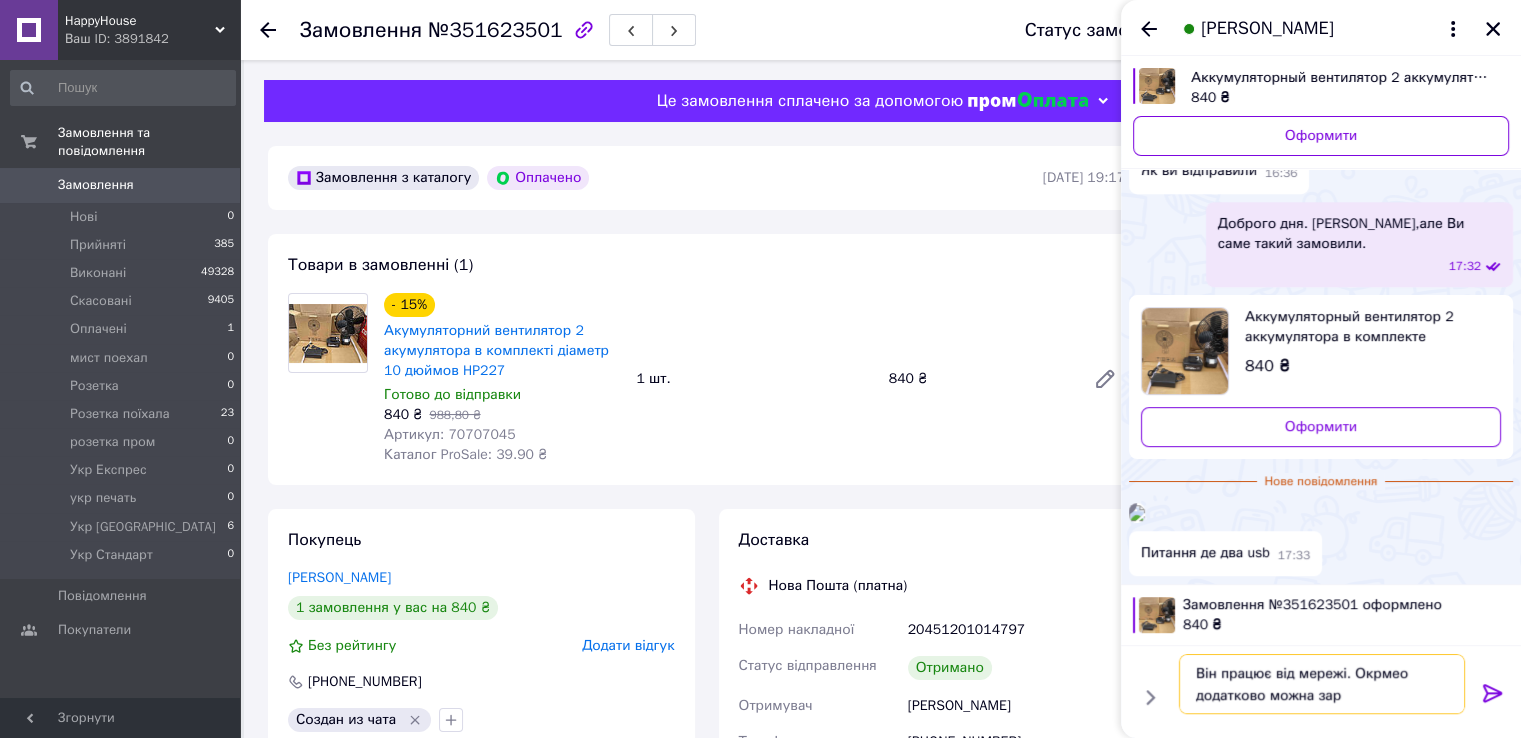 click on "Він працює від мережі. Окрмео додатково можна зар" at bounding box center [1322, 684] 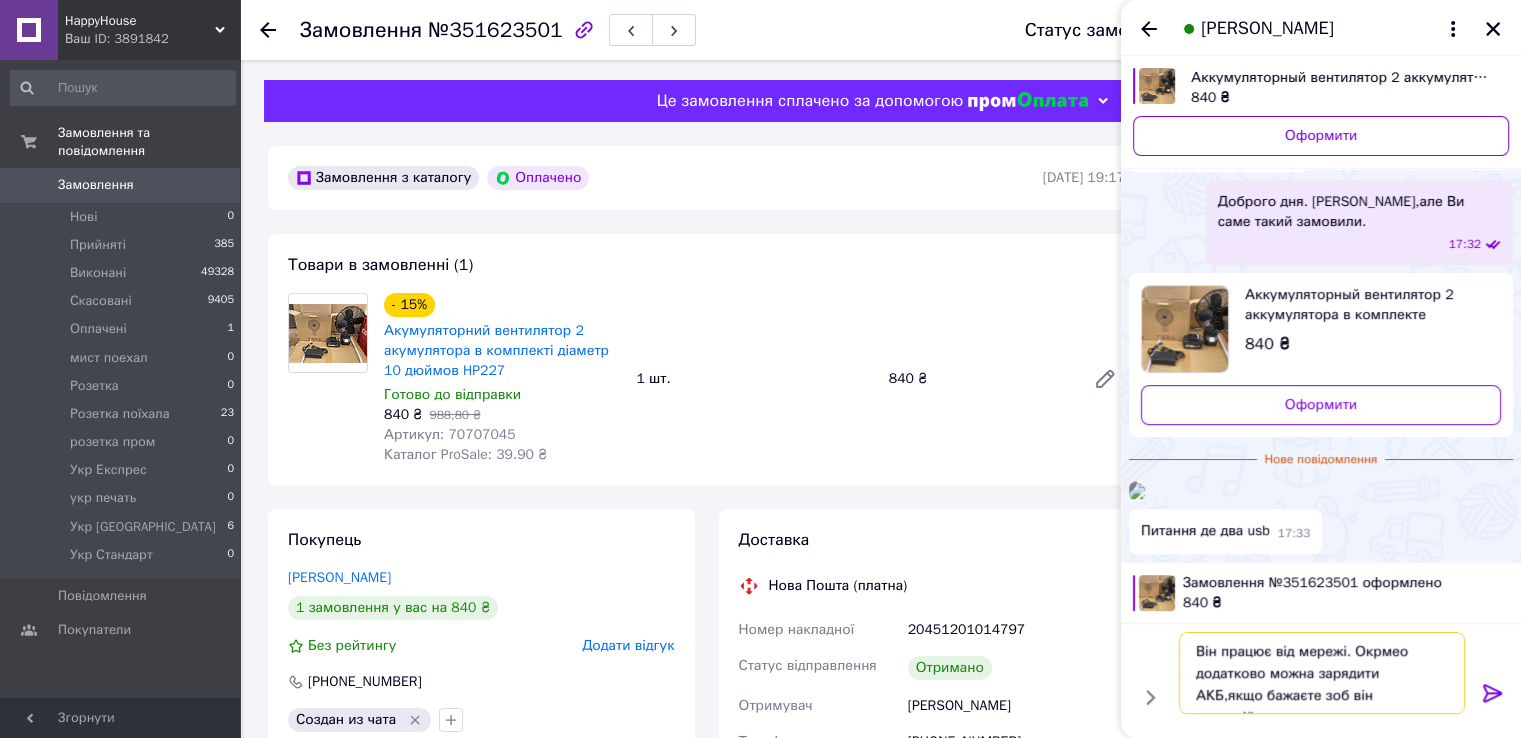 click on "Він працює від мережі. Окрмео додатково можна зарядити АКБ,якщо бажаєте зоб він самостійно працював." at bounding box center [1322, 673] 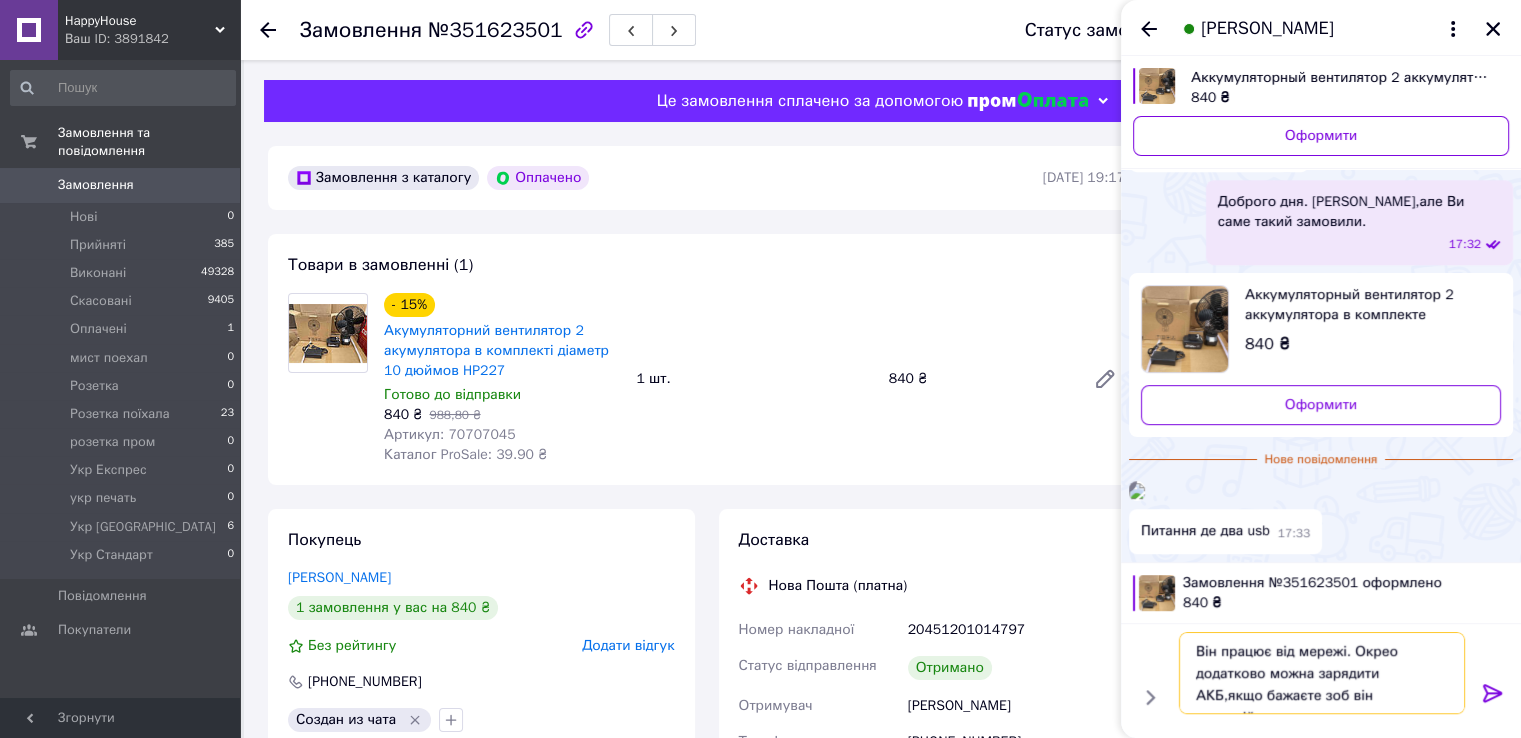 click on "Він працює від мережі. Окрео додатково можна зарядити АКБ,якщо бажаєте зоб він самостійно працював." at bounding box center (1322, 673) 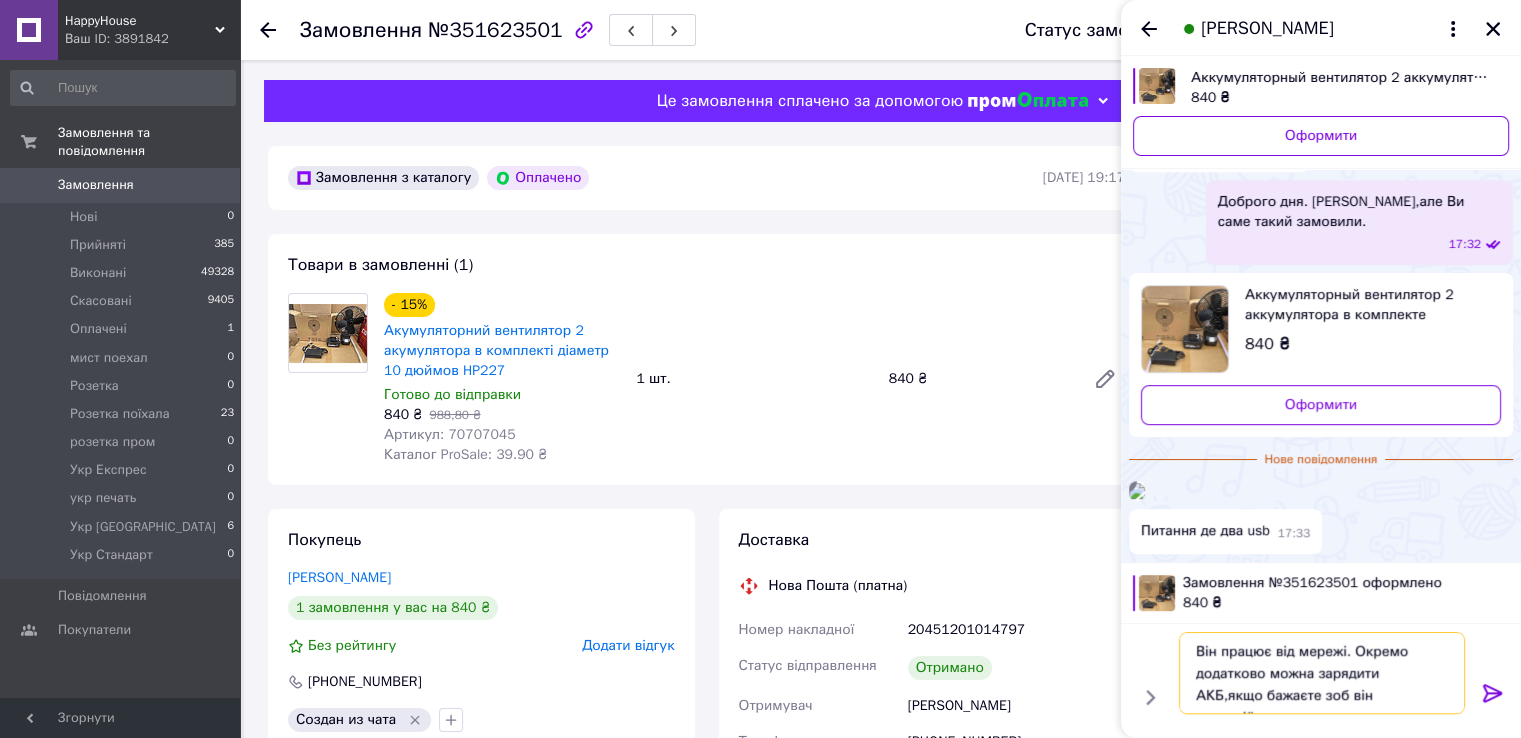 type on "Він працює від мережі. Окремо додатково можна зарядити АКБ,якщо бажаєте зоб він самостійно працював." 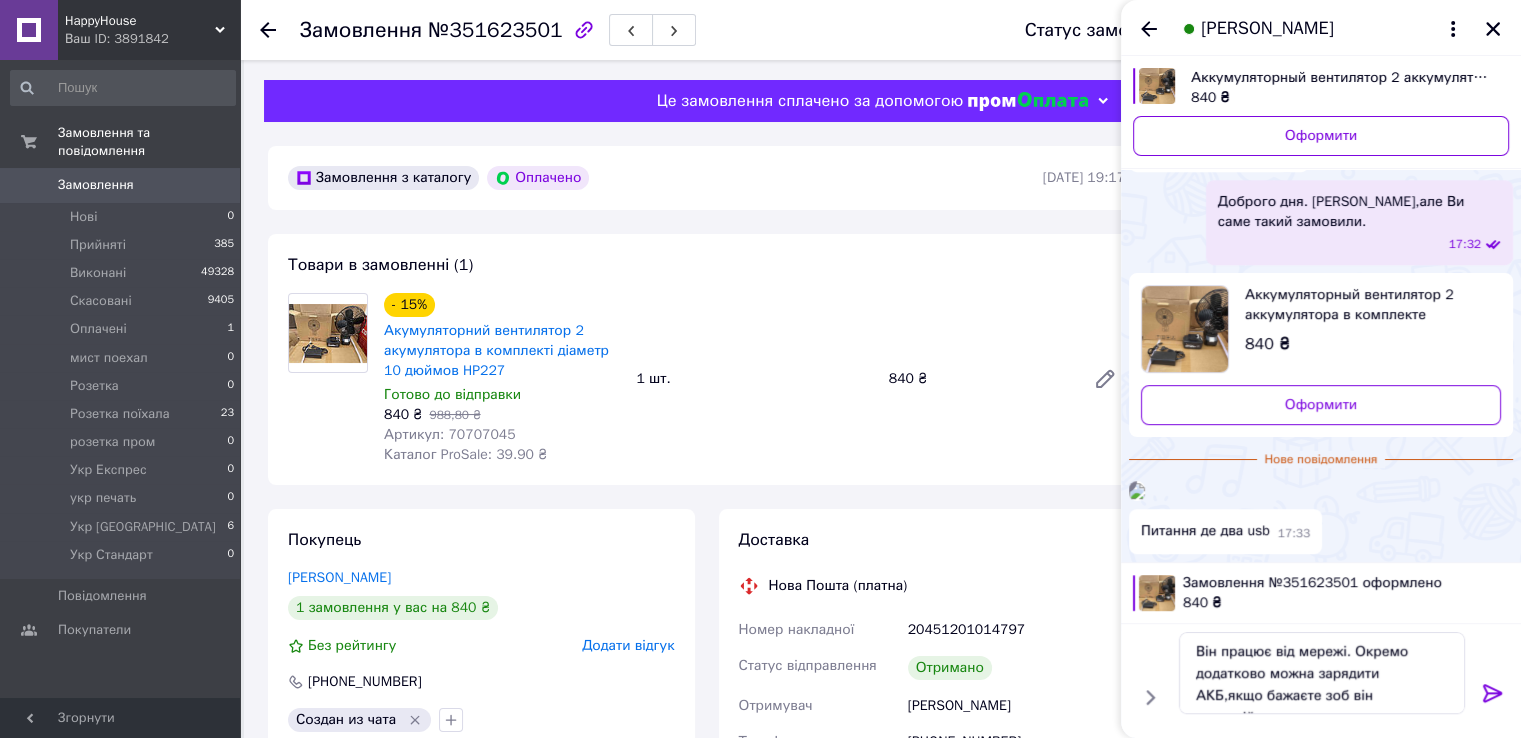 click 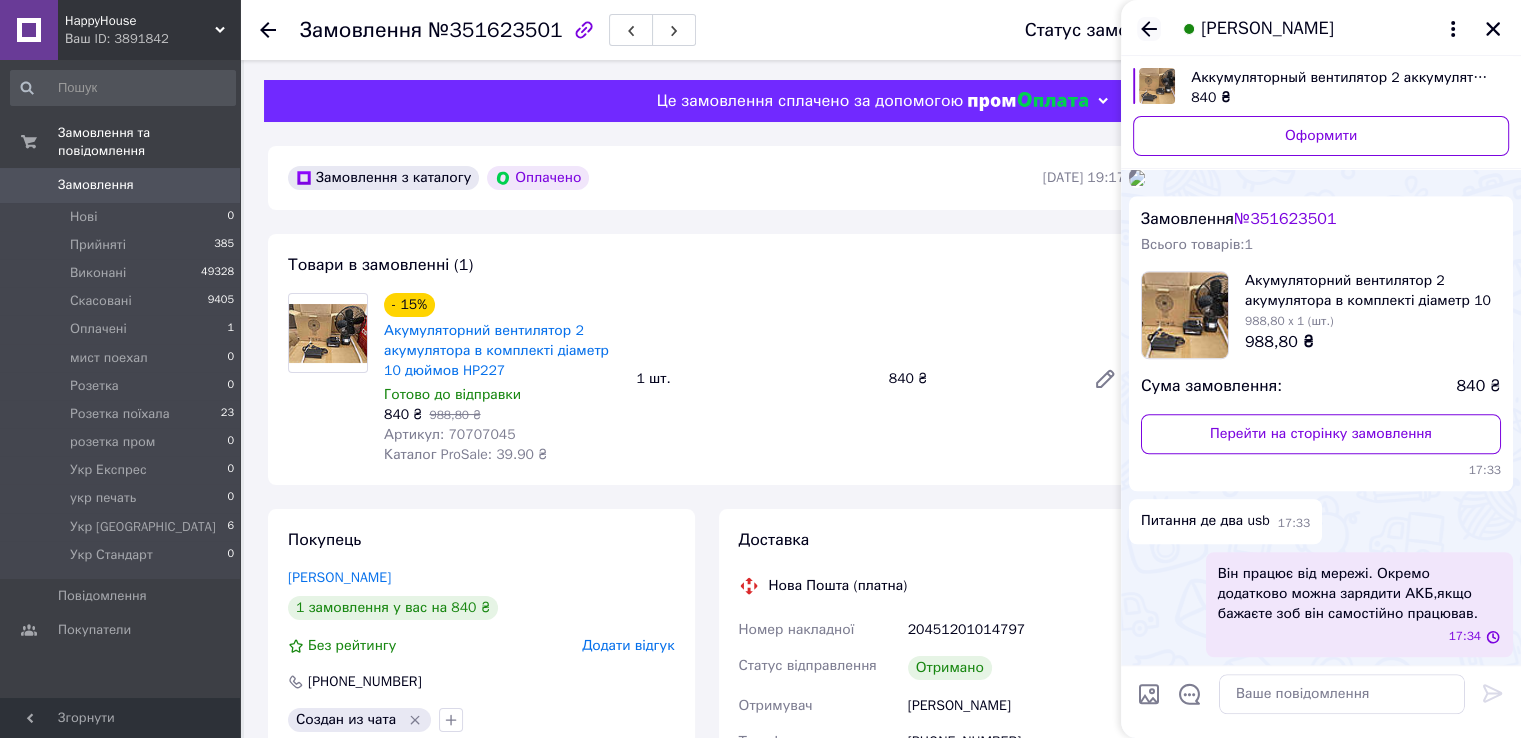 click 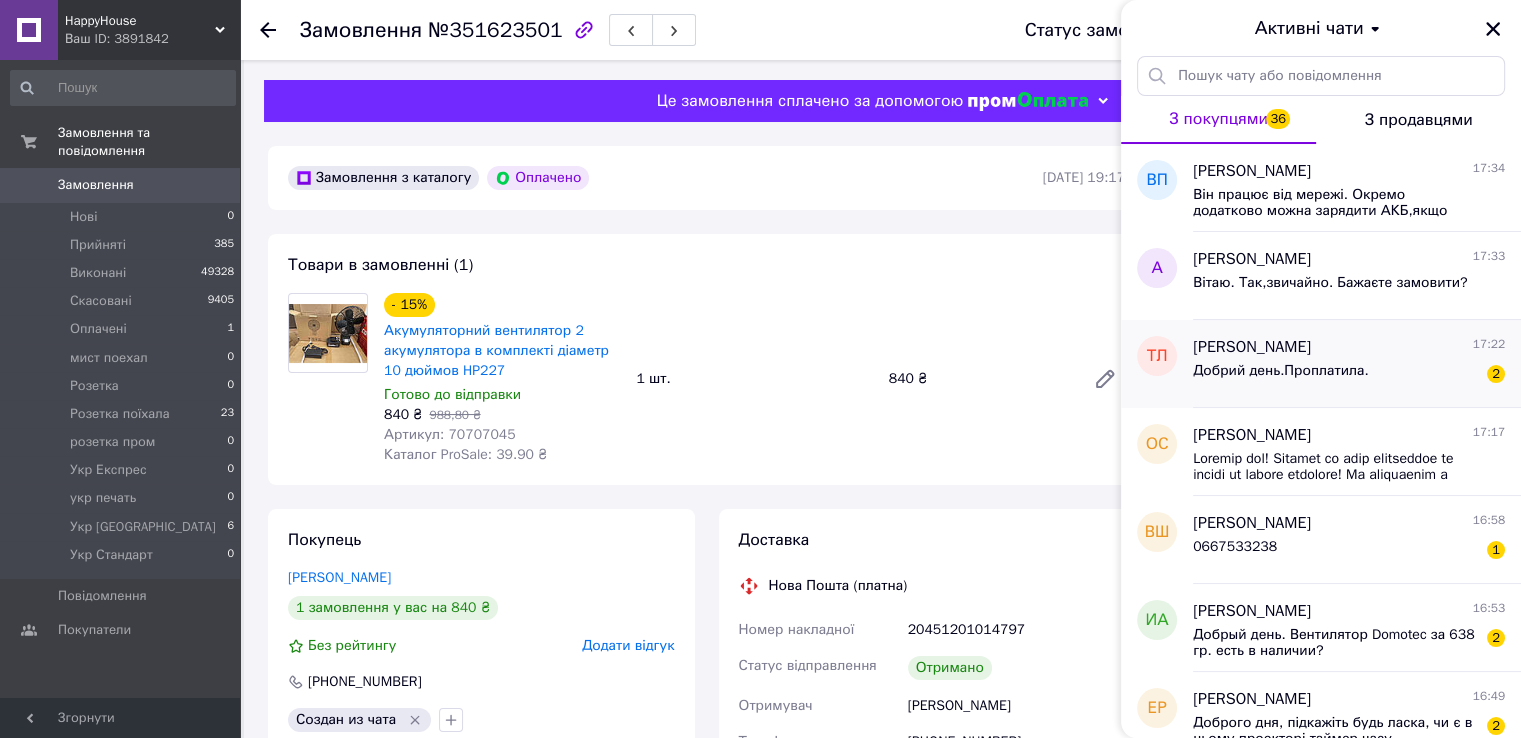 click on "Добрий день.Проплатила." at bounding box center (1281, 377) 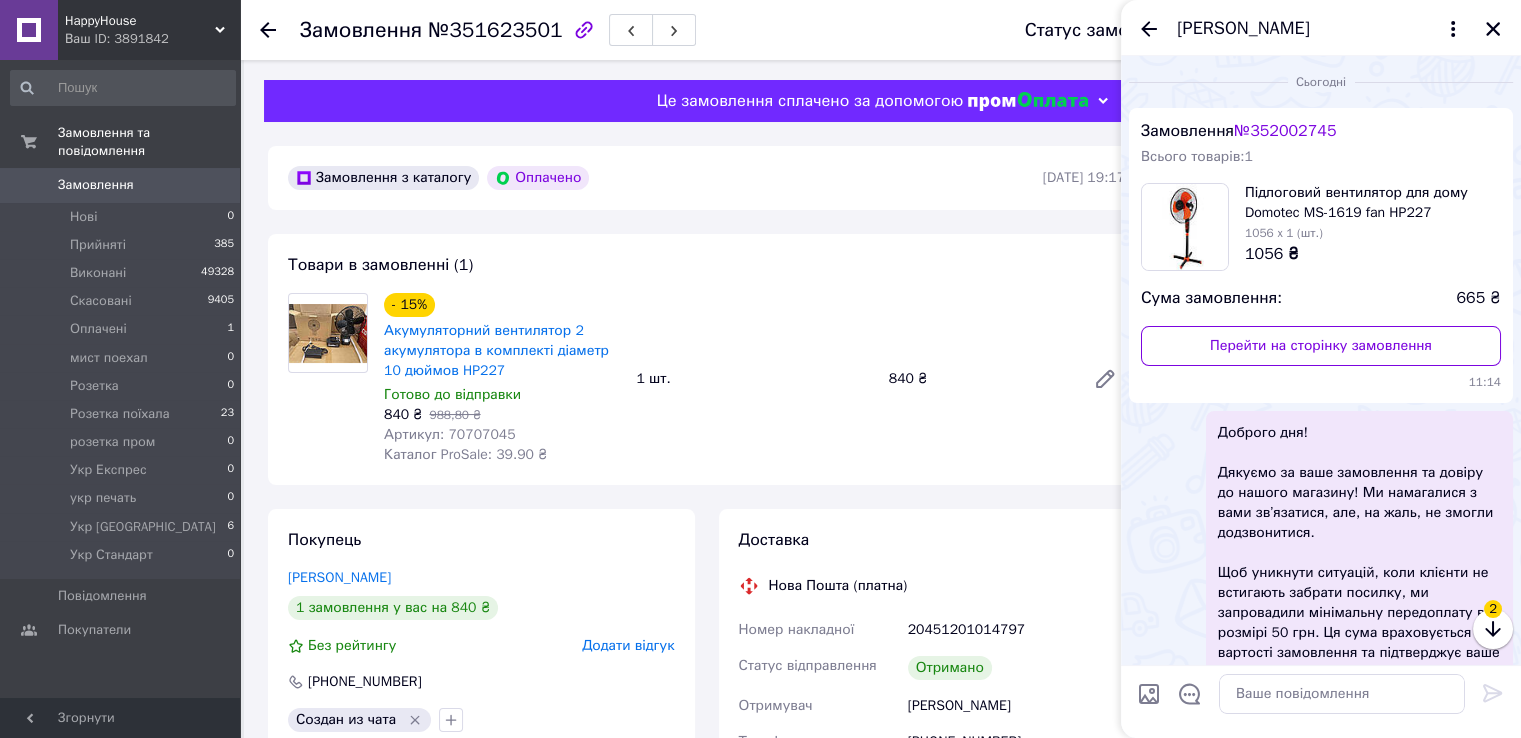 scroll, scrollTop: 532, scrollLeft: 0, axis: vertical 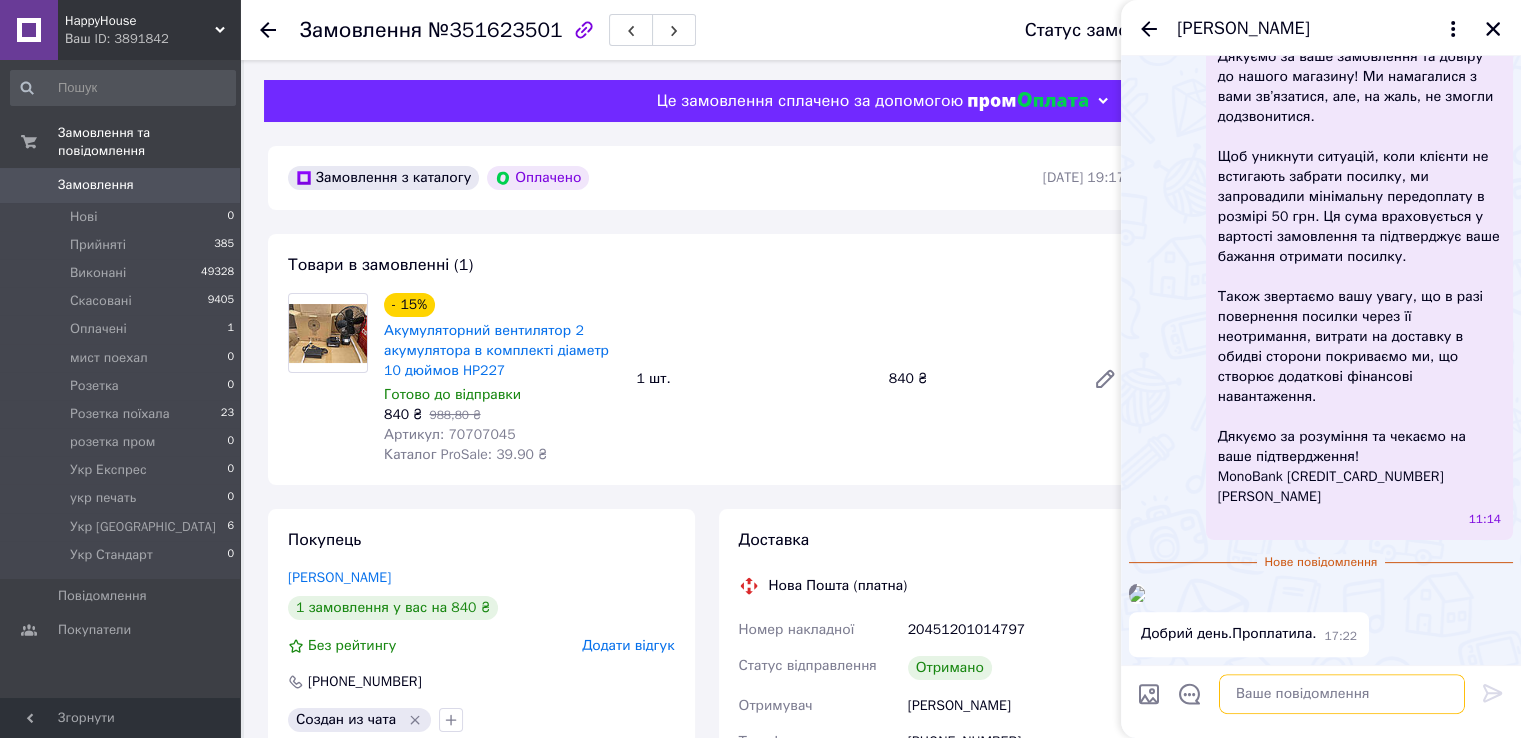 click at bounding box center (1342, 694) 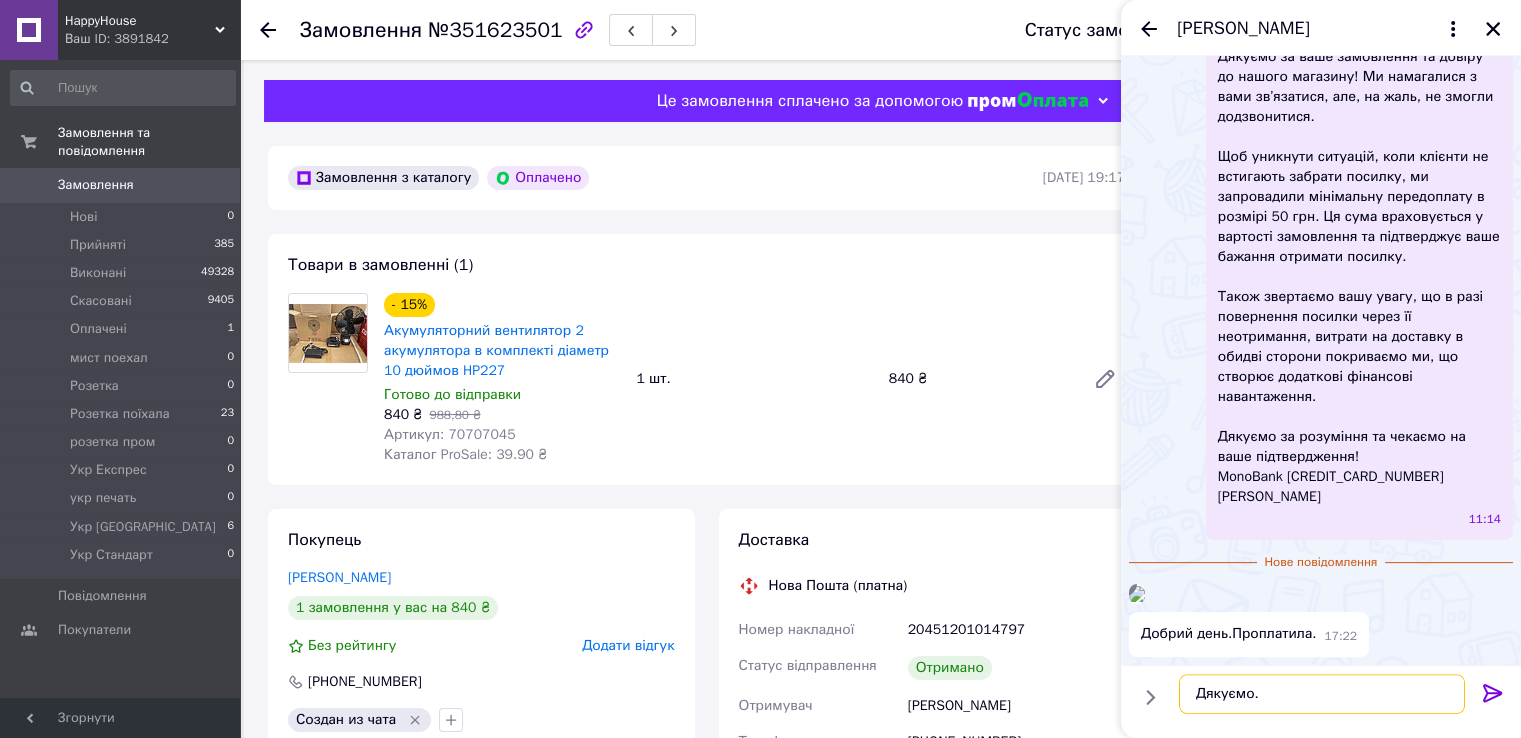 type on "Дякуємо." 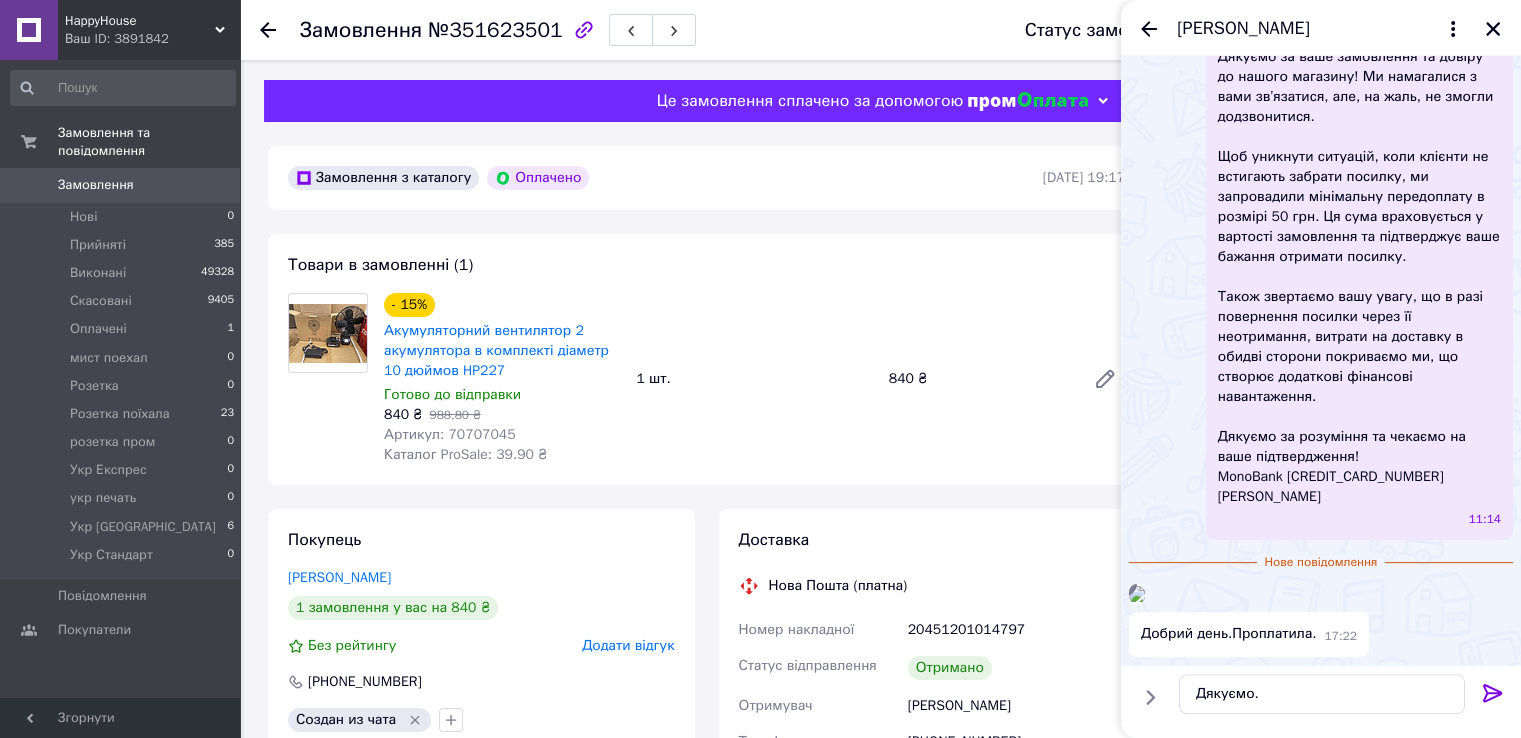 click at bounding box center (1493, 697) 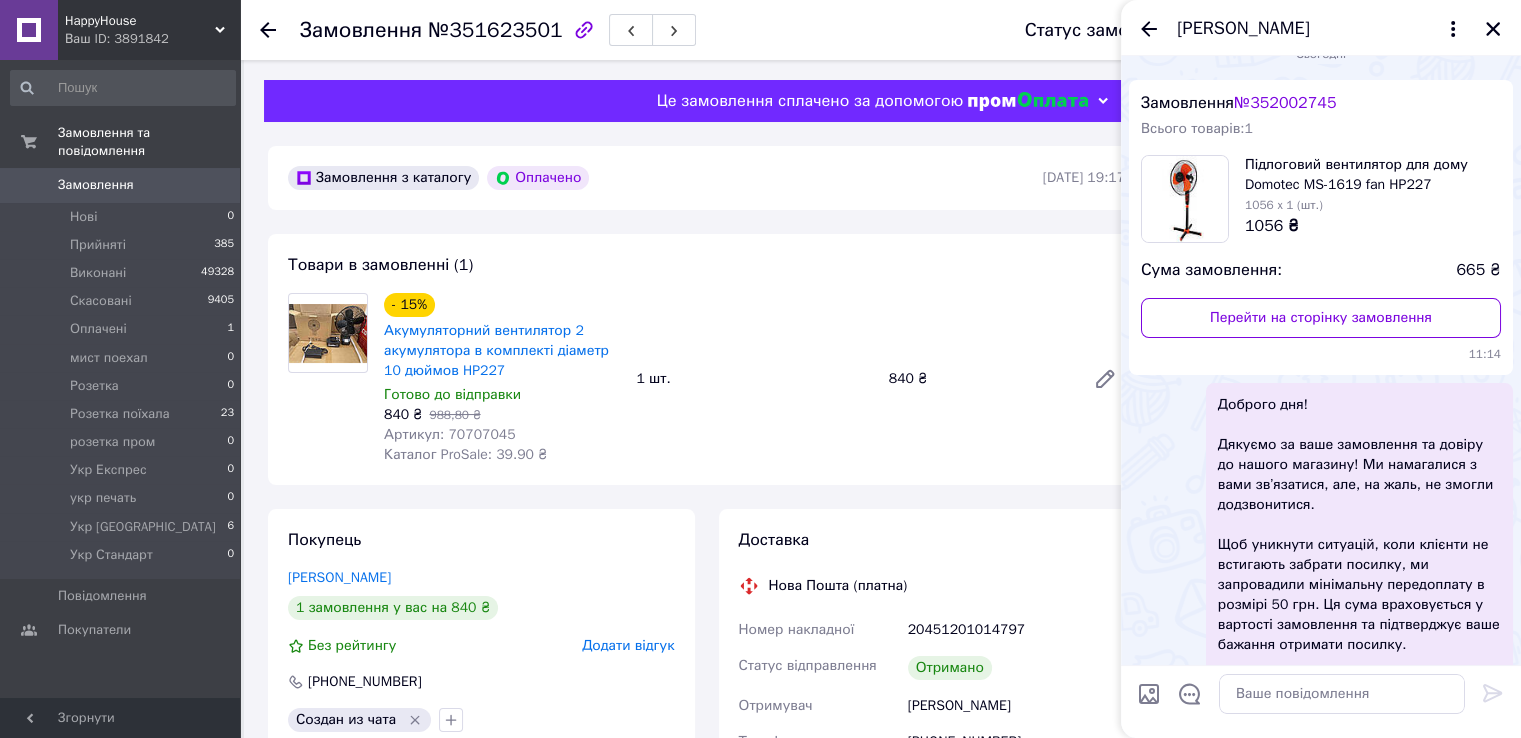scroll, scrollTop: 0, scrollLeft: 0, axis: both 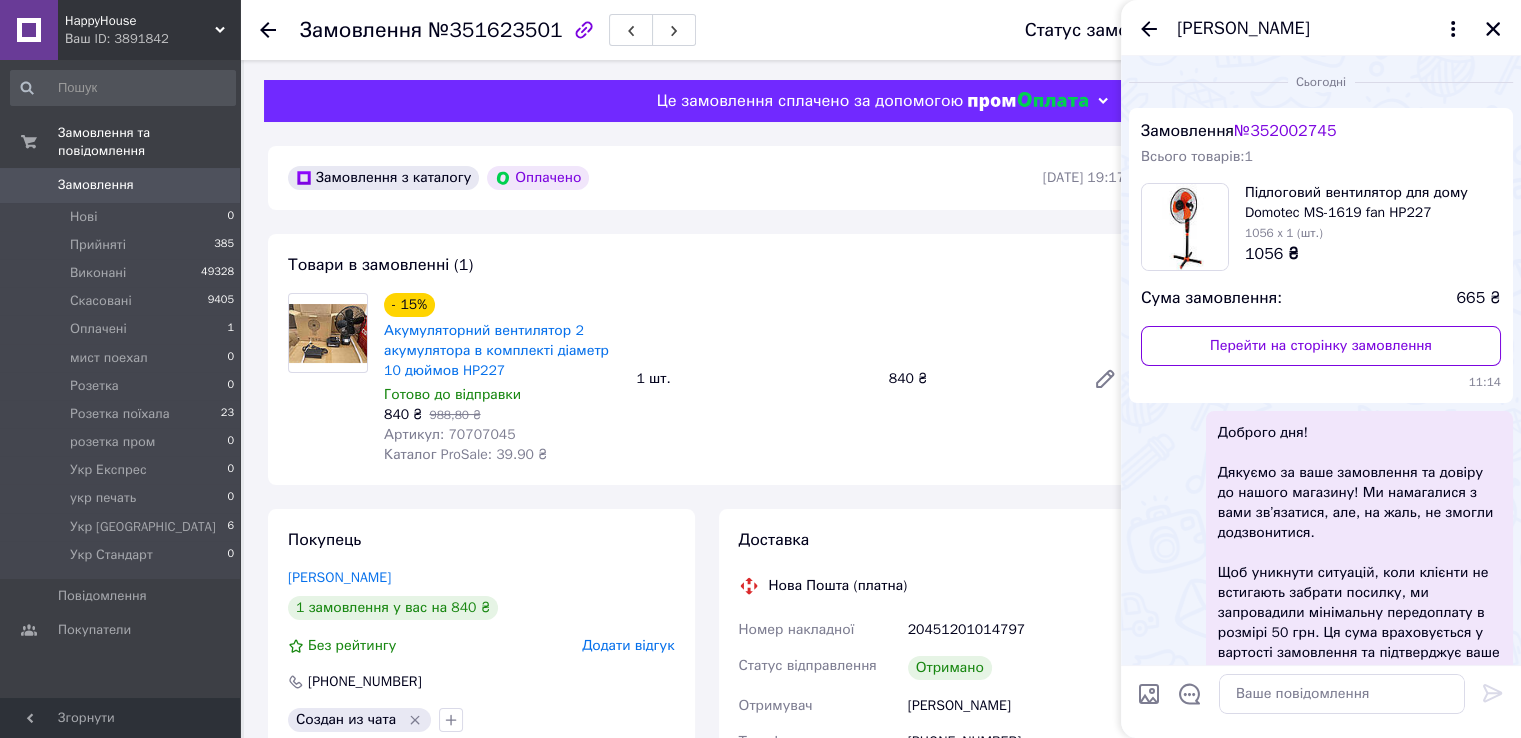 click on "№ 352002745" at bounding box center (1285, 131) 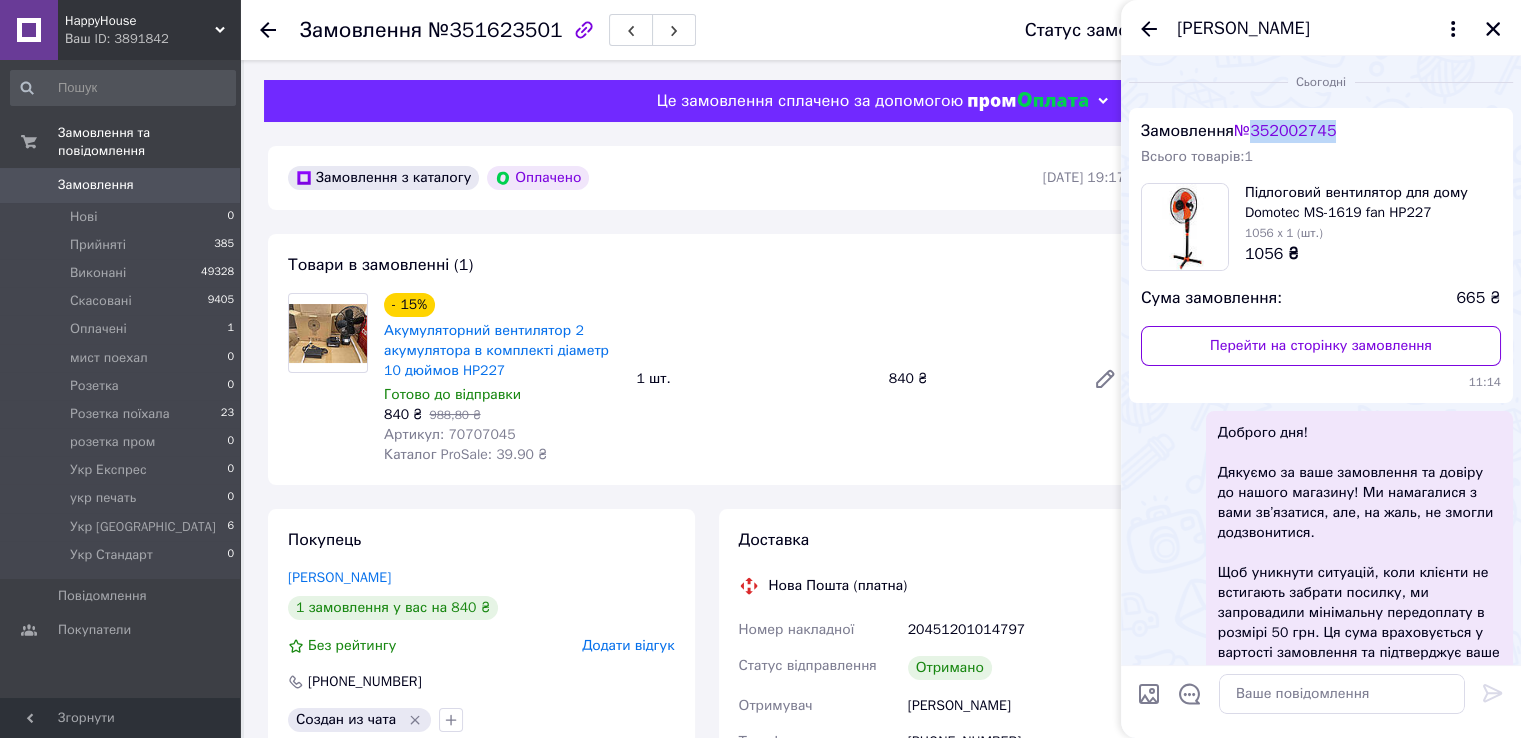 click on "№ 352002745" at bounding box center [1285, 131] 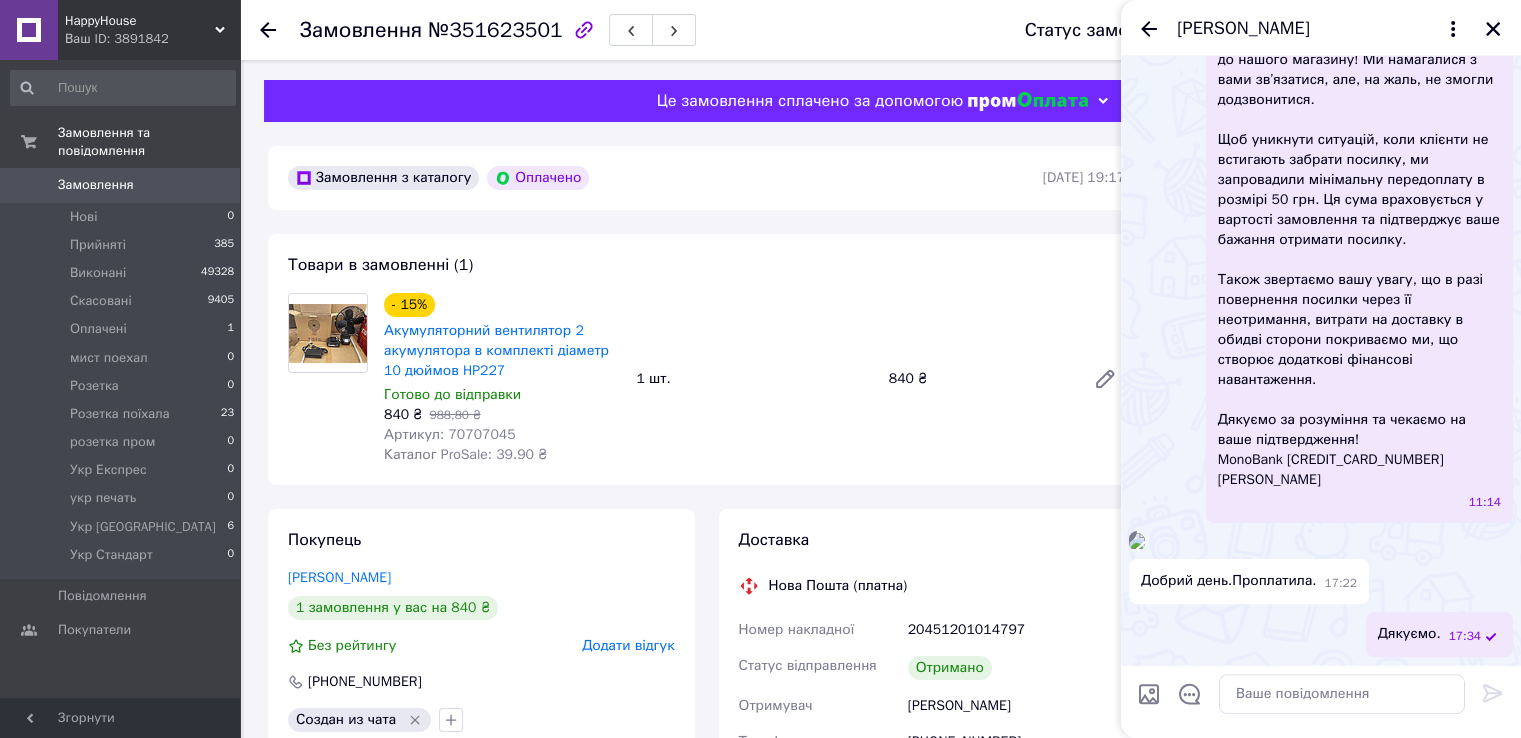 scroll, scrollTop: 673, scrollLeft: 0, axis: vertical 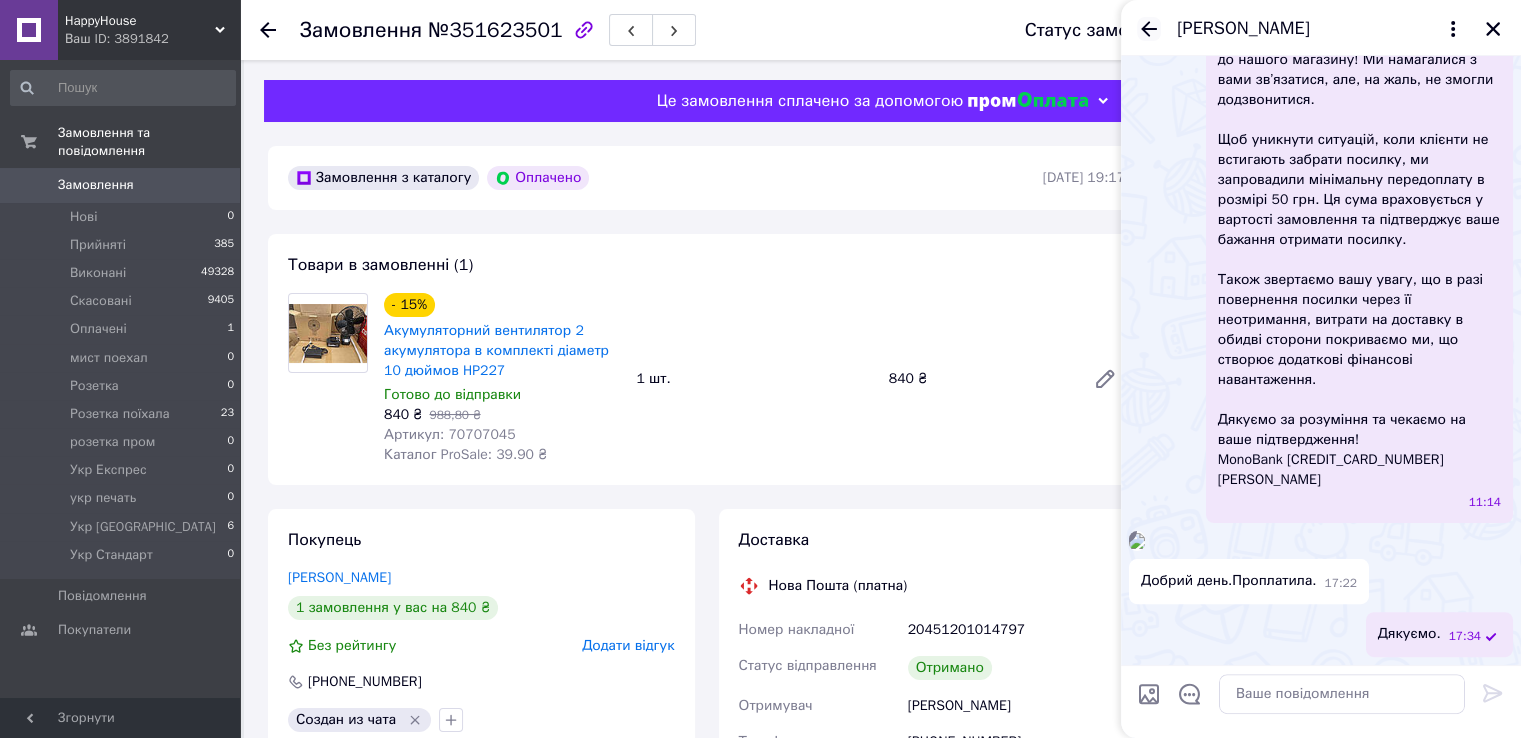 click 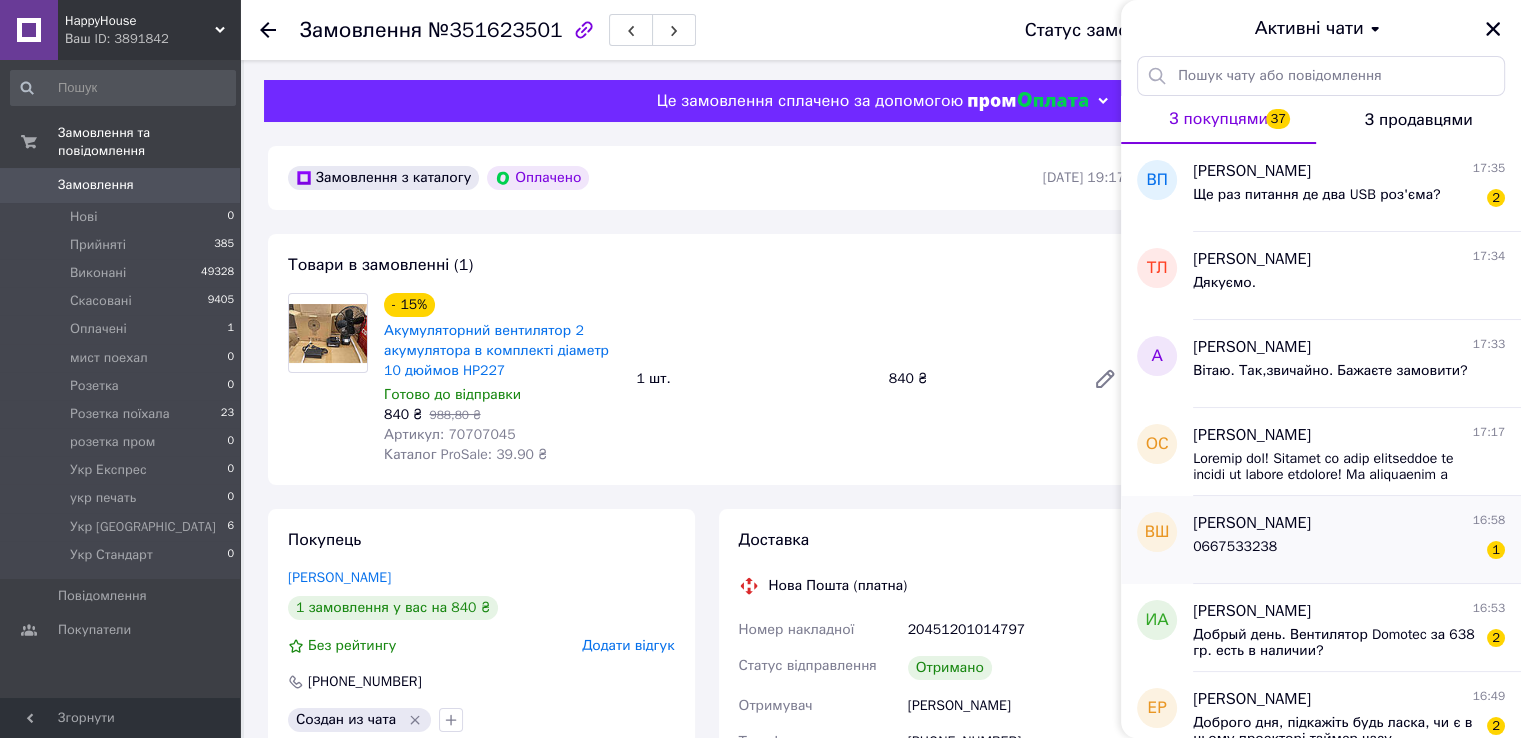 click on "0667533238 1" at bounding box center [1349, 551] 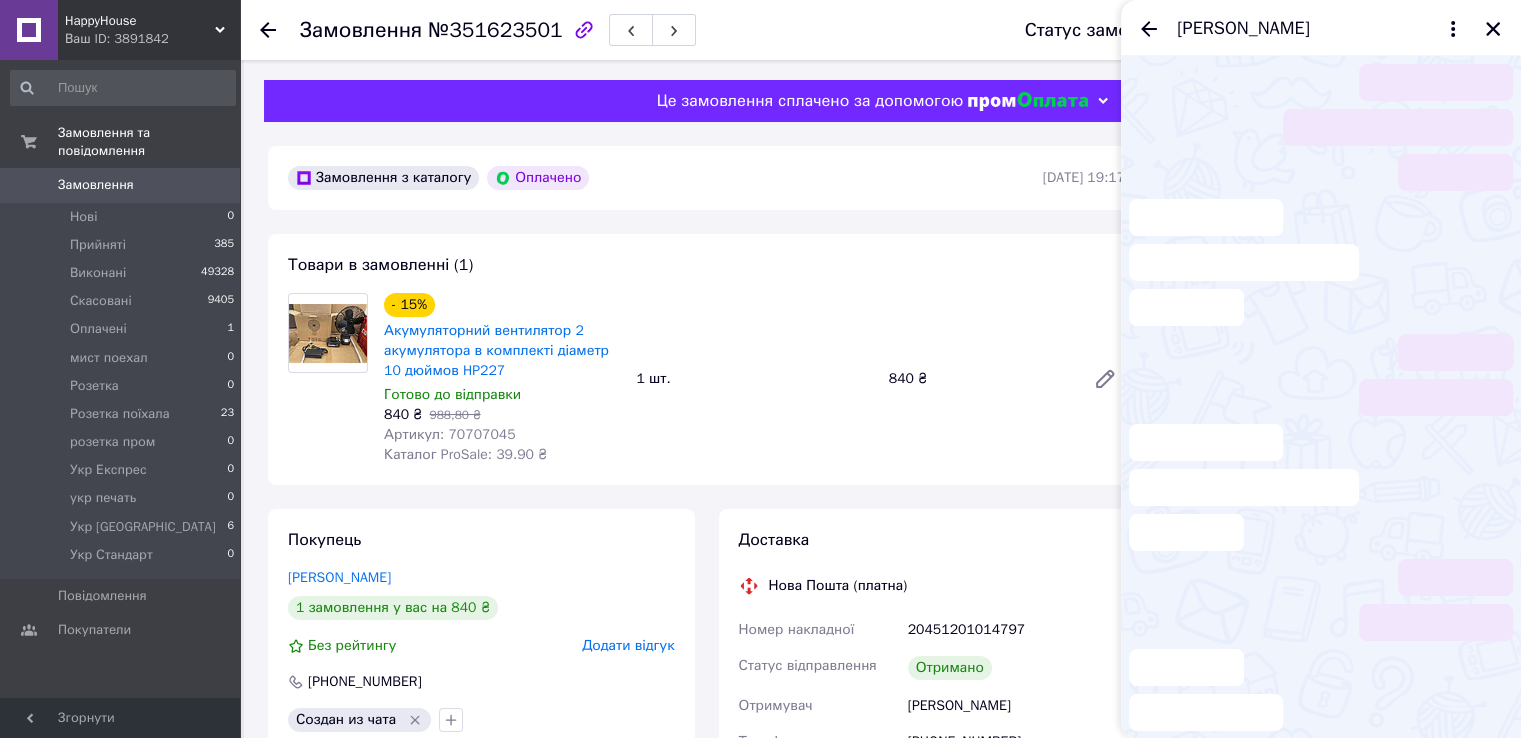 scroll, scrollTop: 58, scrollLeft: 0, axis: vertical 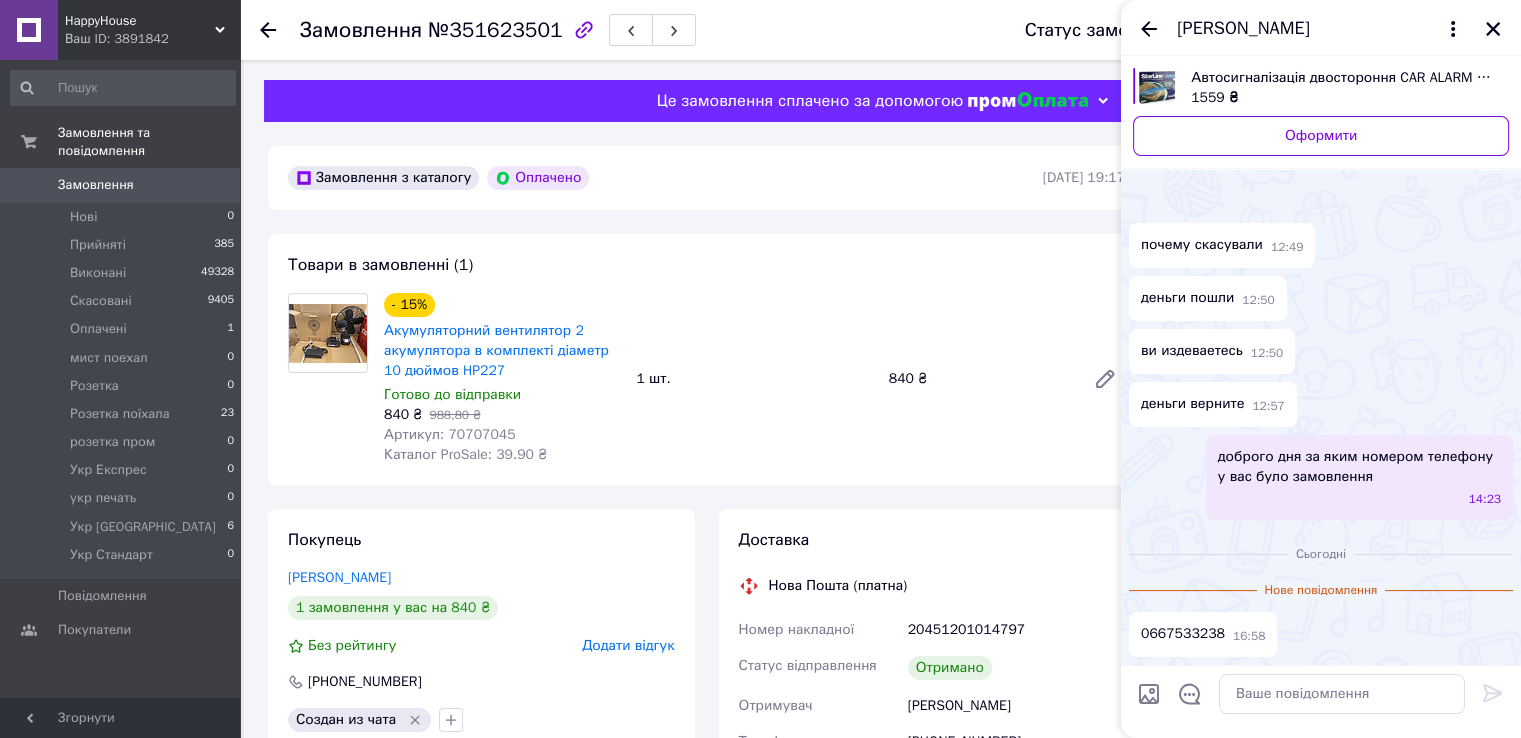 click on "0667533238 16:58" at bounding box center [1203, 634] 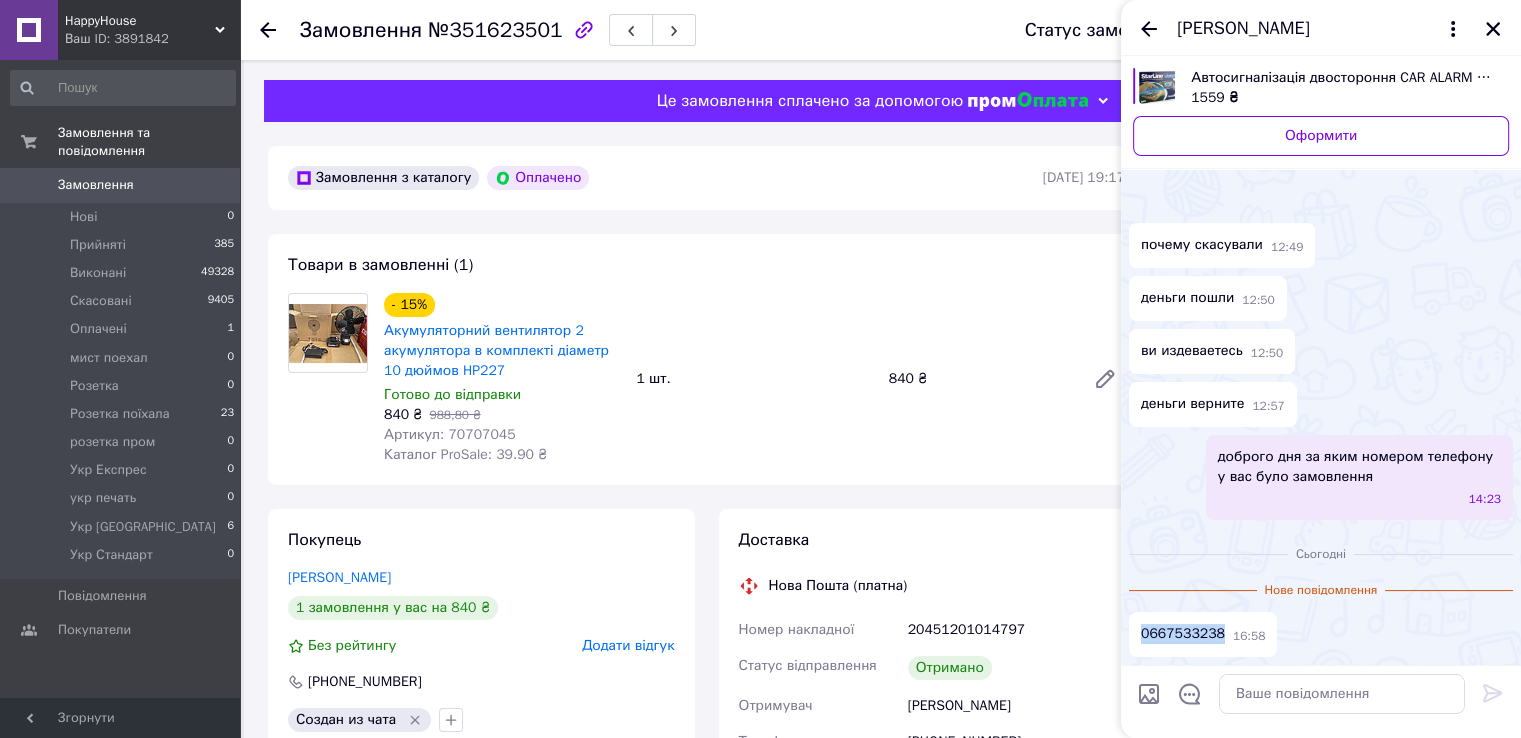 click on "0667533238 16:58" at bounding box center [1203, 634] 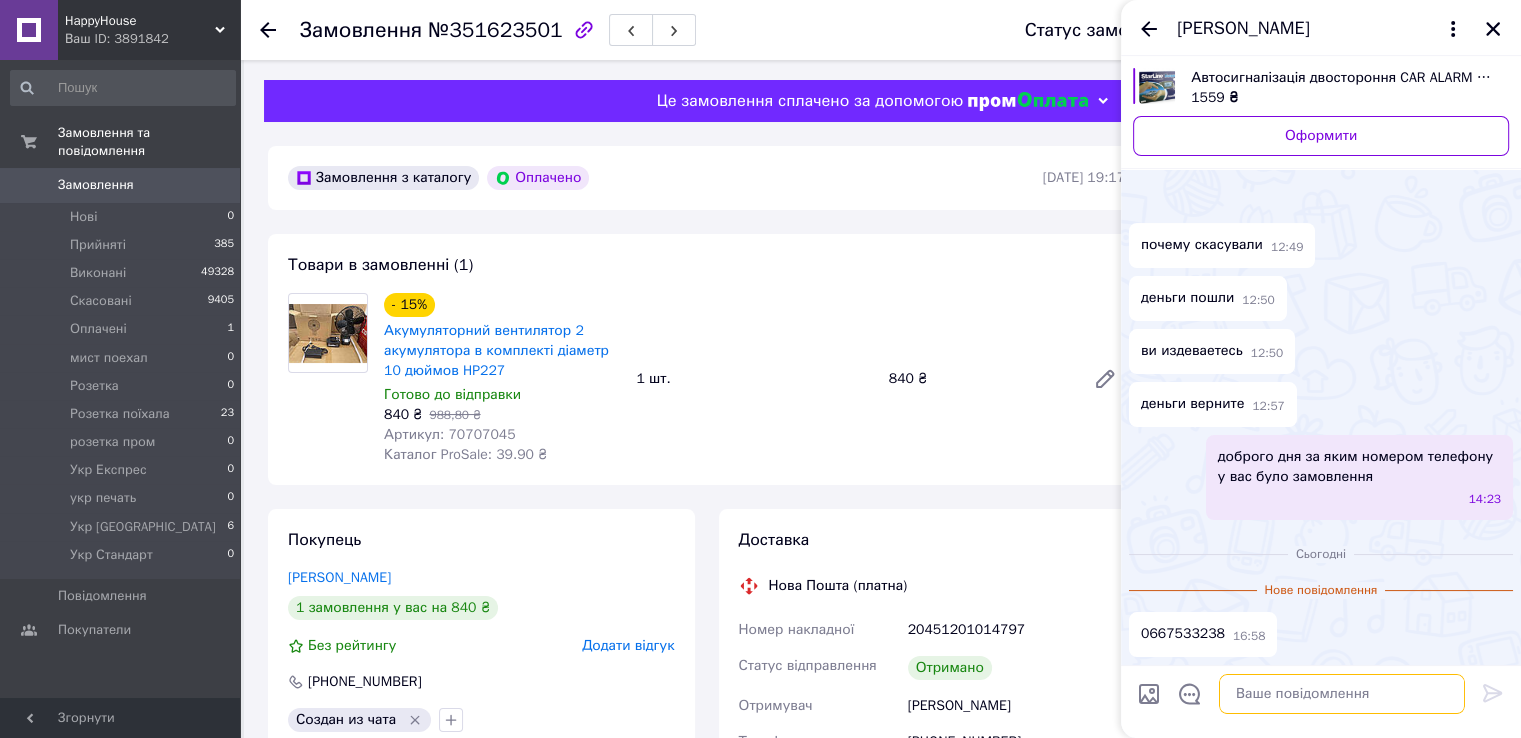 click at bounding box center (1342, 694) 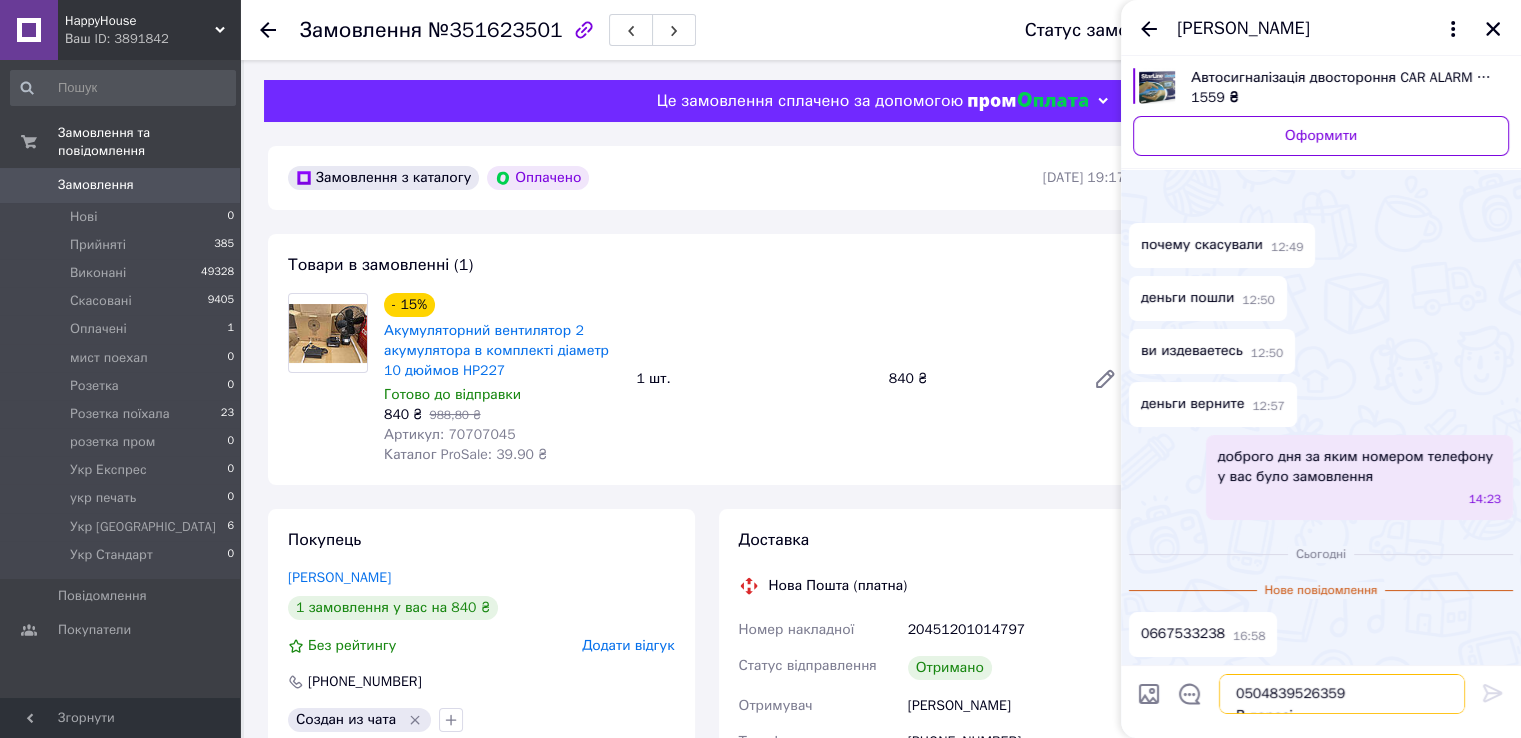scroll, scrollTop: 12, scrollLeft: 0, axis: vertical 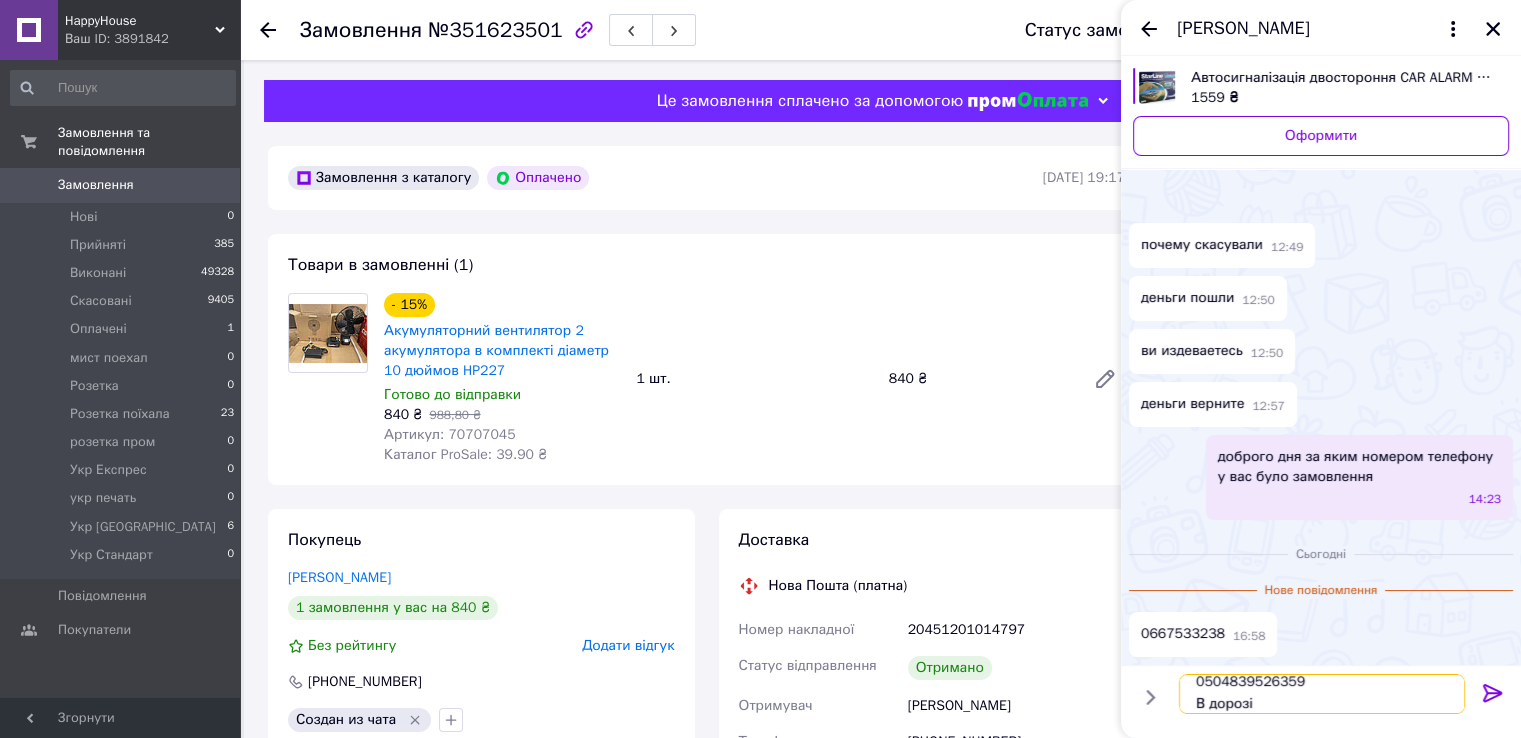type 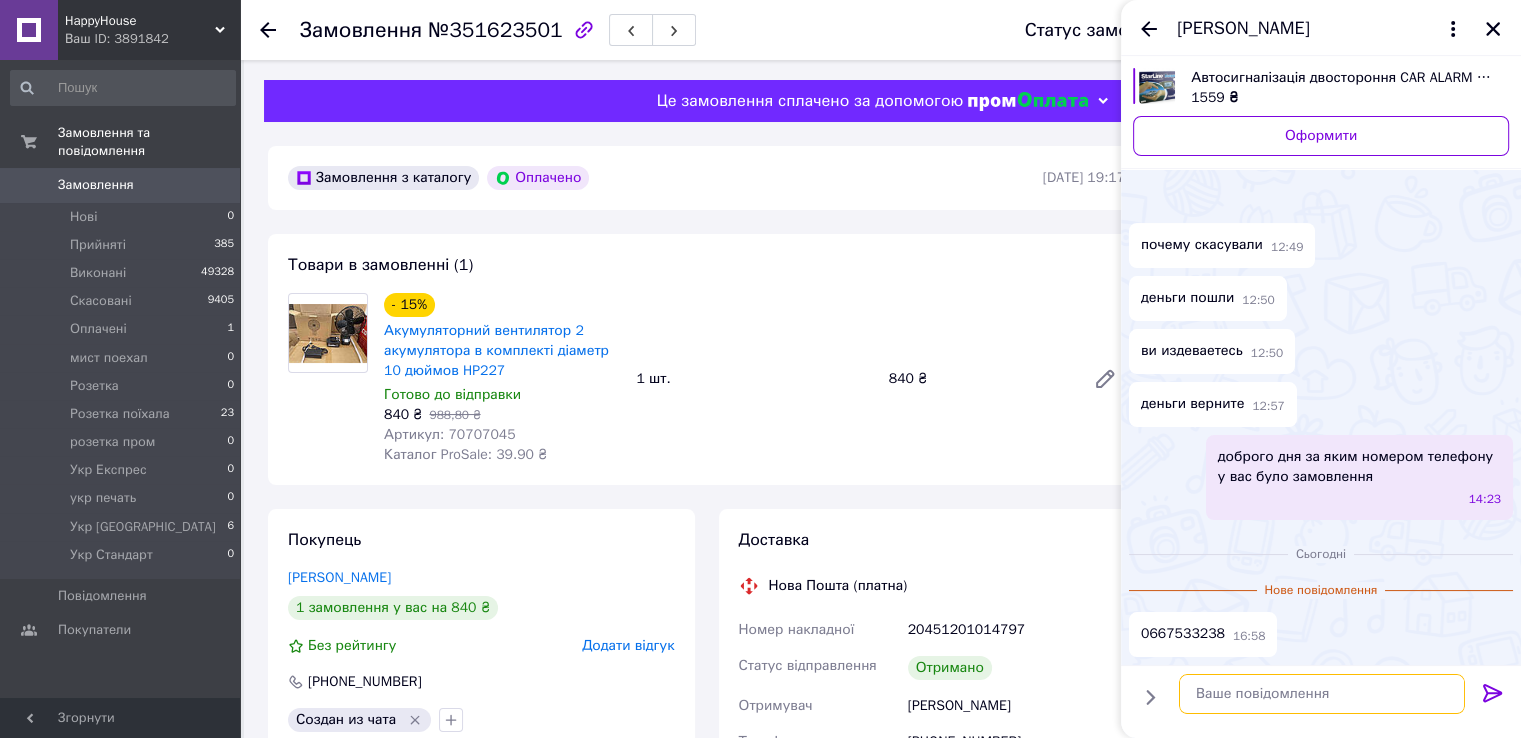 scroll, scrollTop: 0, scrollLeft: 0, axis: both 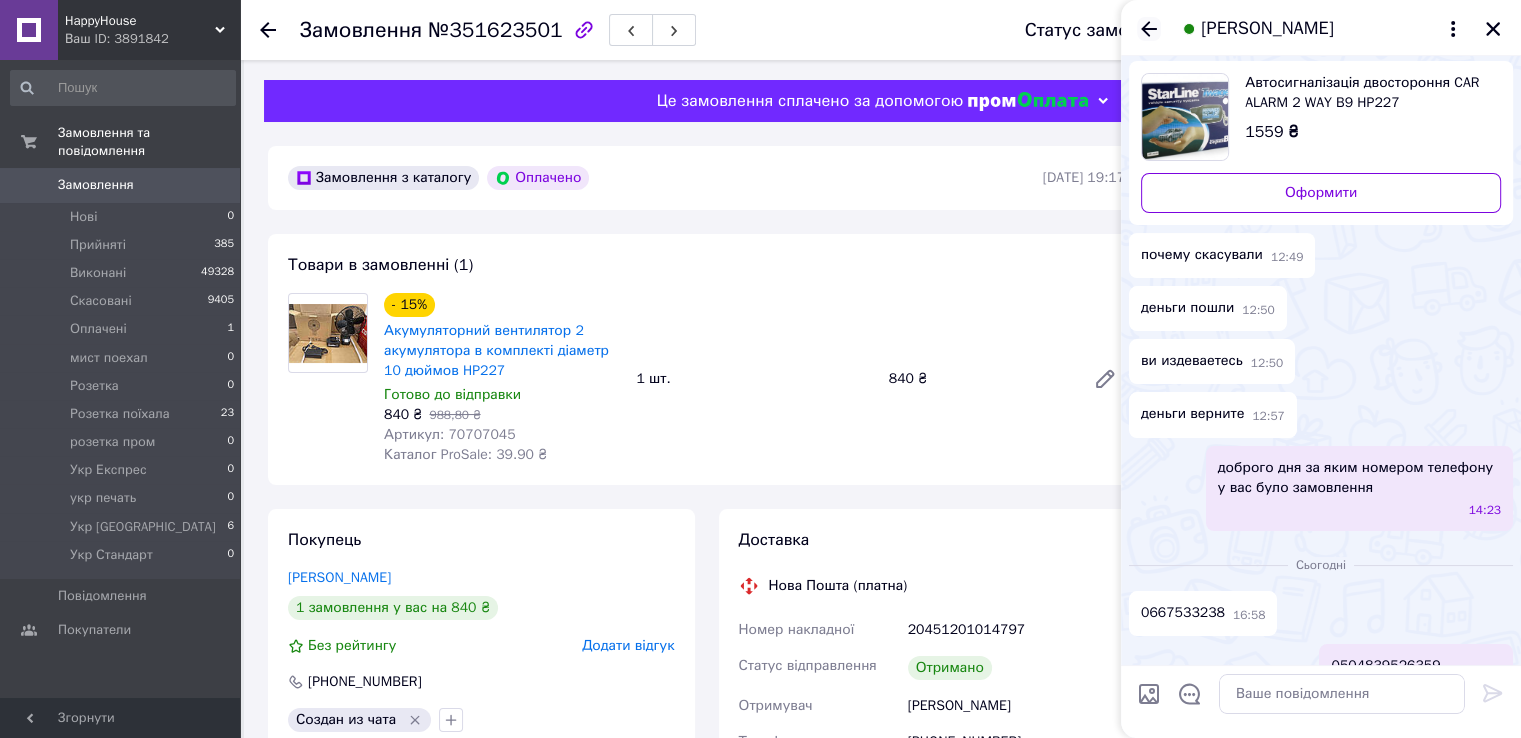 click 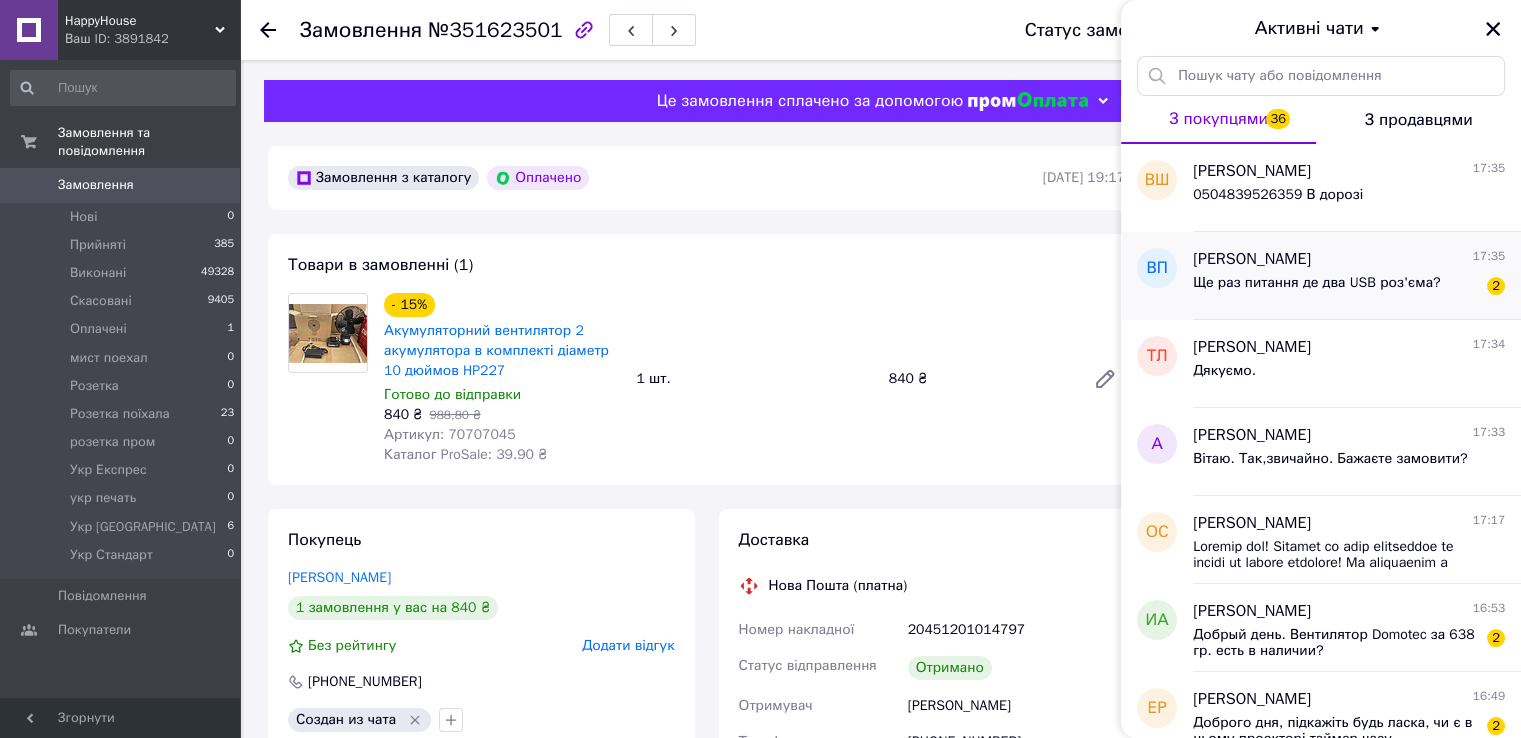 click on "Владислав Подопригора 17:35 Ще раз питання де два USB роз'єма? 2" at bounding box center [1357, 276] 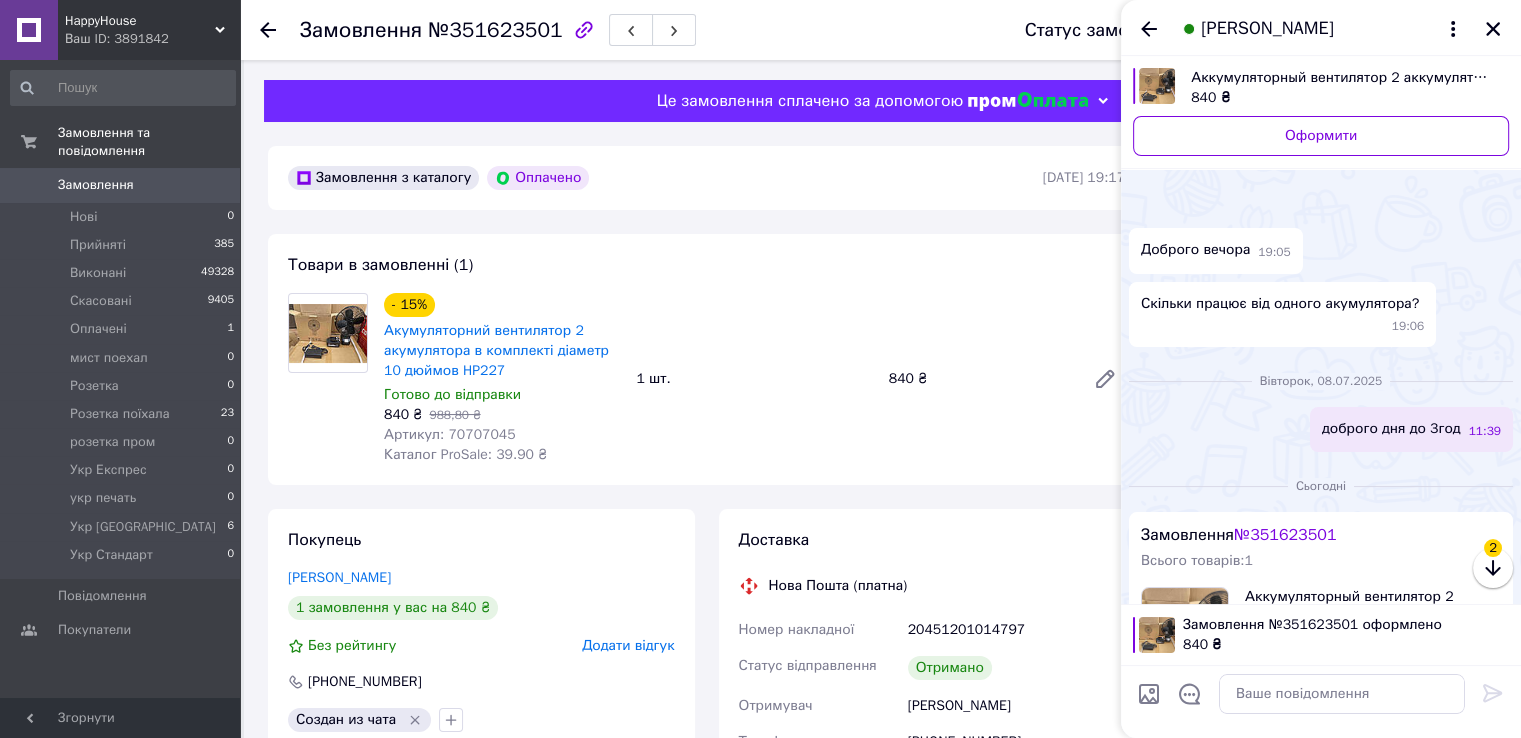 scroll, scrollTop: 2359, scrollLeft: 0, axis: vertical 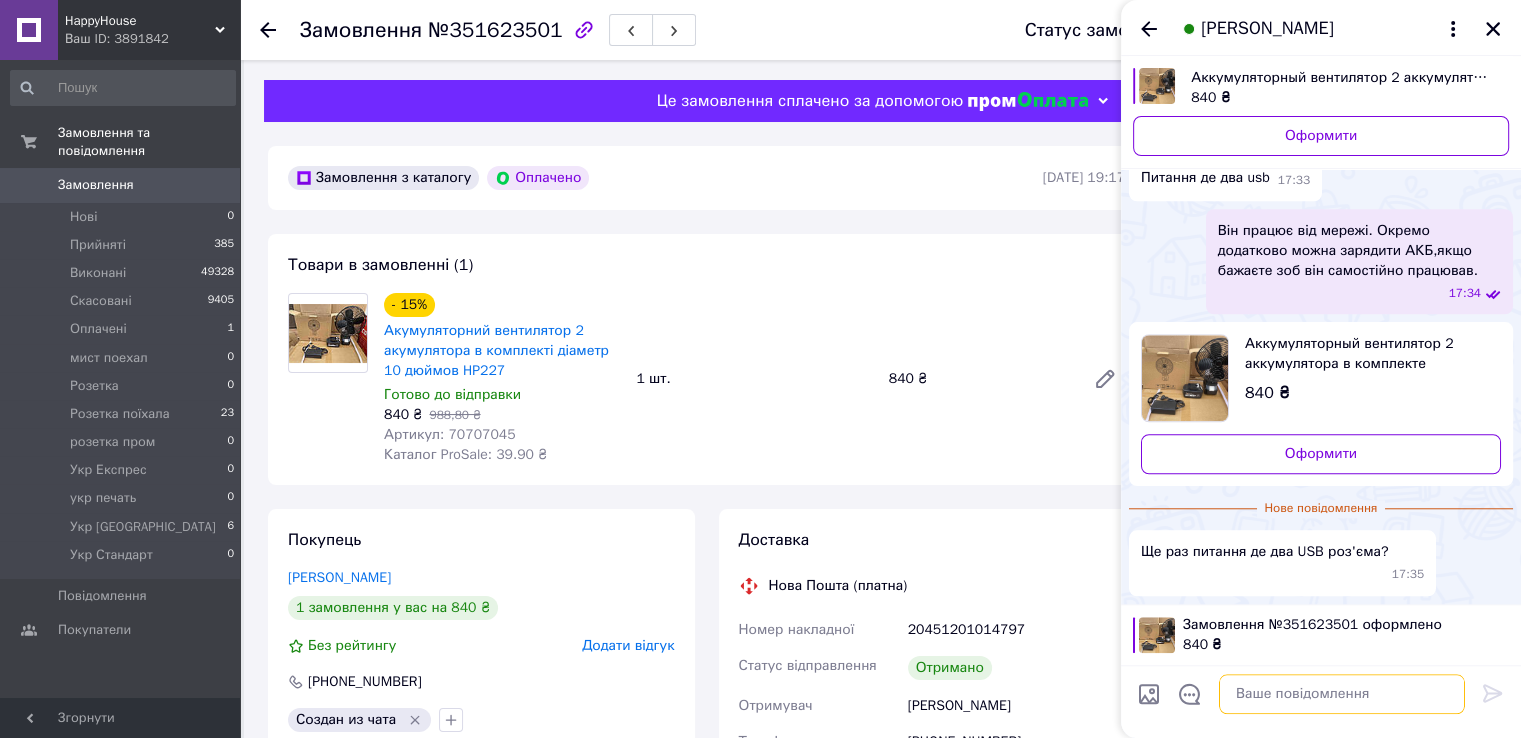 click at bounding box center [1342, 694] 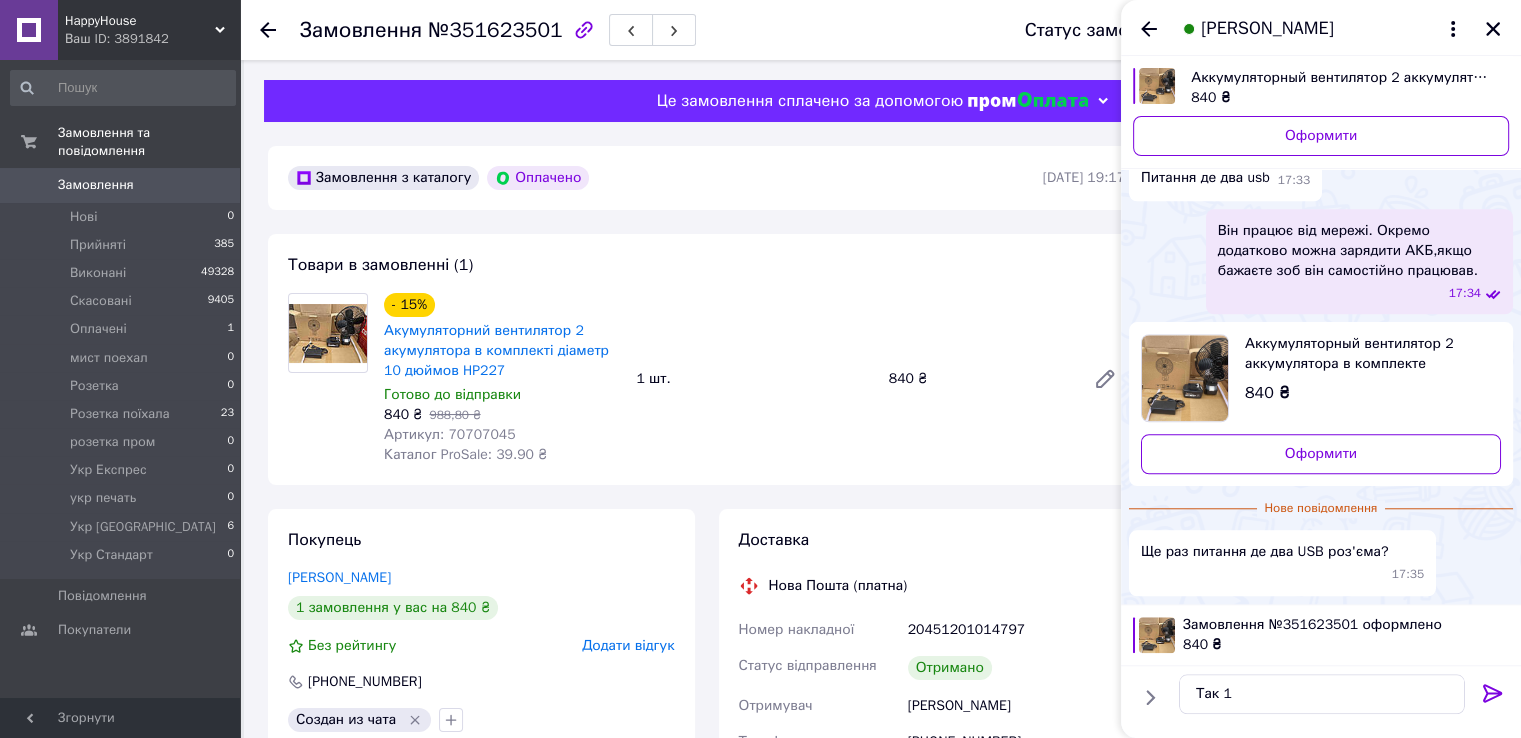 click on "Ще раз питання де два USB роз'єма?" at bounding box center [1264, 552] 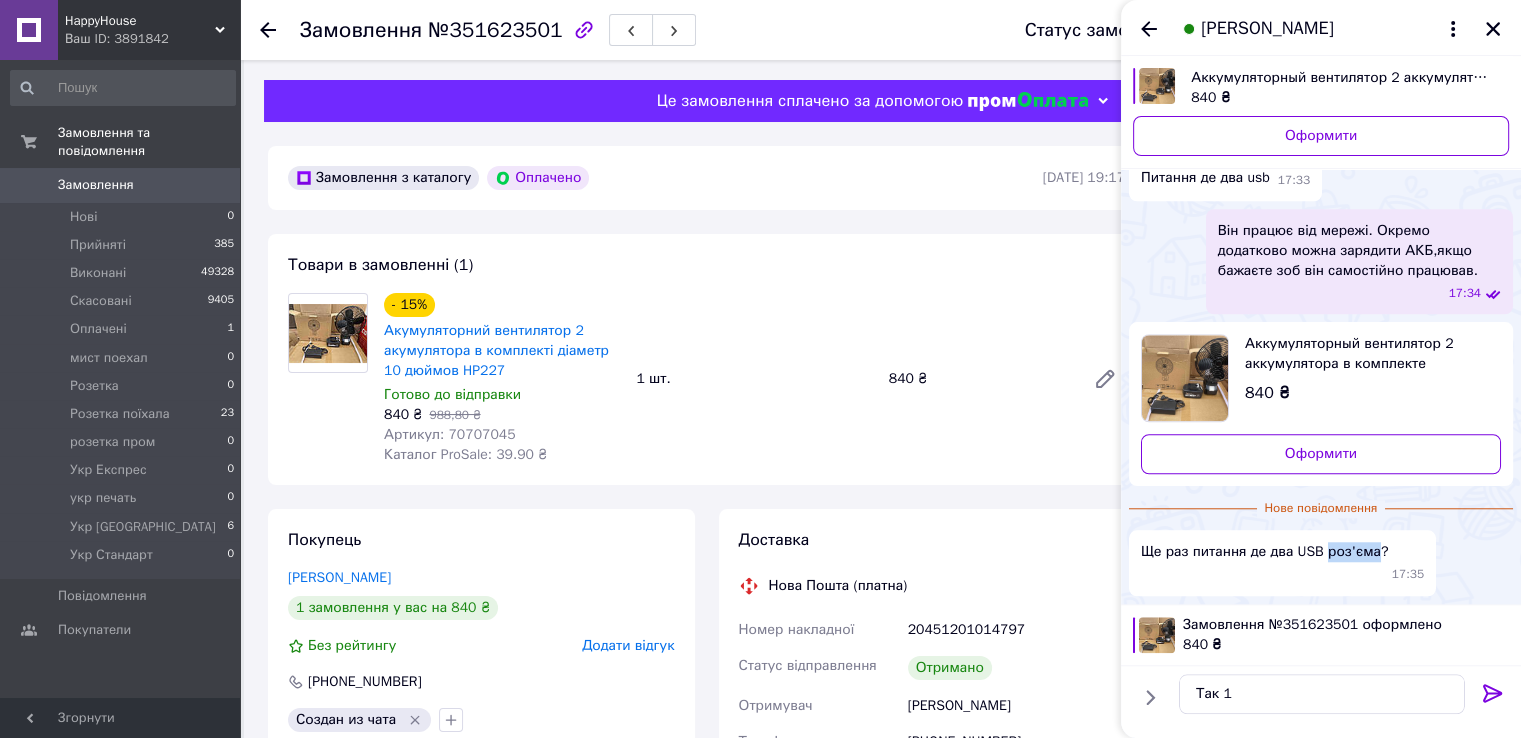 click on "Ще раз питання де два USB роз'єма?" at bounding box center (1264, 552) 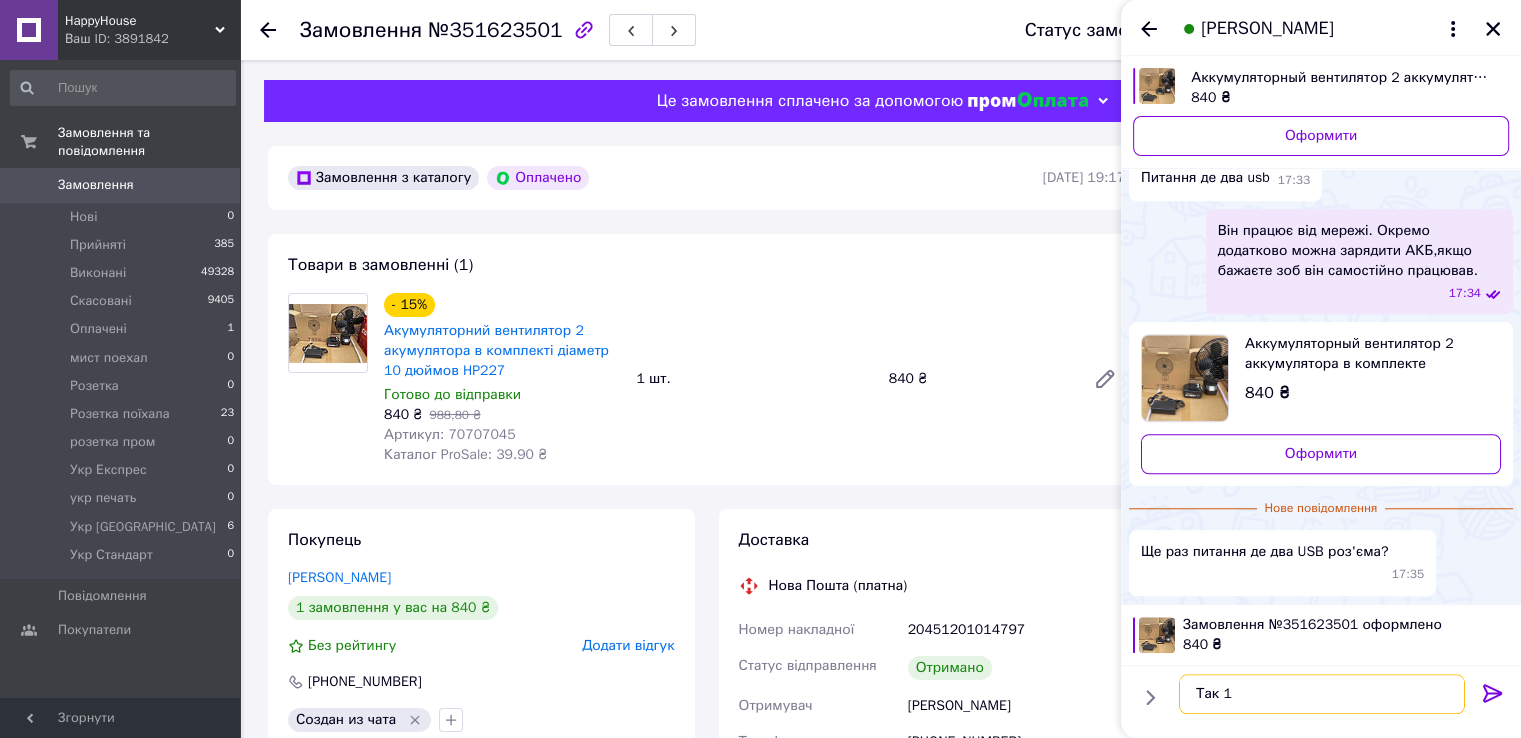 click on "Так 1" at bounding box center (1322, 694) 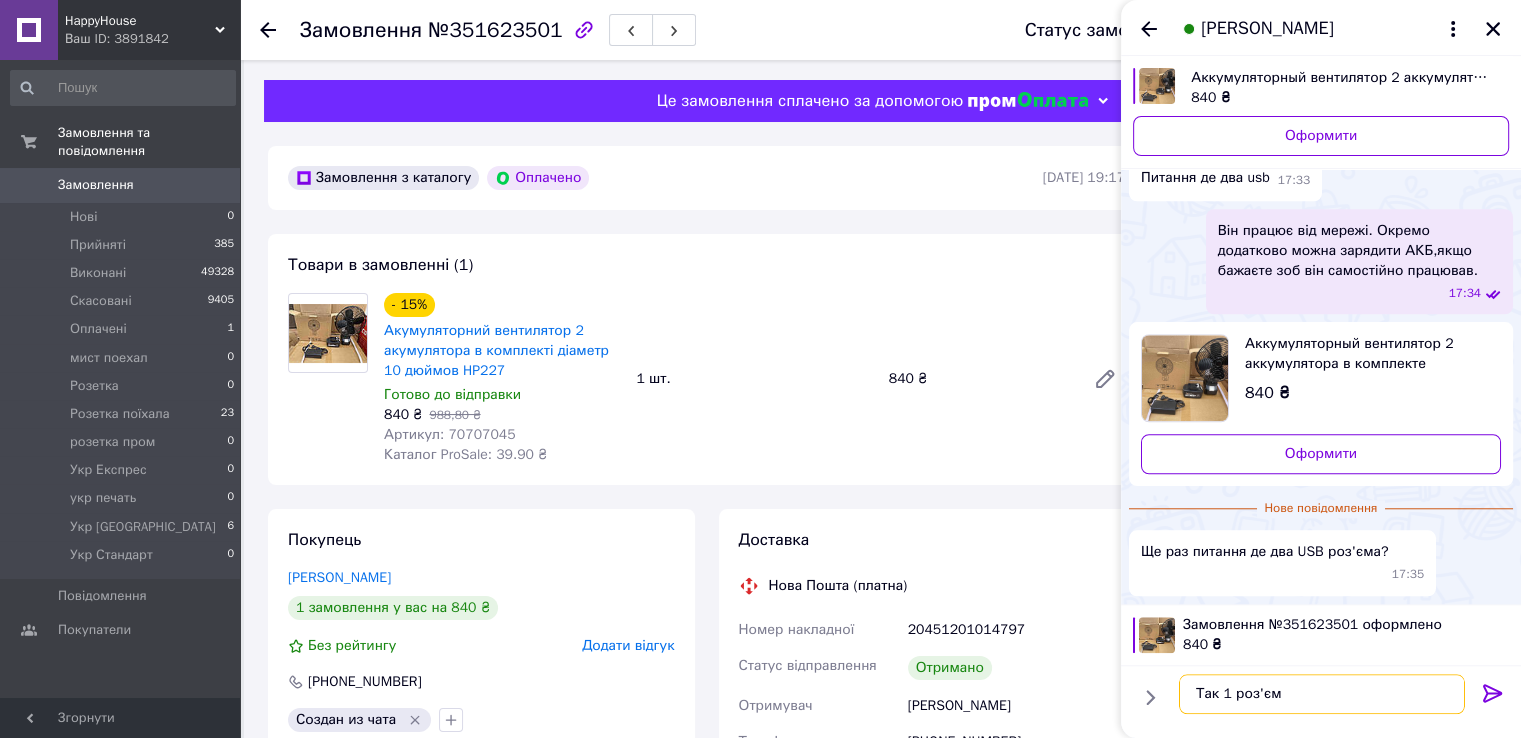 type on "Так 1 роз'єм." 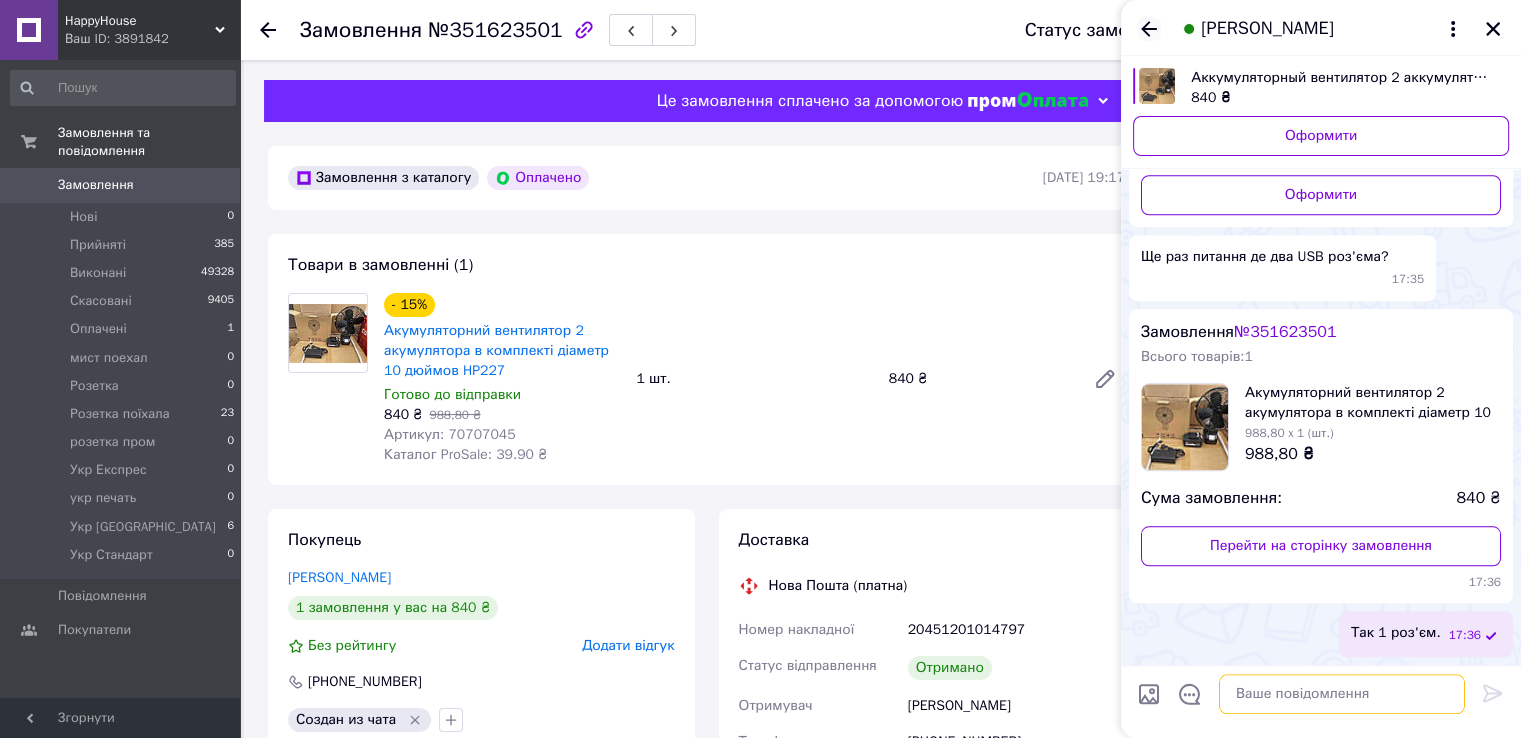 type 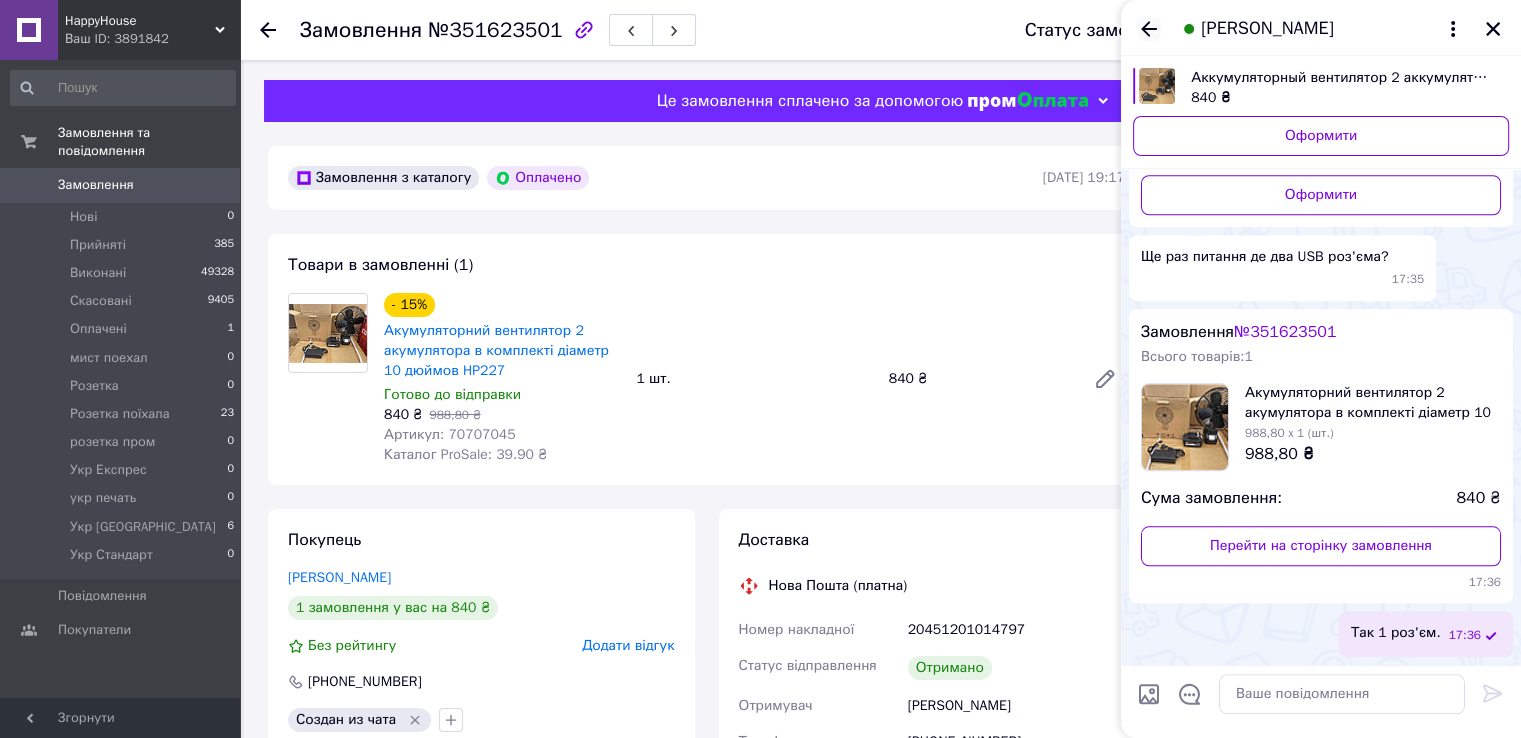 click 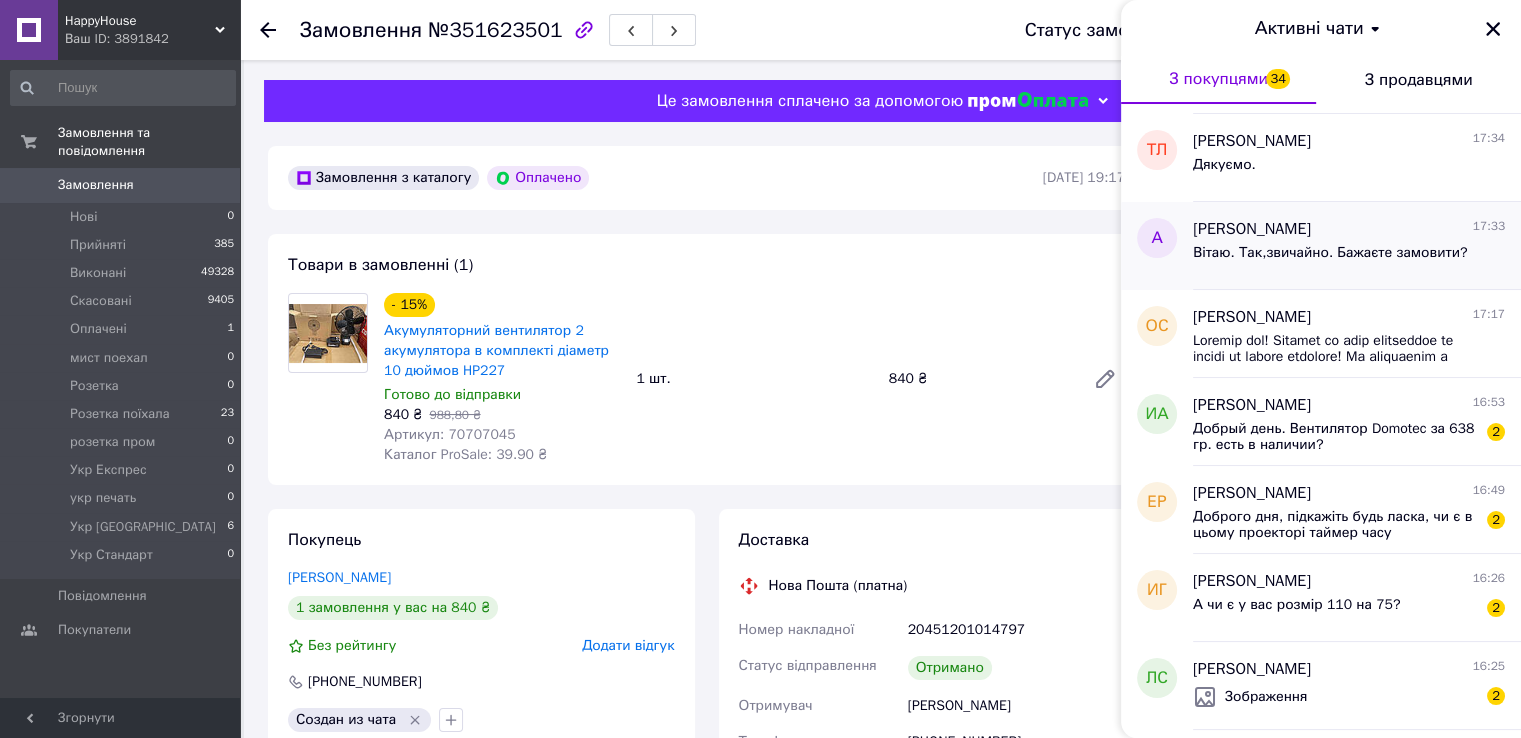 scroll, scrollTop: 300, scrollLeft: 0, axis: vertical 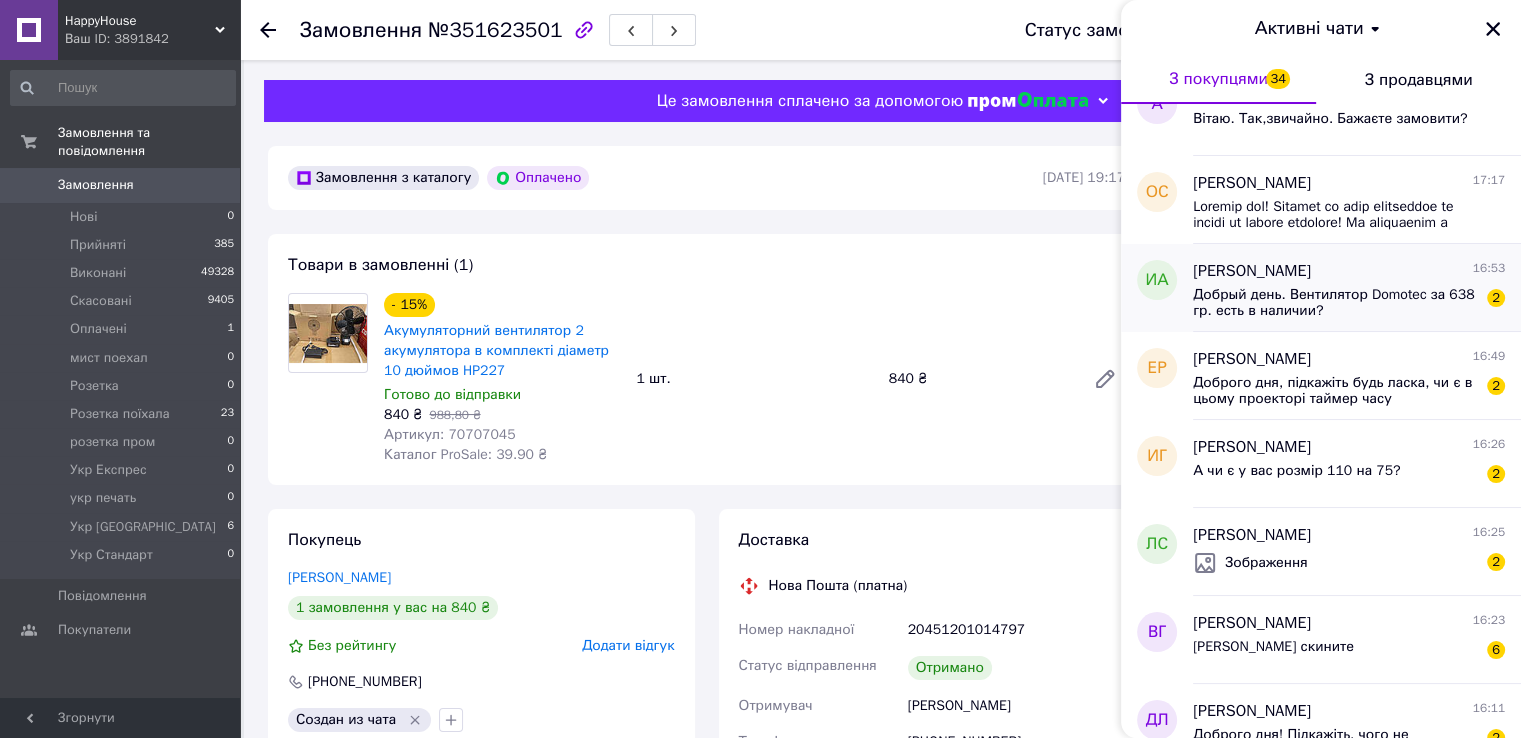 click on "Добрый день. Вентилятор Domotec за 638 гр. есть в наличии?" at bounding box center [1335, 303] 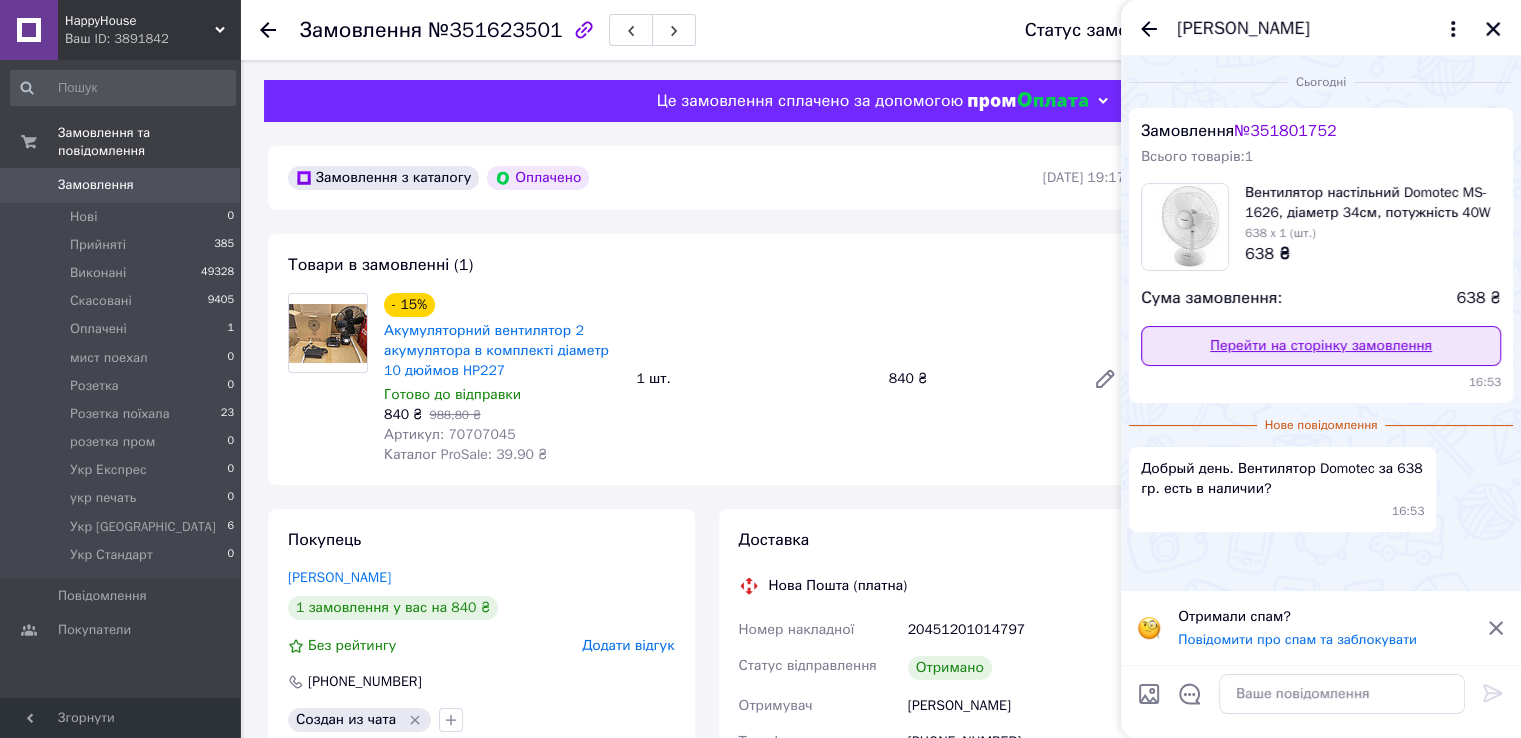 click on "Перейти на сторінку замовлення" at bounding box center [1321, 346] 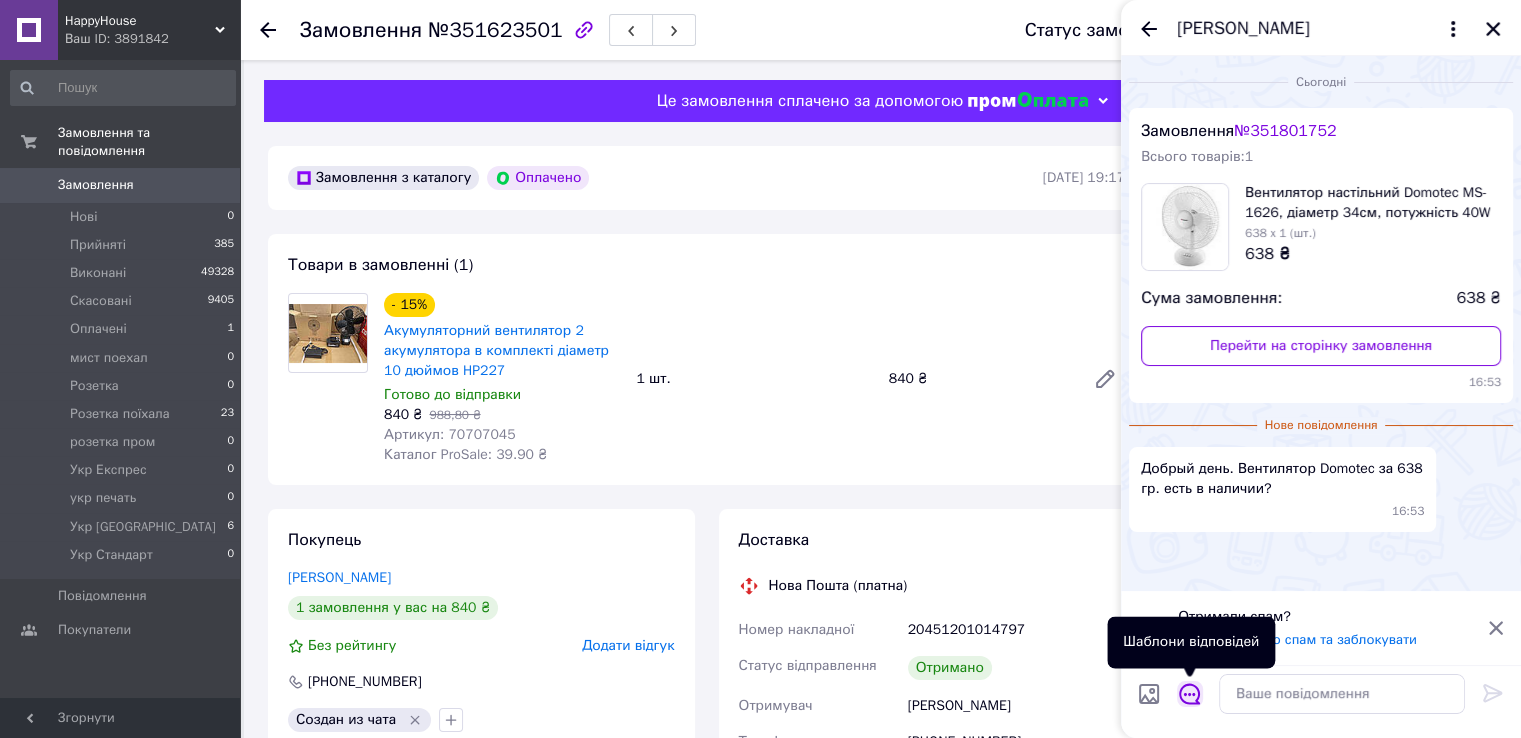 click 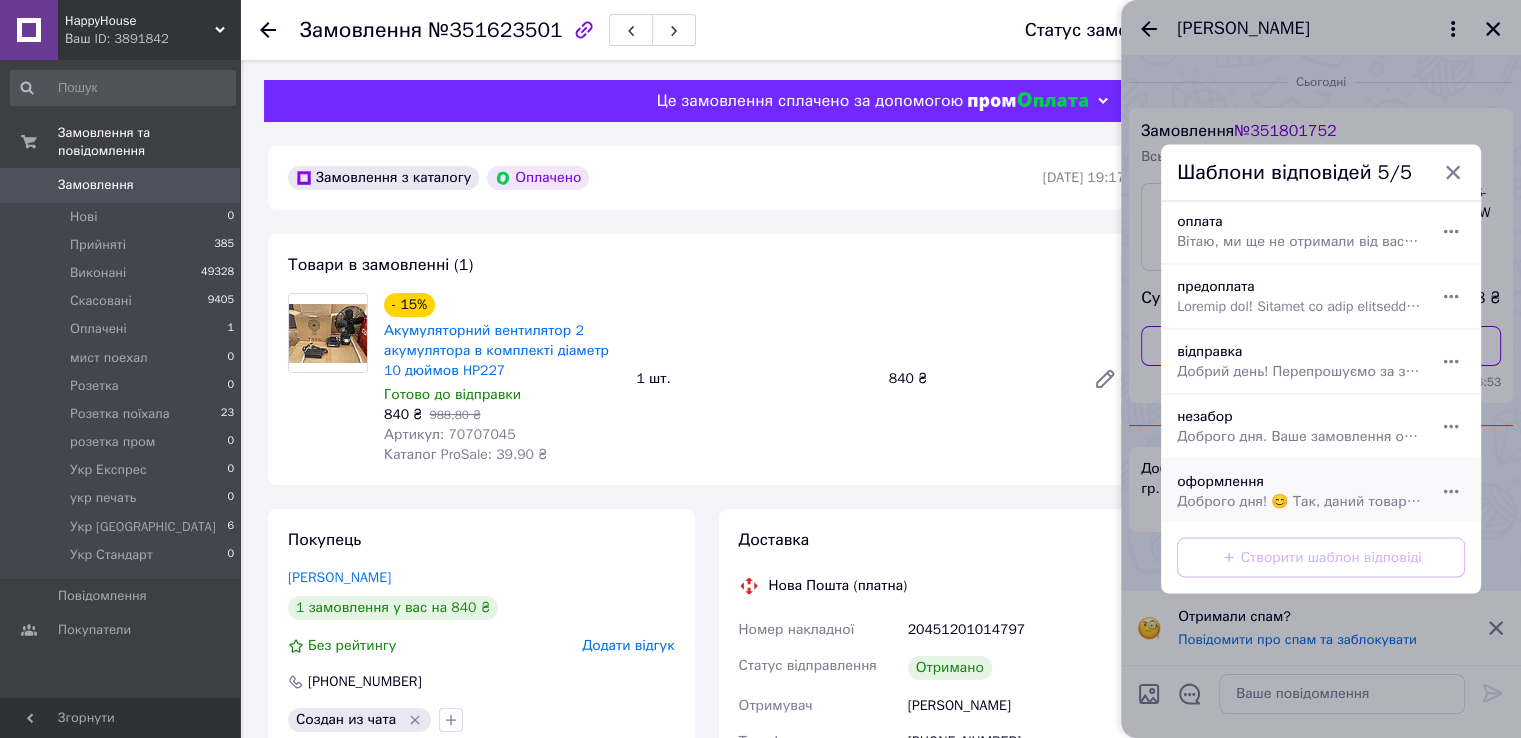 scroll, scrollTop: 3, scrollLeft: 0, axis: vertical 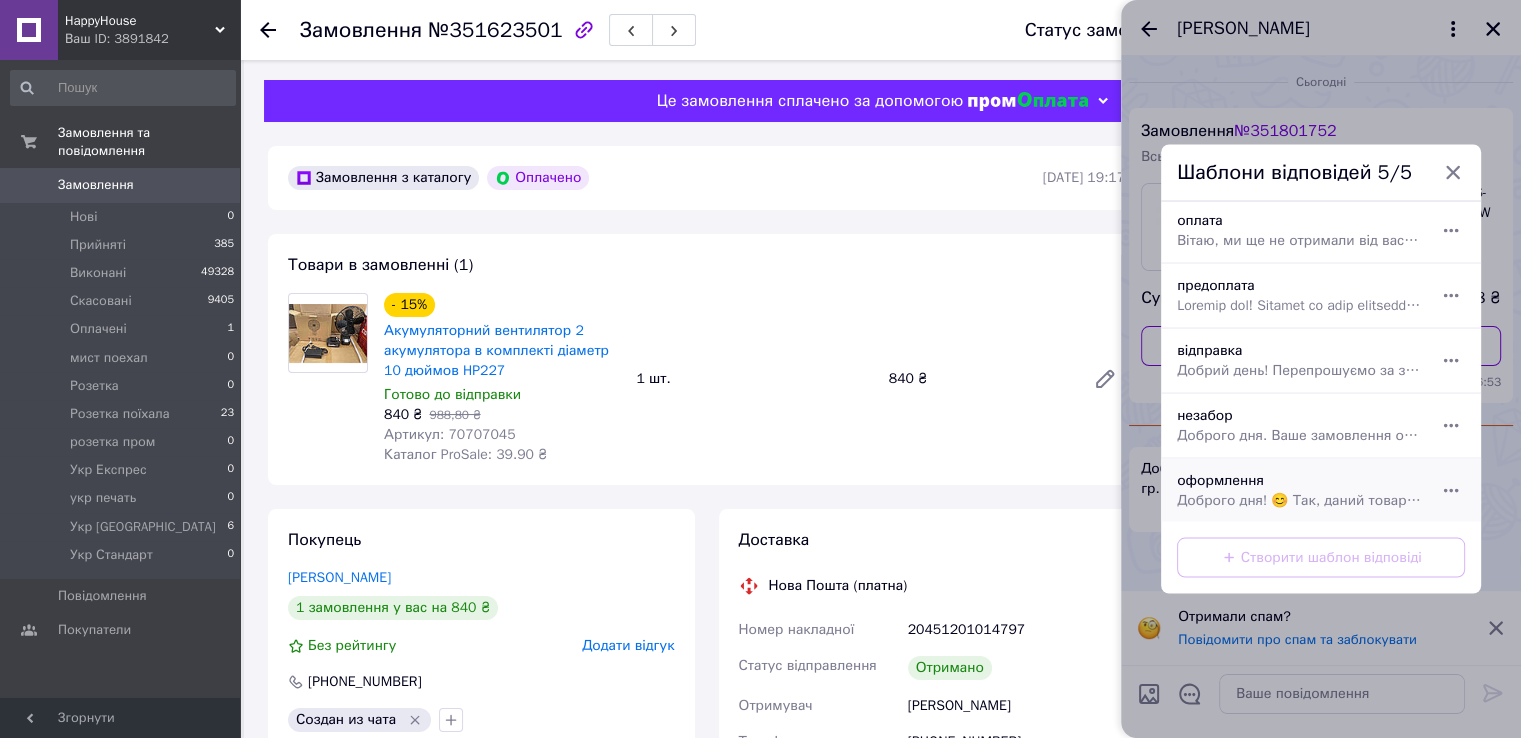 click on "Доброго дня! 😊
Так, даний товар є в наявності. Залишайте, будь ласка, замовлення через наш сайт або напишіть у чат ваші дані для оформлення:
Прізвище та ім’я
Номер телефону
[PERSON_NAME] доставки (або відділення [GEOGRAPHIC_DATA])
Ми з радістю оформимо ваше замовлення! 💌" at bounding box center (1299, 501) 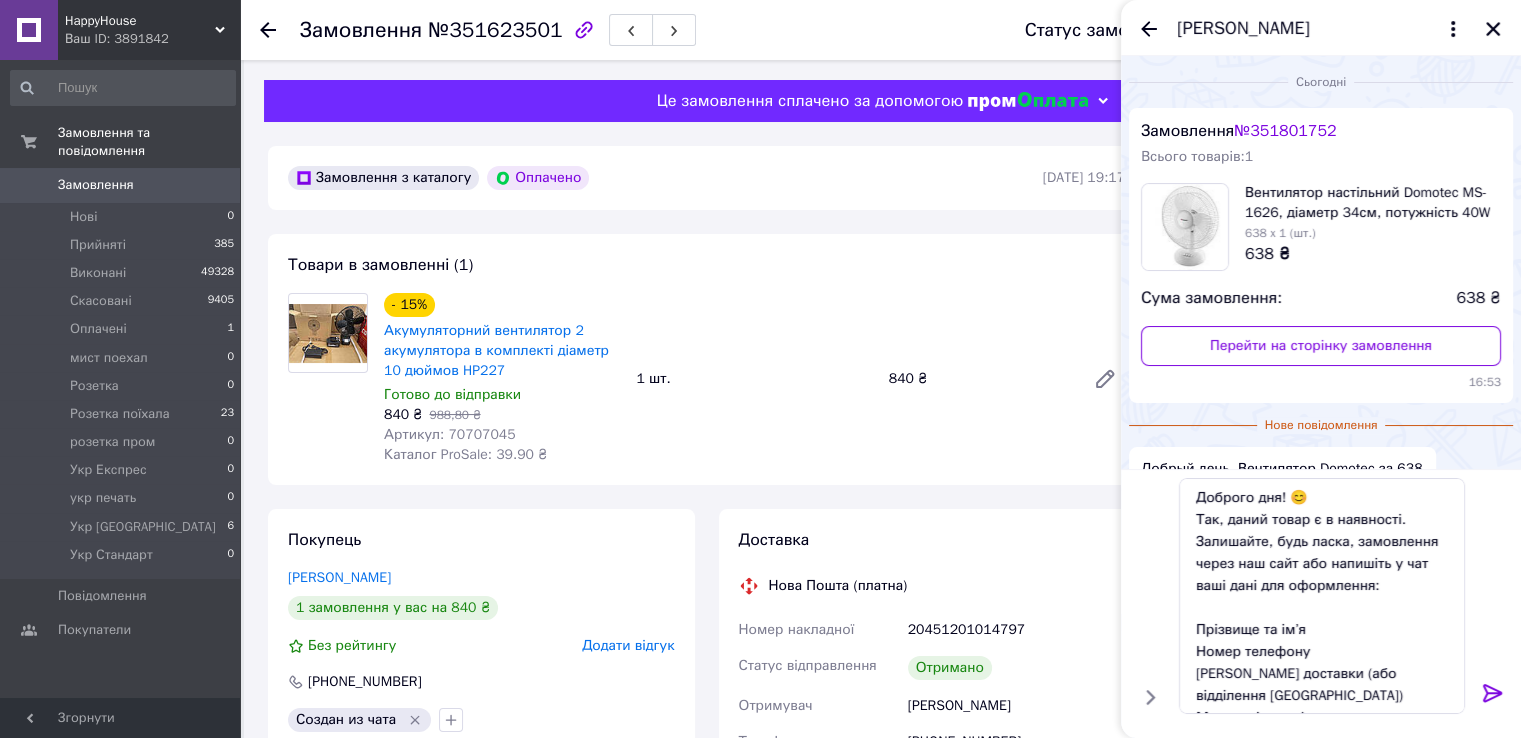 click 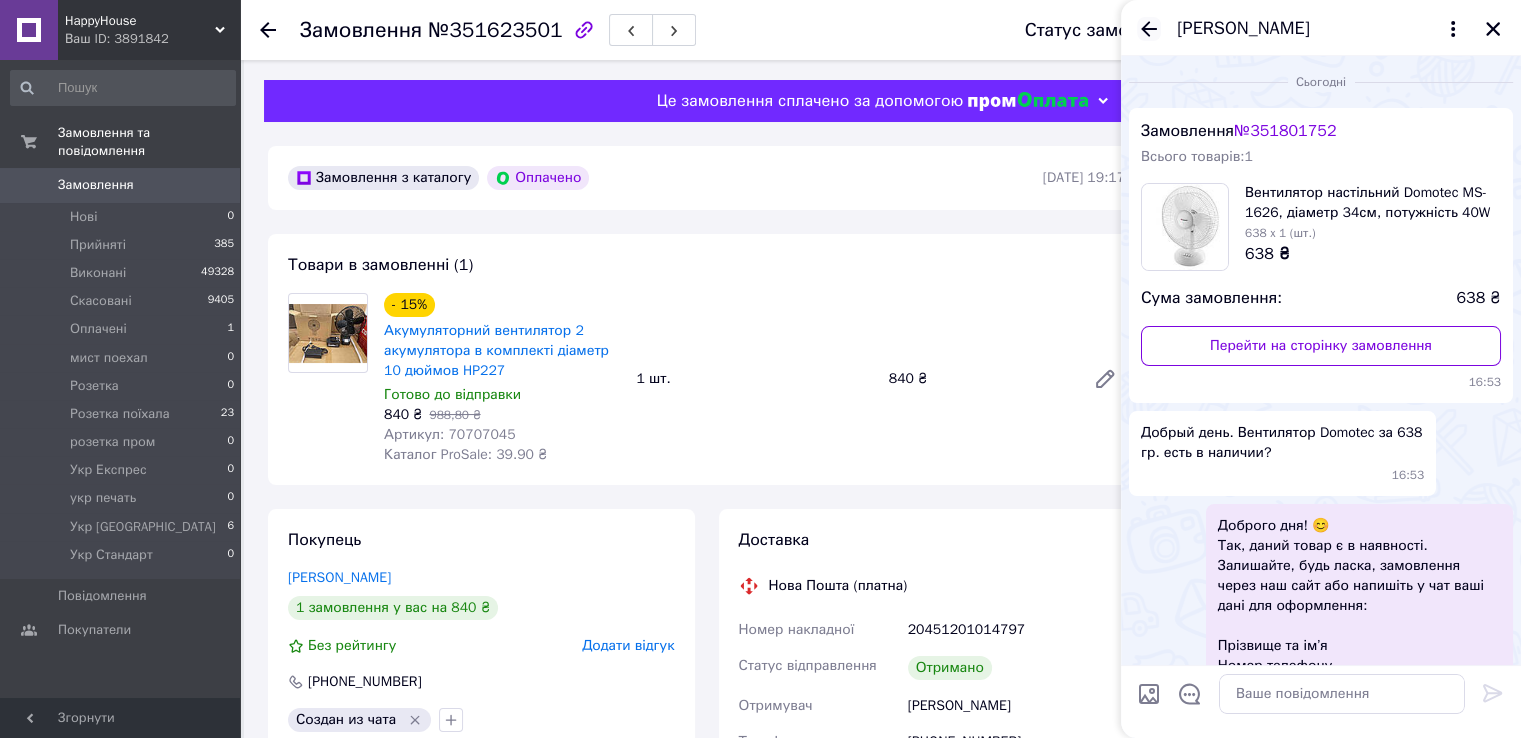 scroll, scrollTop: 112, scrollLeft: 0, axis: vertical 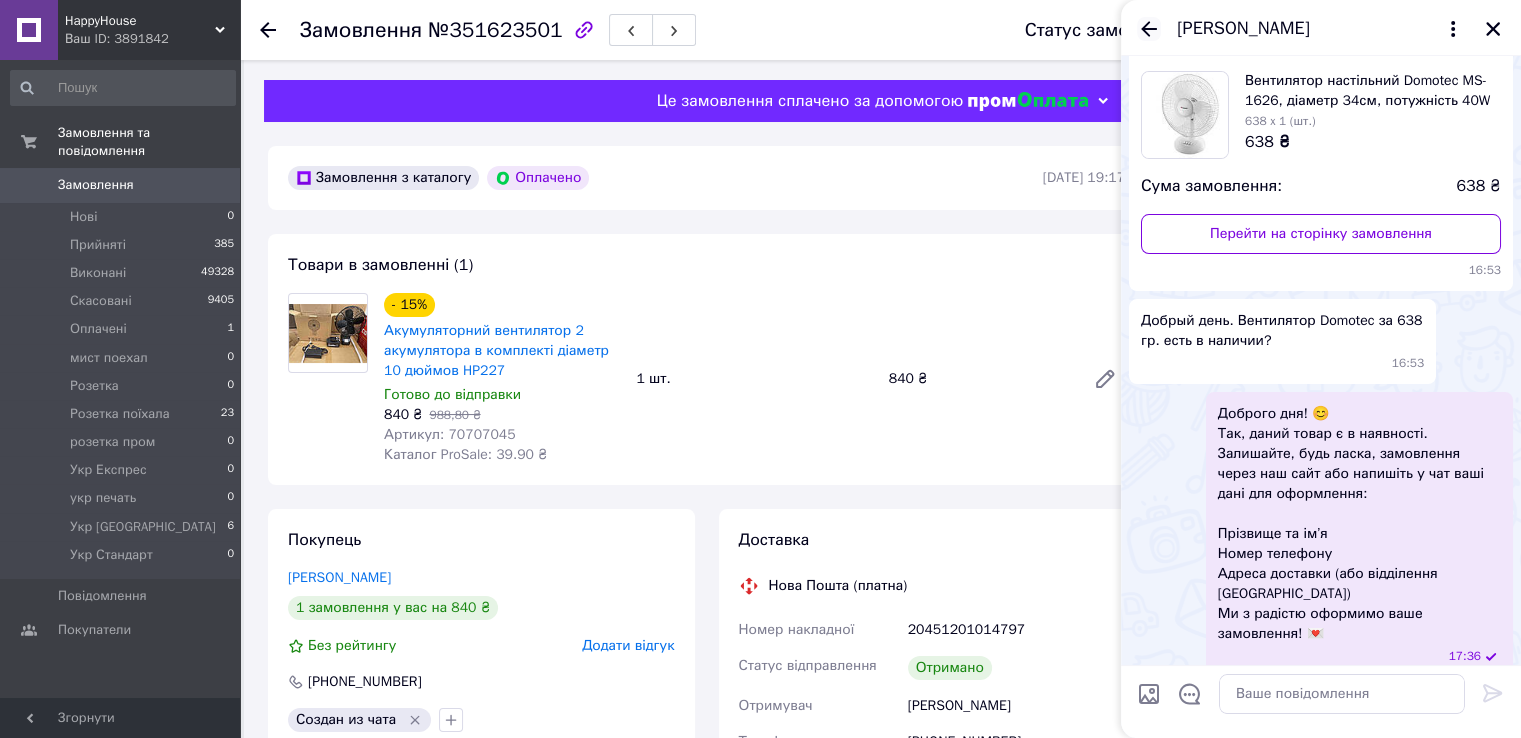 click 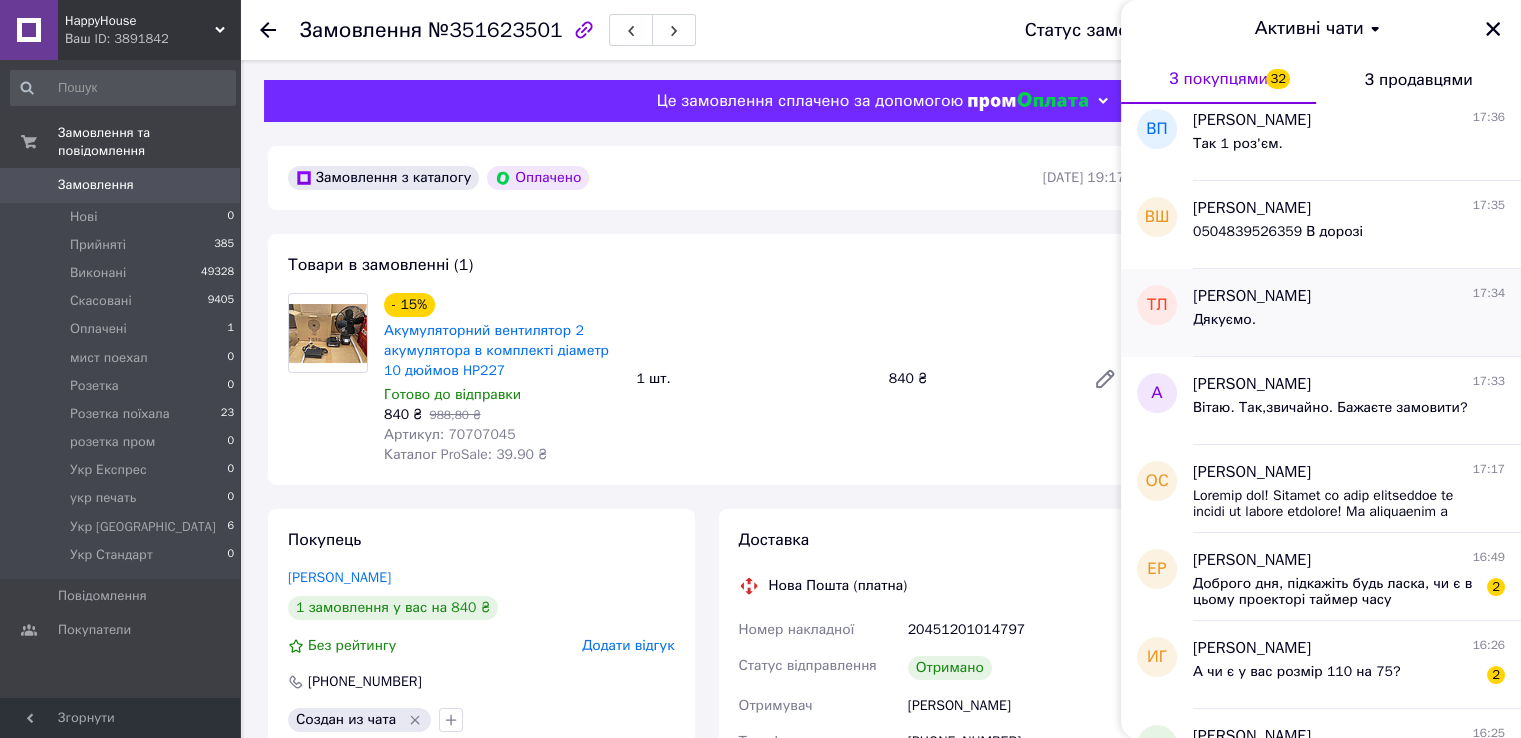 scroll, scrollTop: 200, scrollLeft: 0, axis: vertical 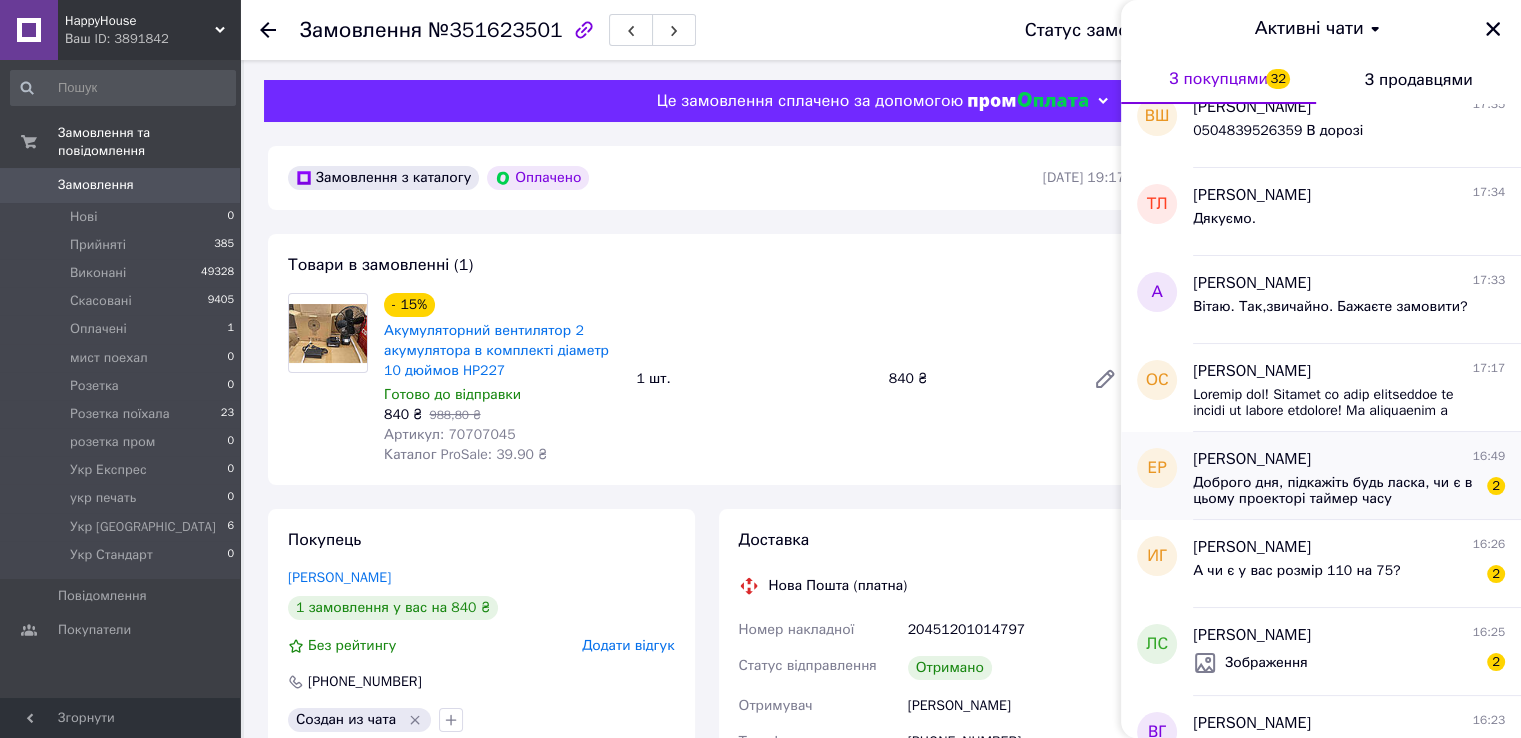 click on "[PERSON_NAME]" at bounding box center (1252, 459) 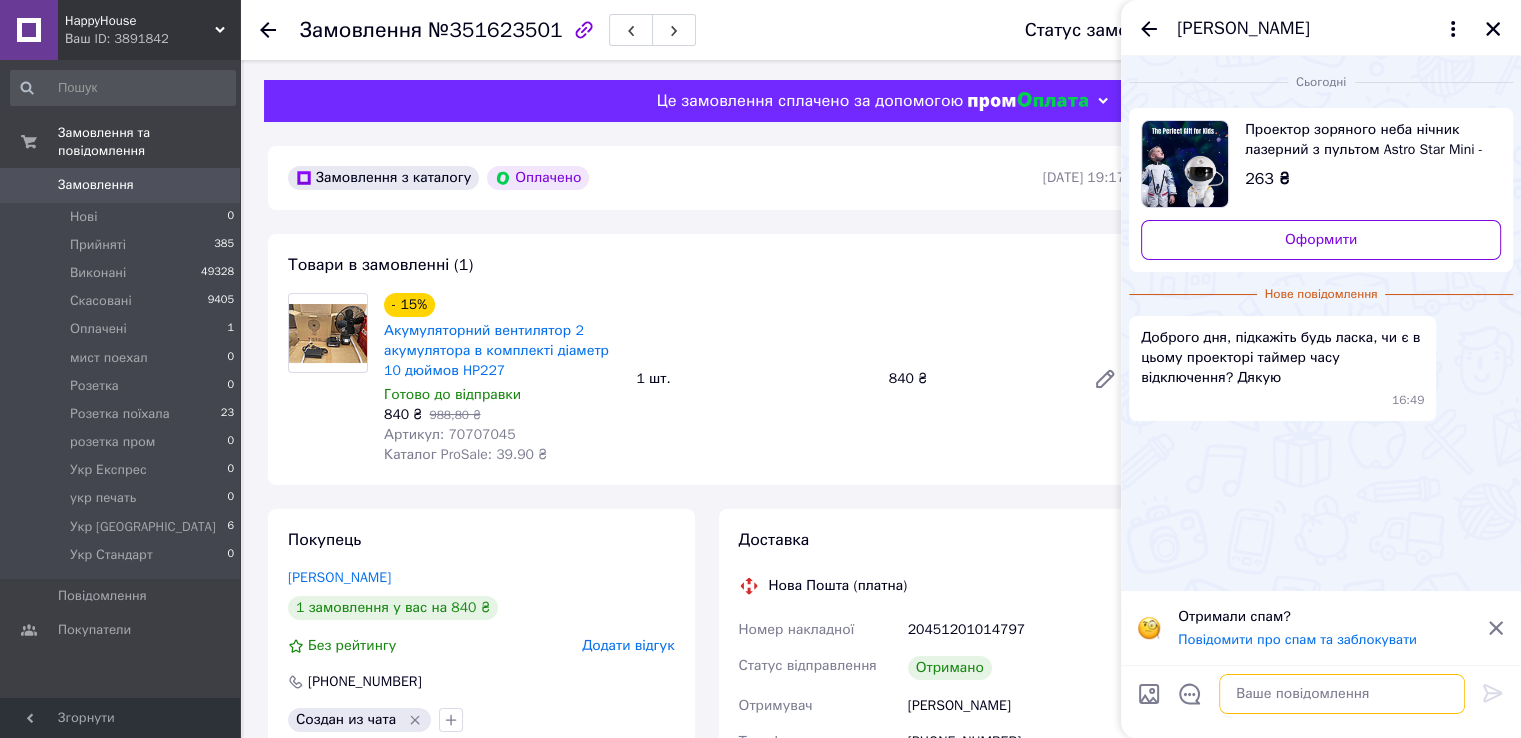 click at bounding box center [1342, 694] 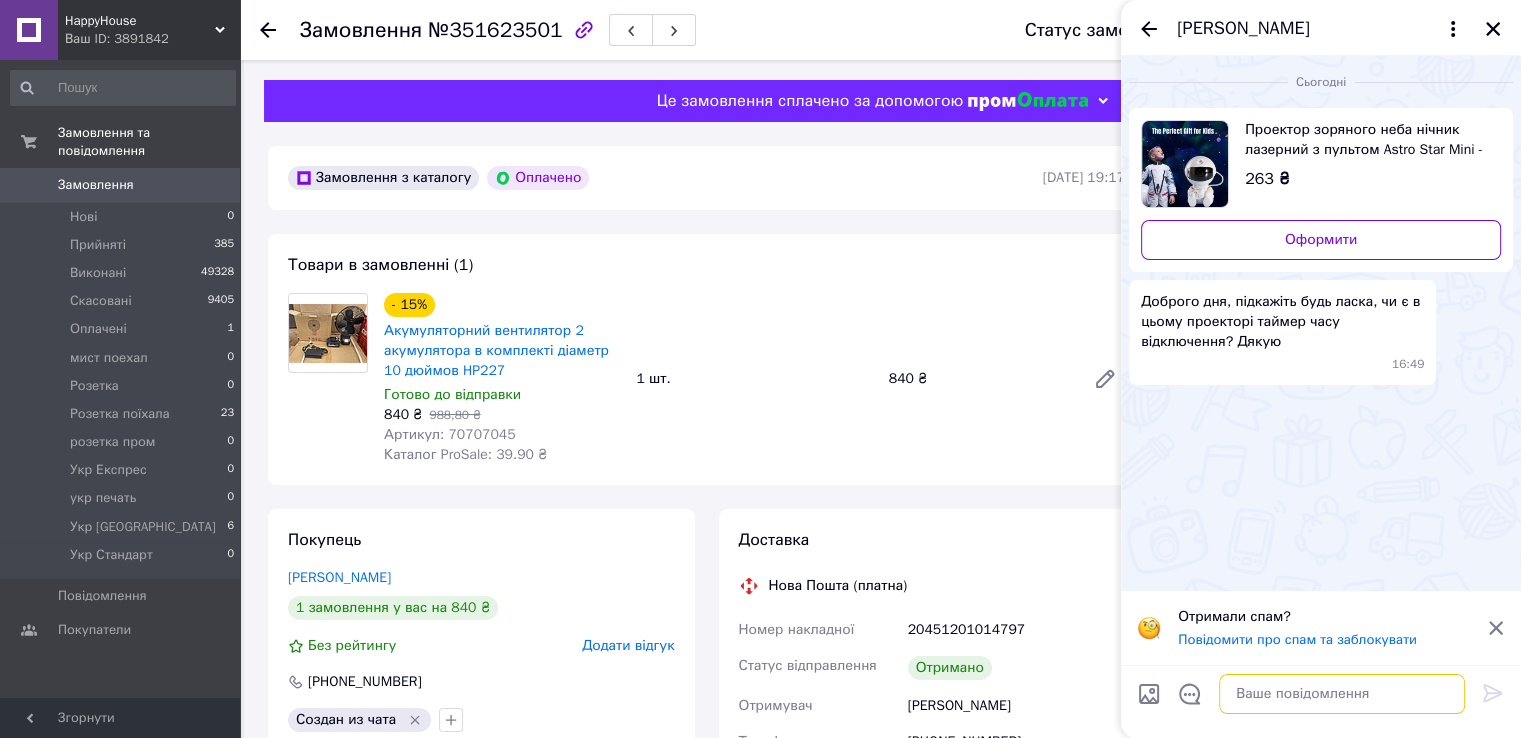 click at bounding box center (1342, 694) 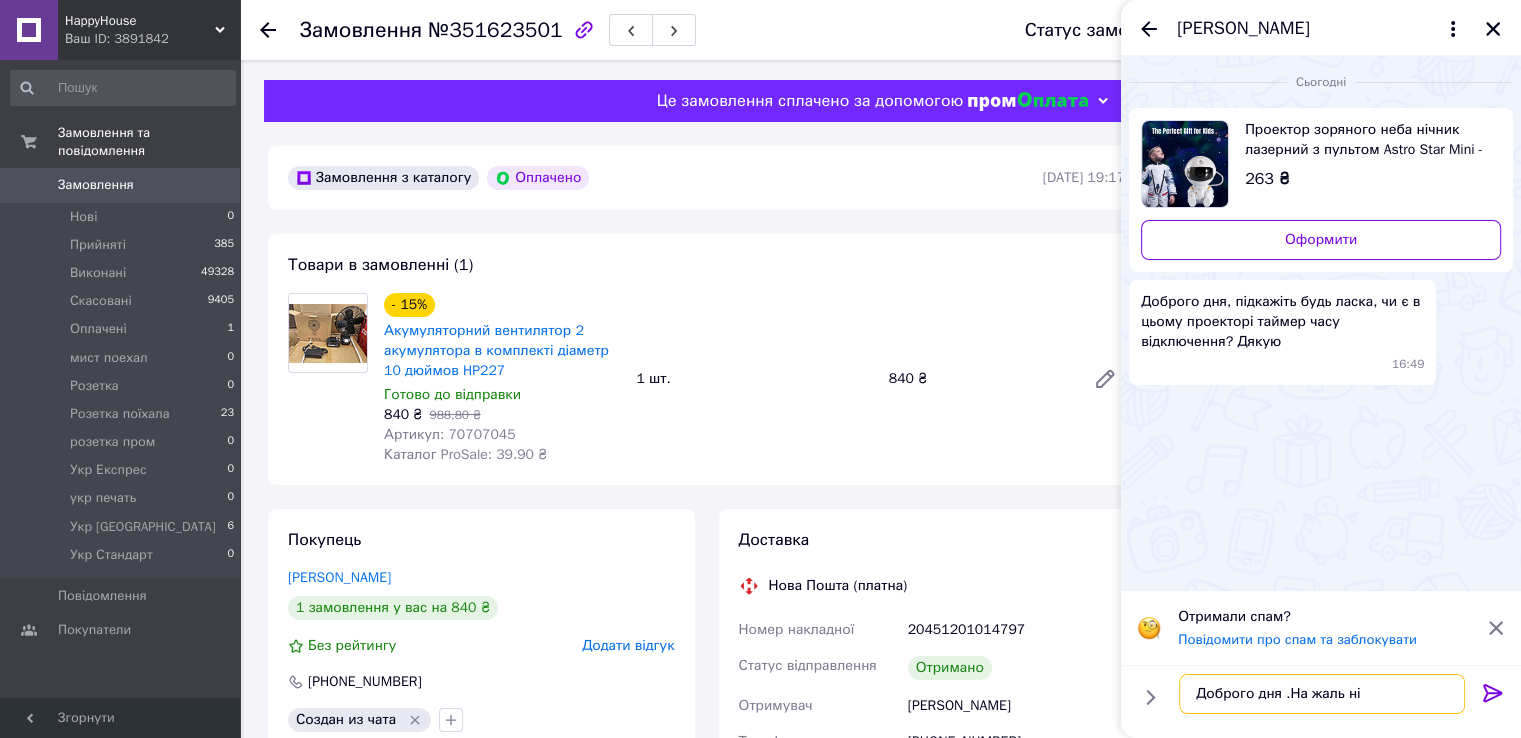 type on "Доброго дня .На жаль ні." 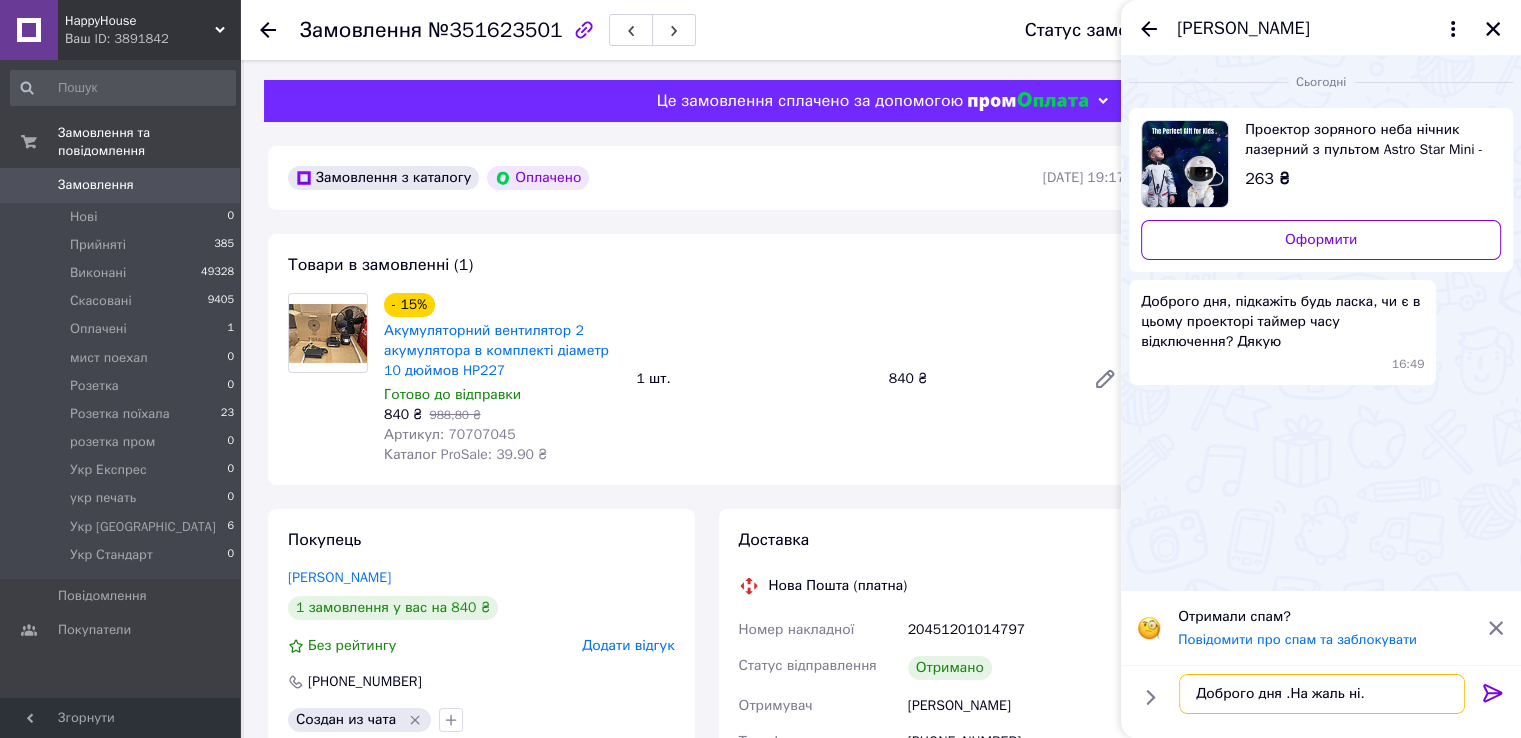type 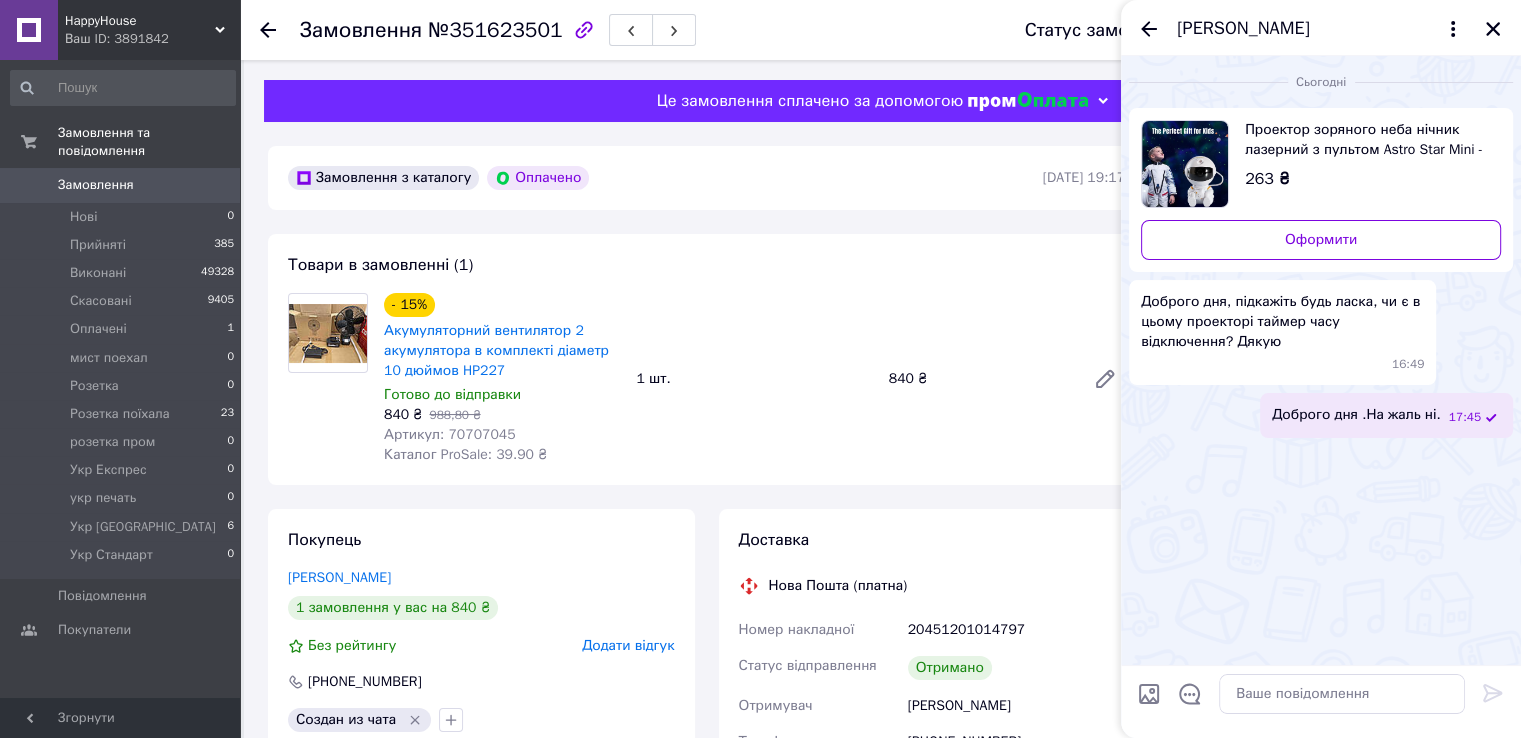 click 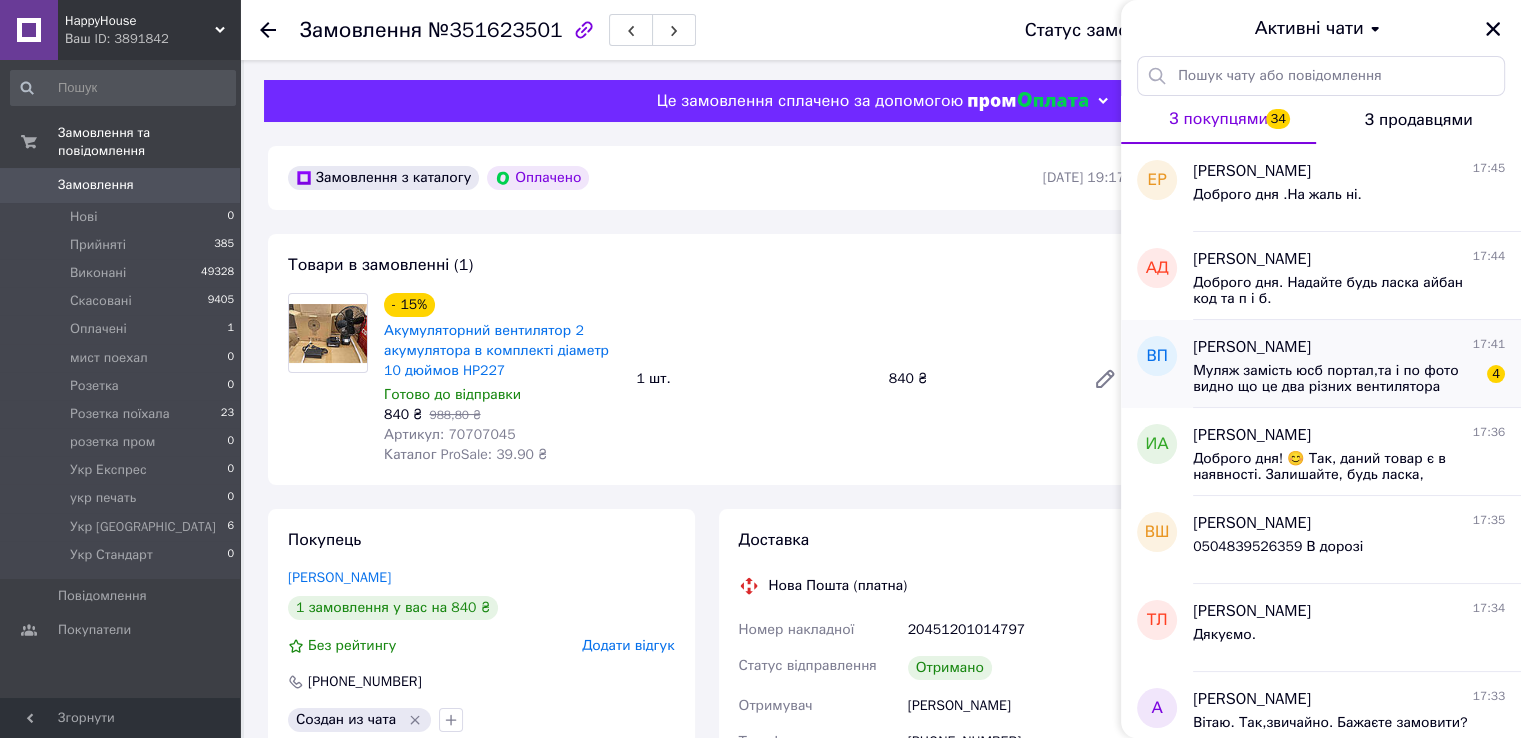 click on "Муляж замість юсб портал,та і по фото видно що це два різних вентилятора" at bounding box center [1335, 379] 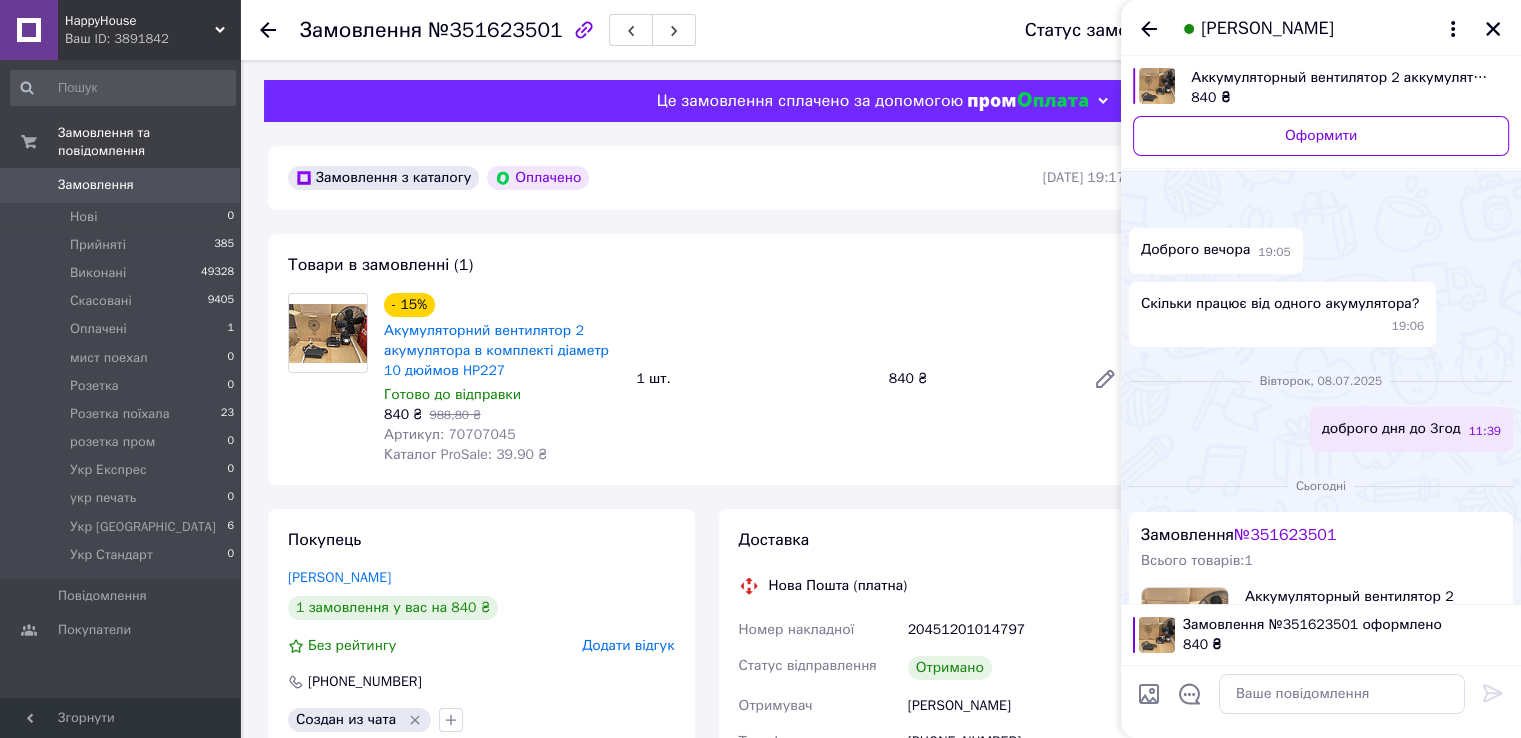 scroll, scrollTop: 3038, scrollLeft: 0, axis: vertical 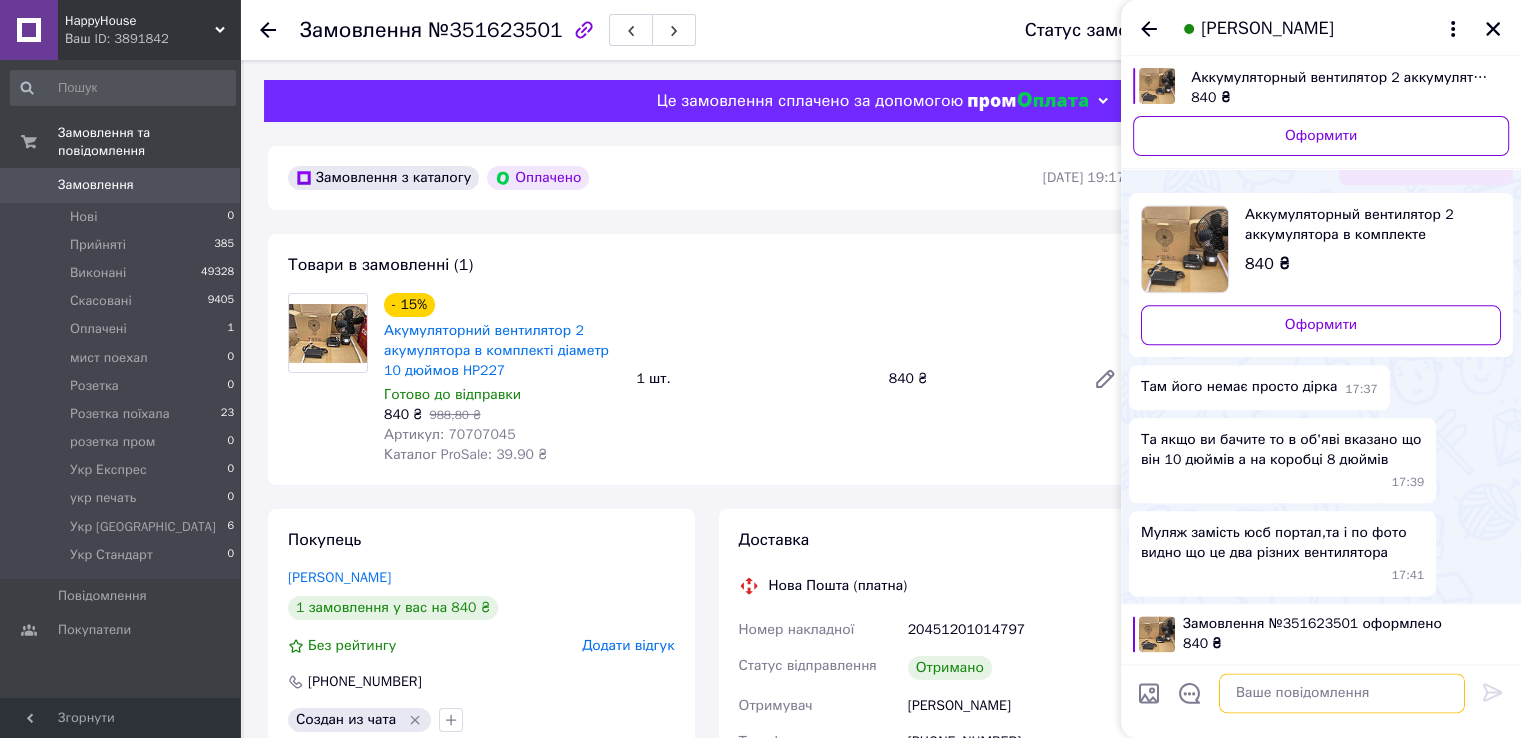 click at bounding box center (1342, 694) 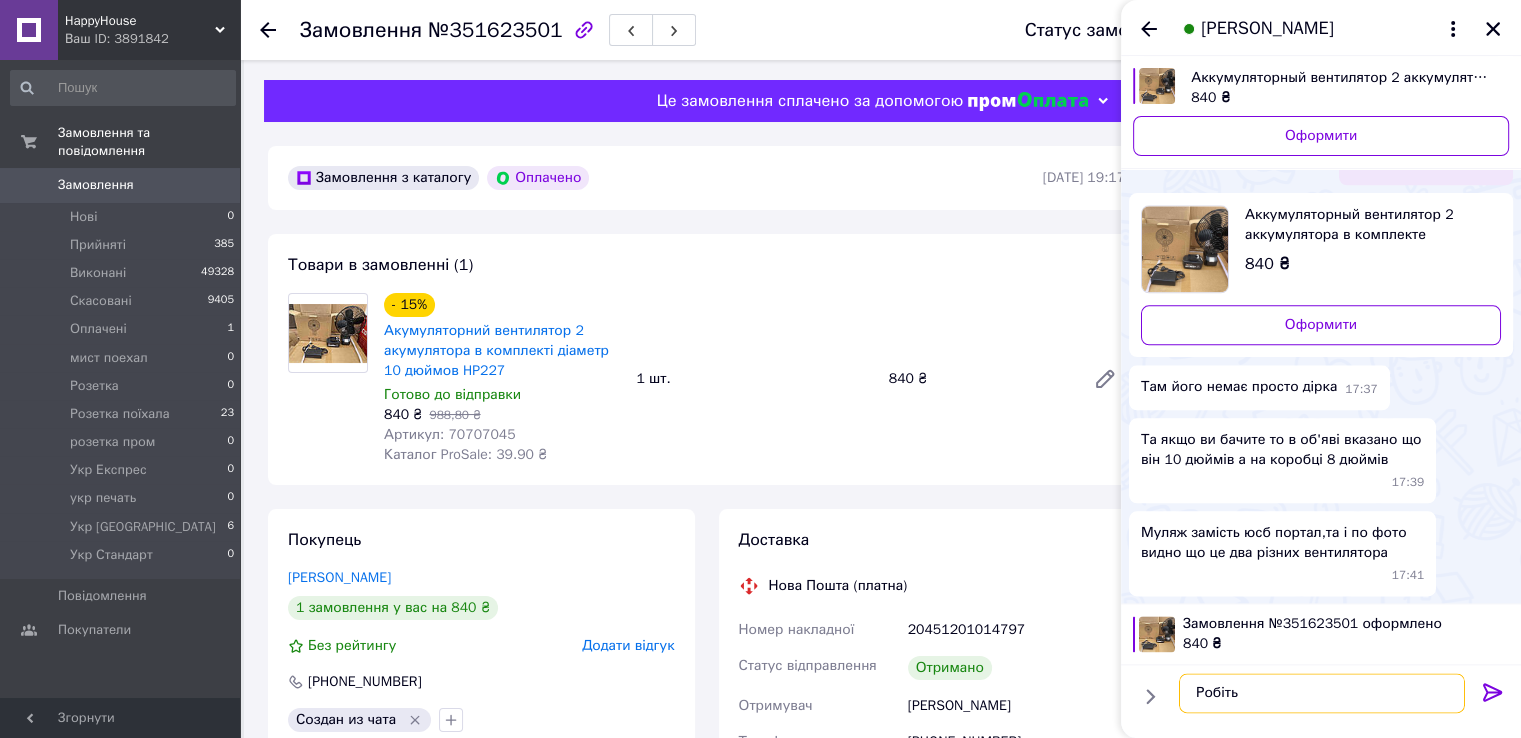 click on "Робіть" at bounding box center (1322, 694) 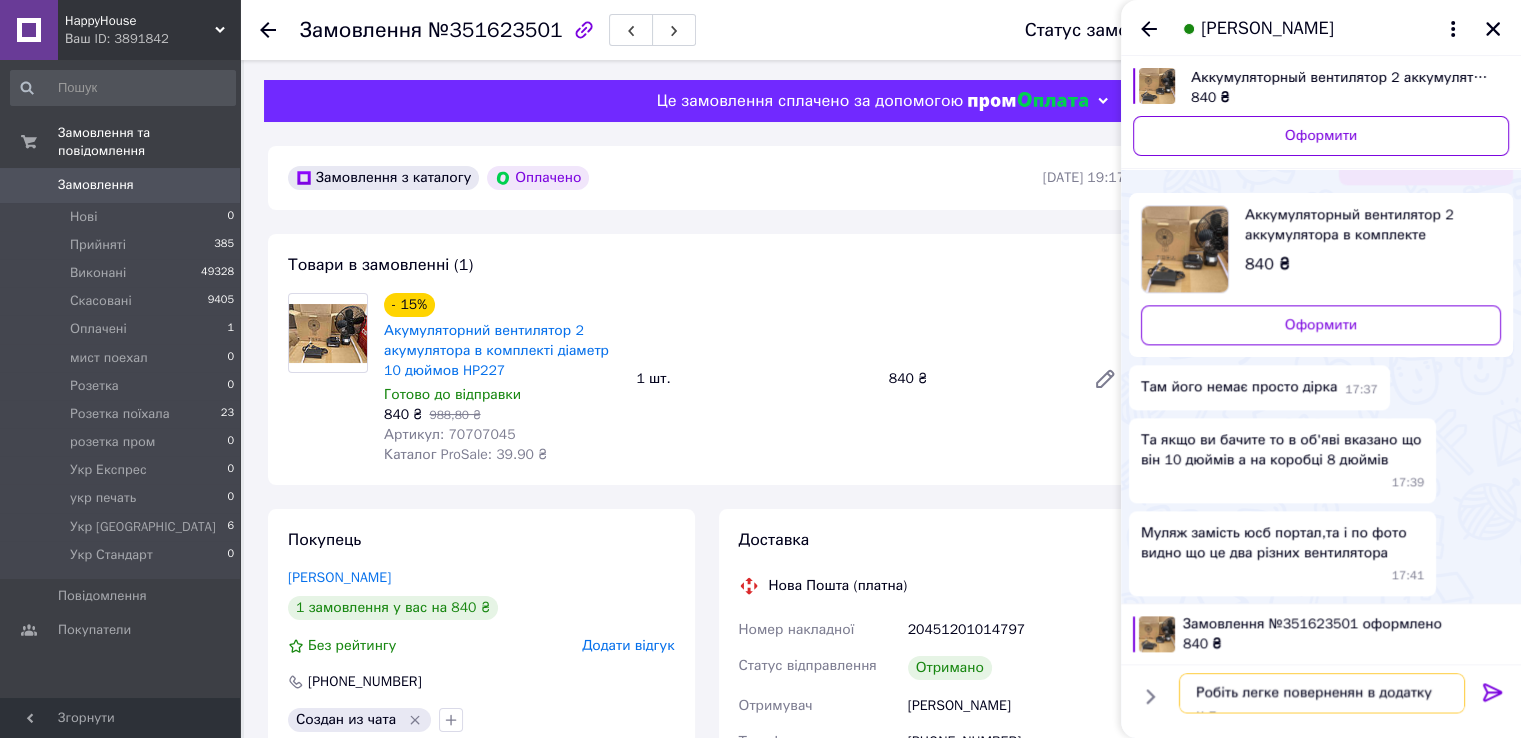 click on "Робіть легке поверненян в додатку н.п" at bounding box center (1322, 694) 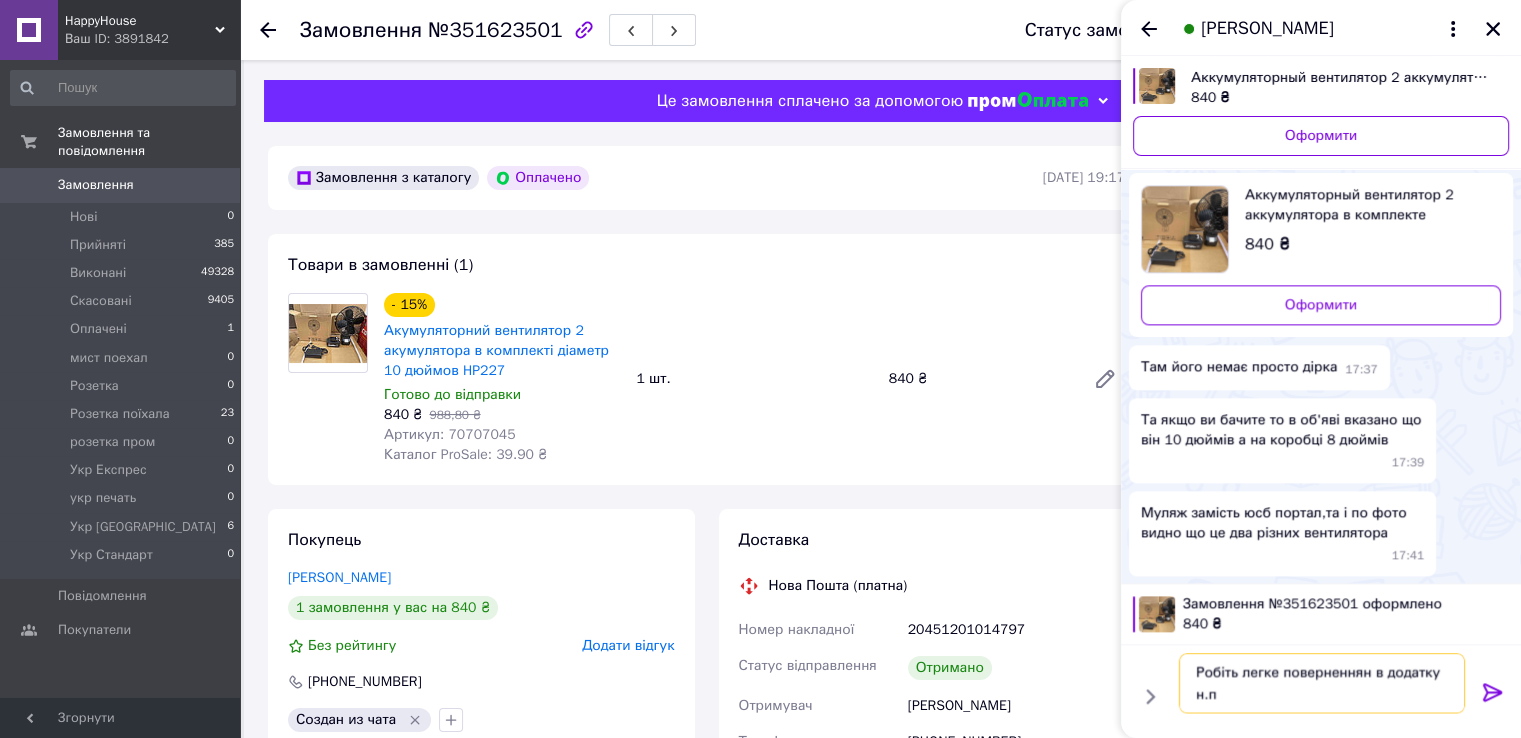click on "Робіть легке поверненнян в додатку н.п" at bounding box center (1322, 684) 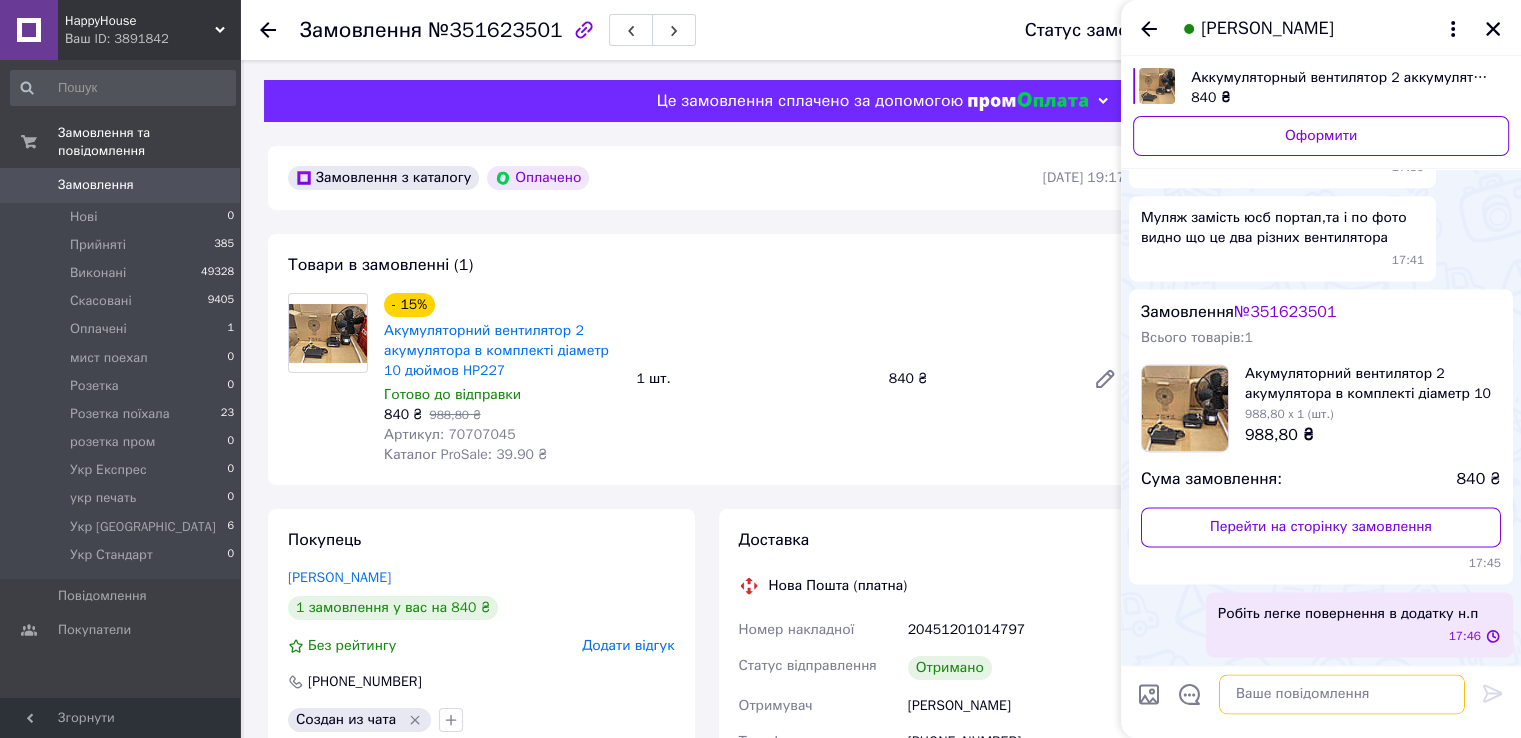 scroll, scrollTop: 3353, scrollLeft: 0, axis: vertical 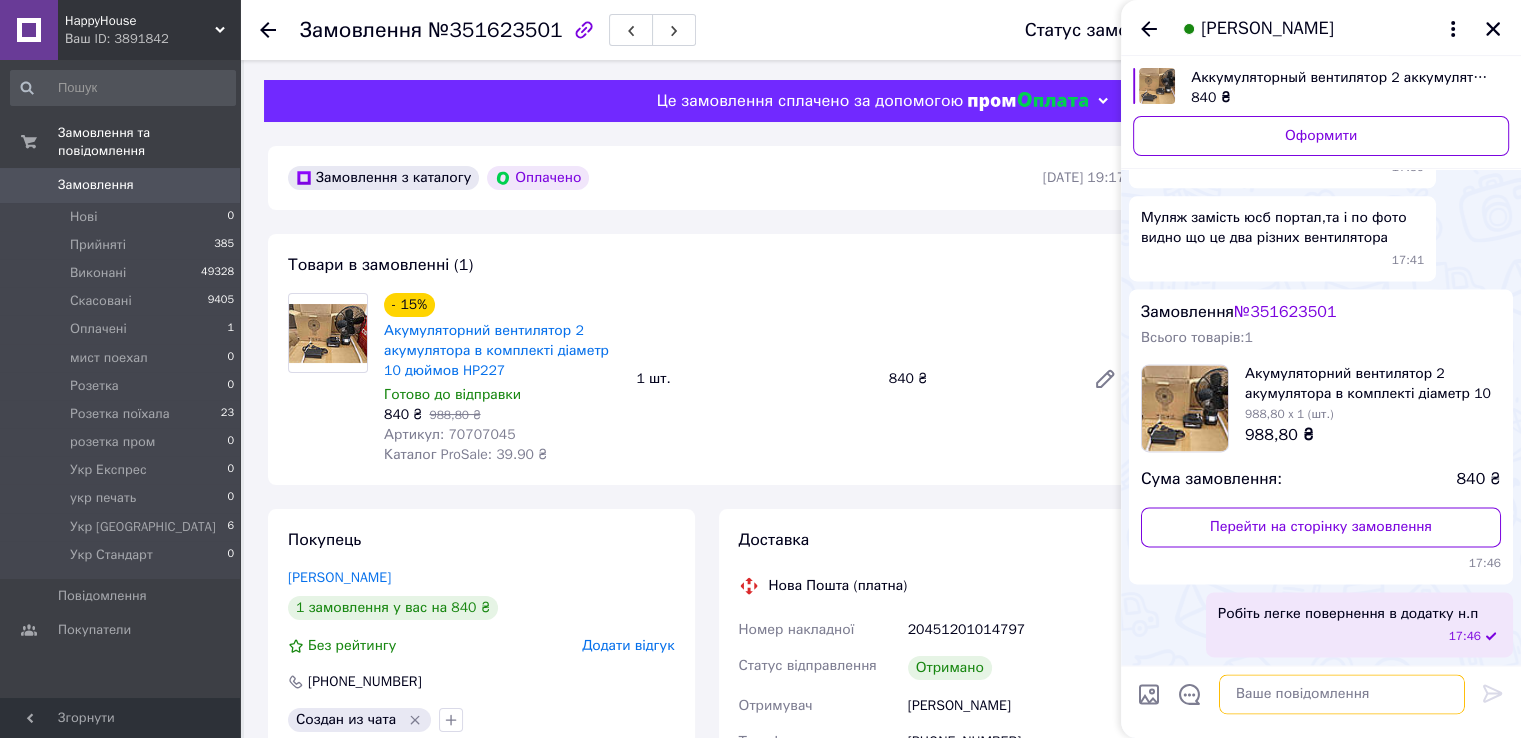 type 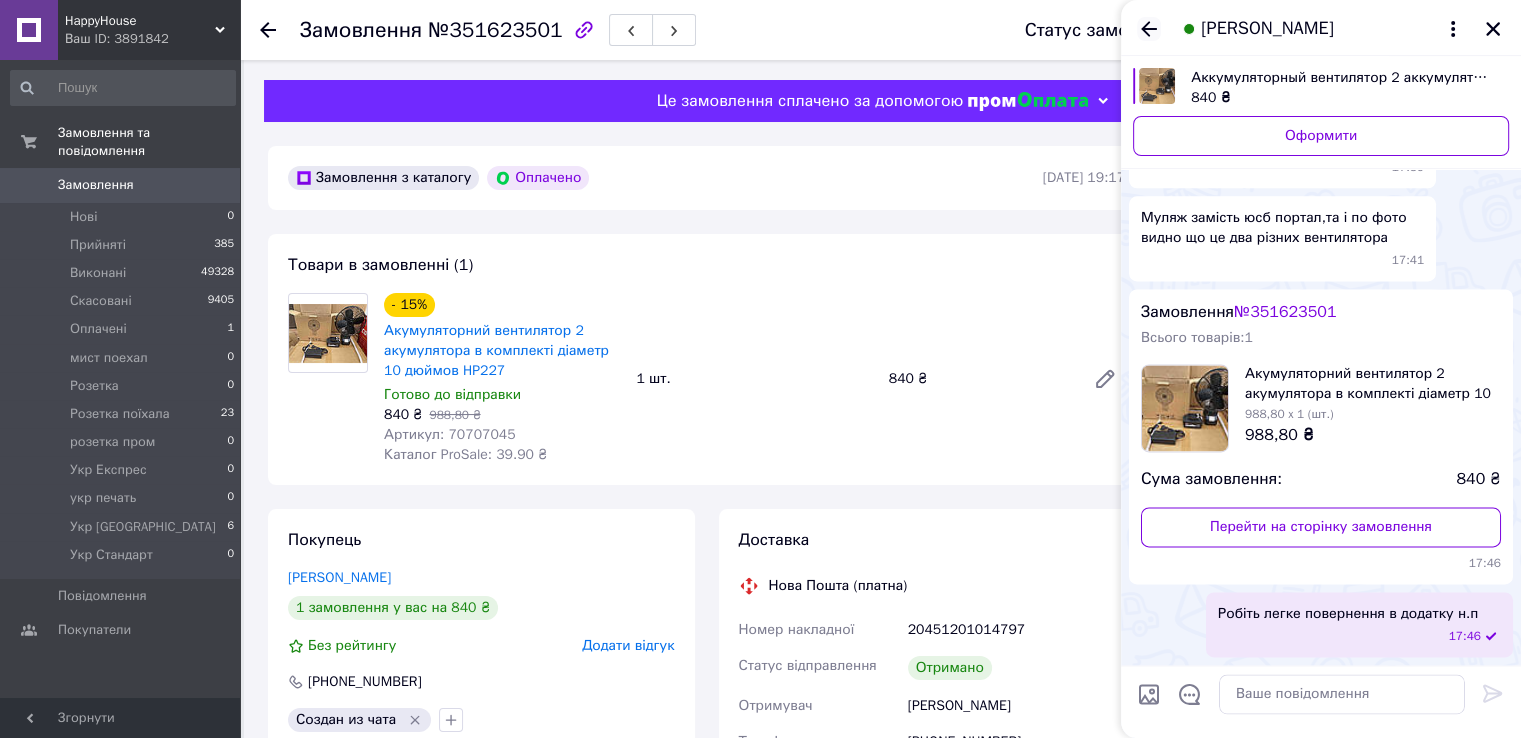 click 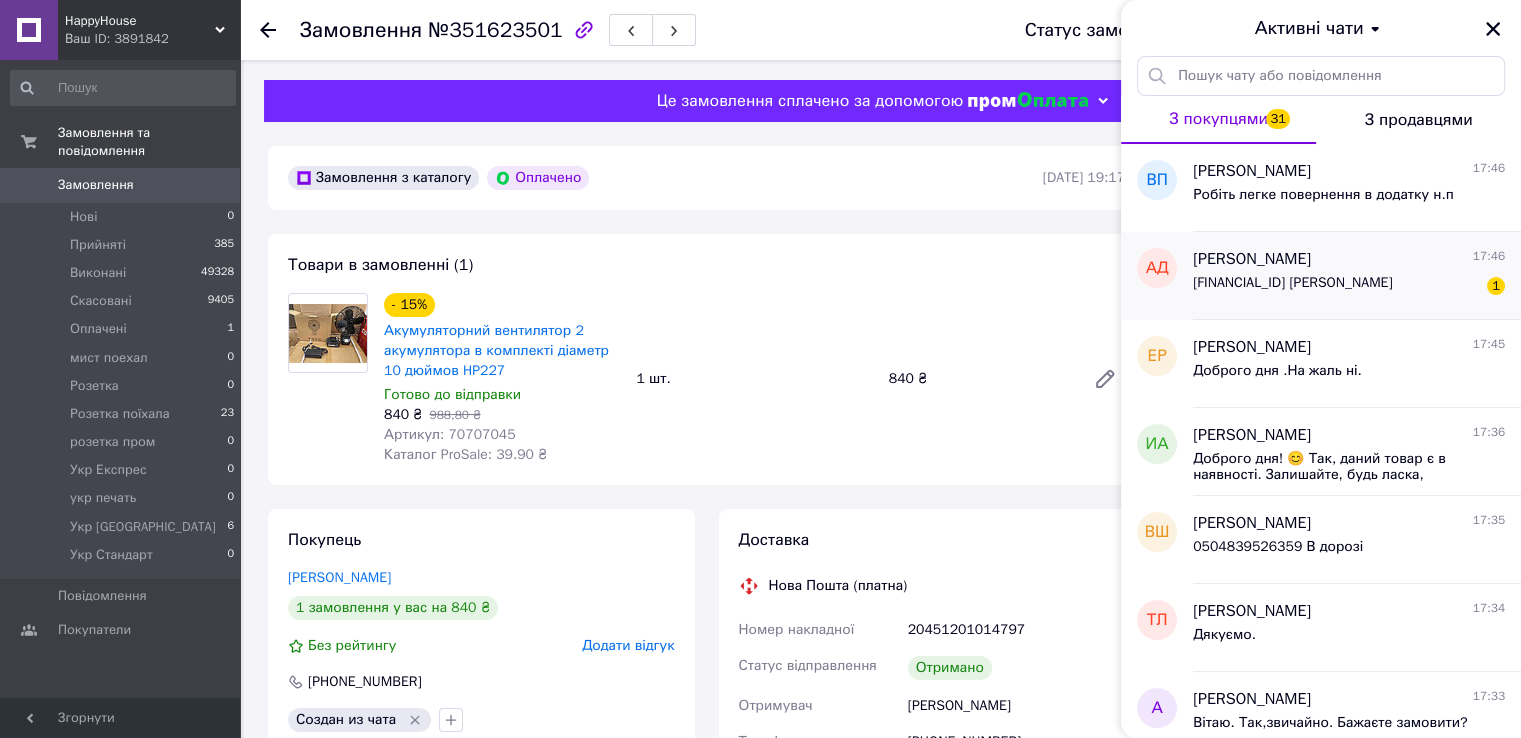 click on "UA203077700000026209115558435
Джуромський Олександр Сергійович" at bounding box center [1292, 283] 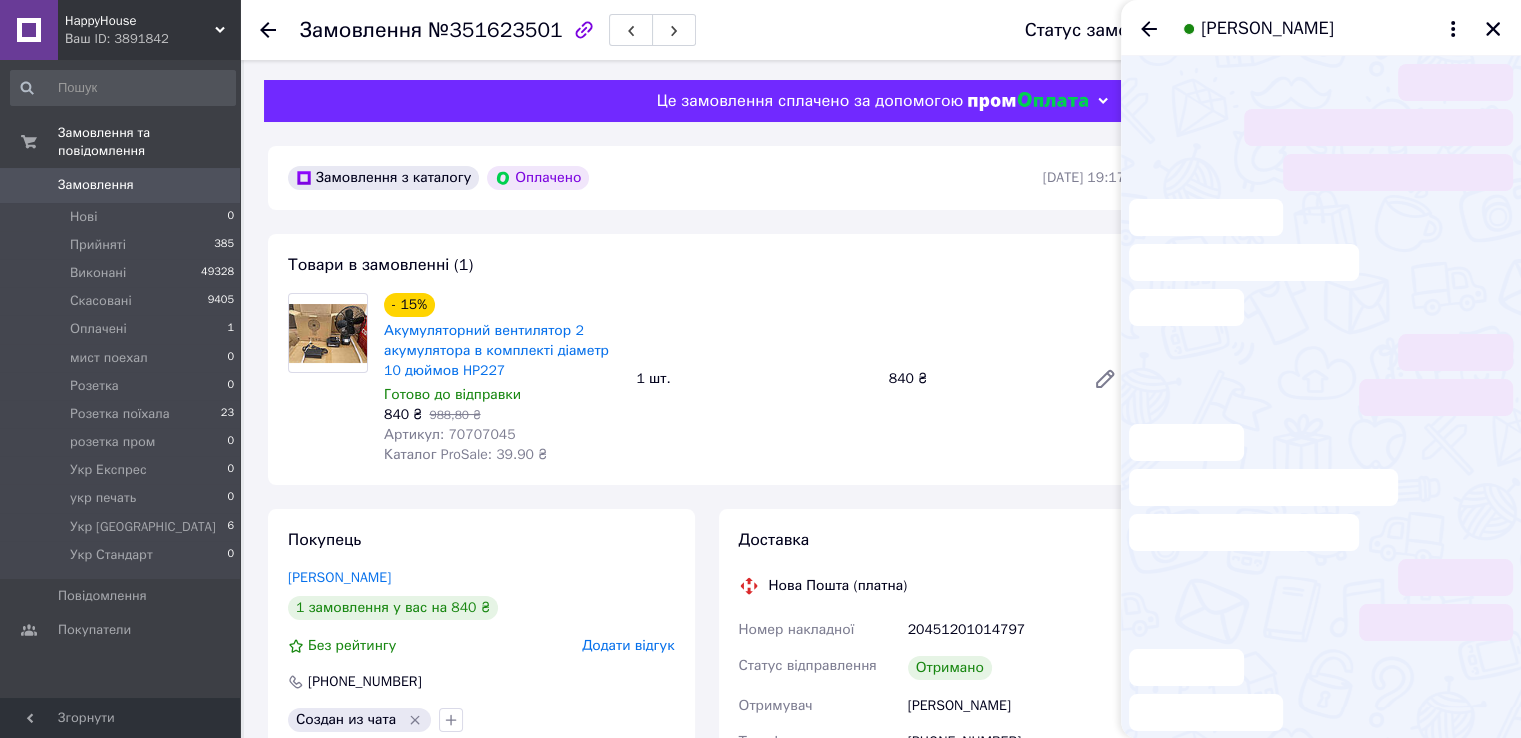scroll, scrollTop: 3026, scrollLeft: 0, axis: vertical 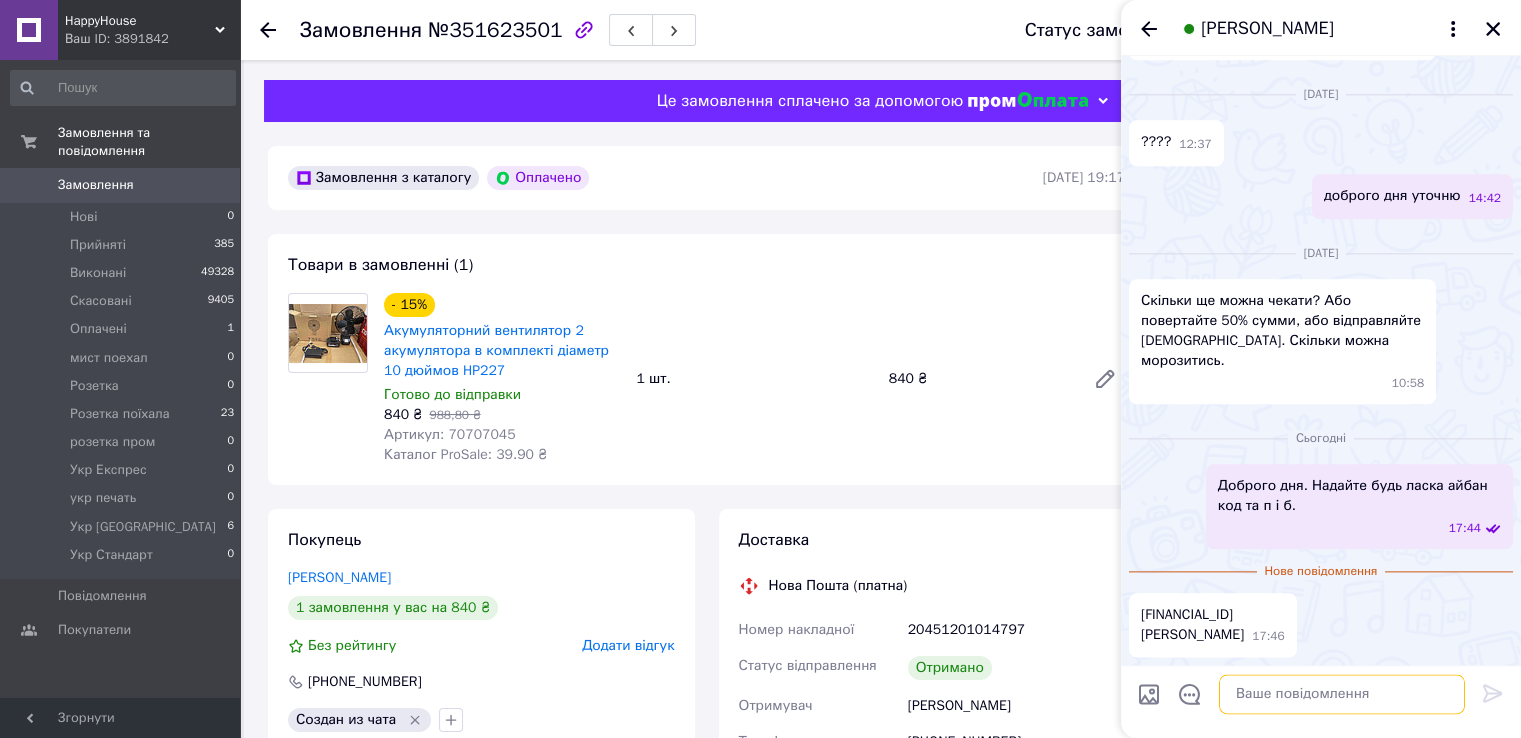 click at bounding box center [1342, 694] 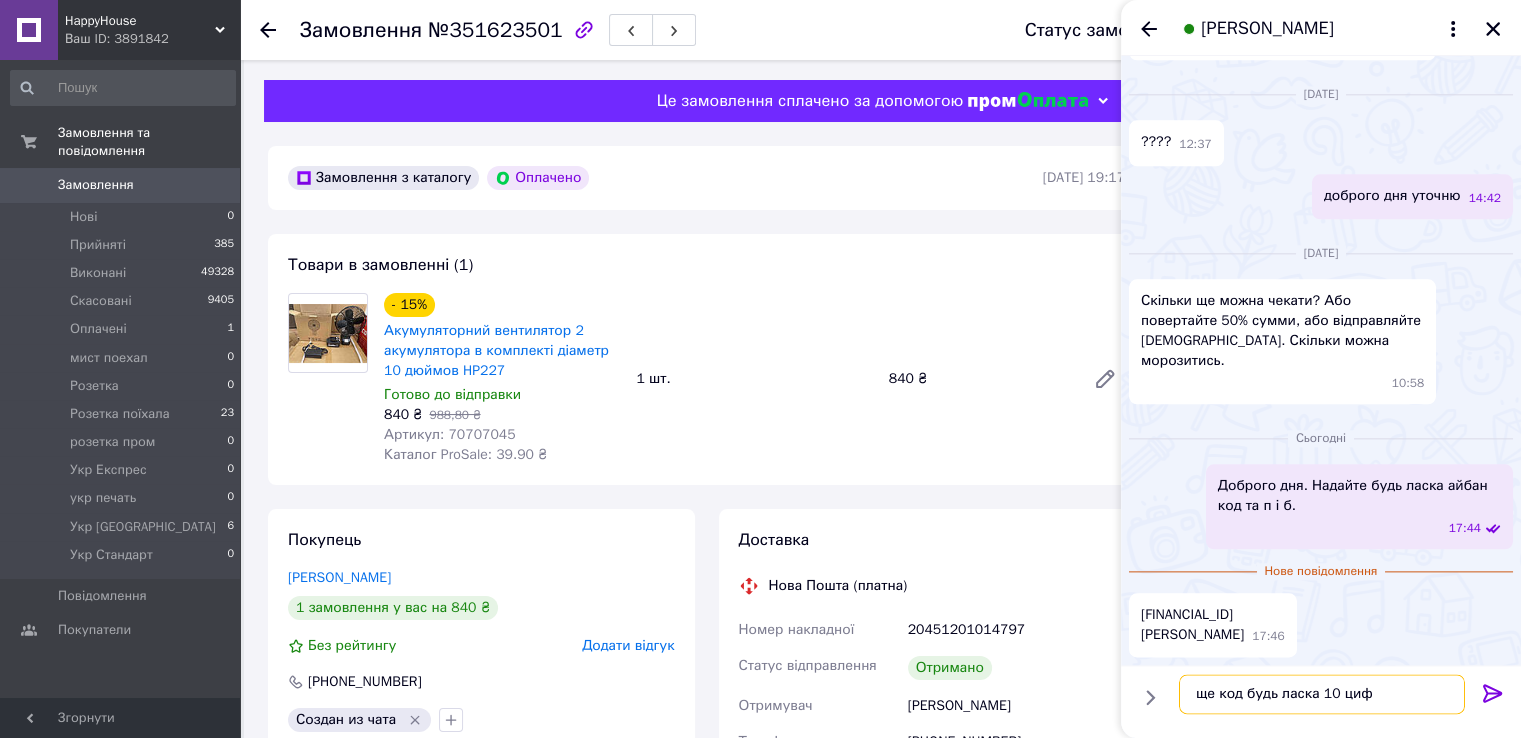 type on "ще код будь ласка 10 цифр" 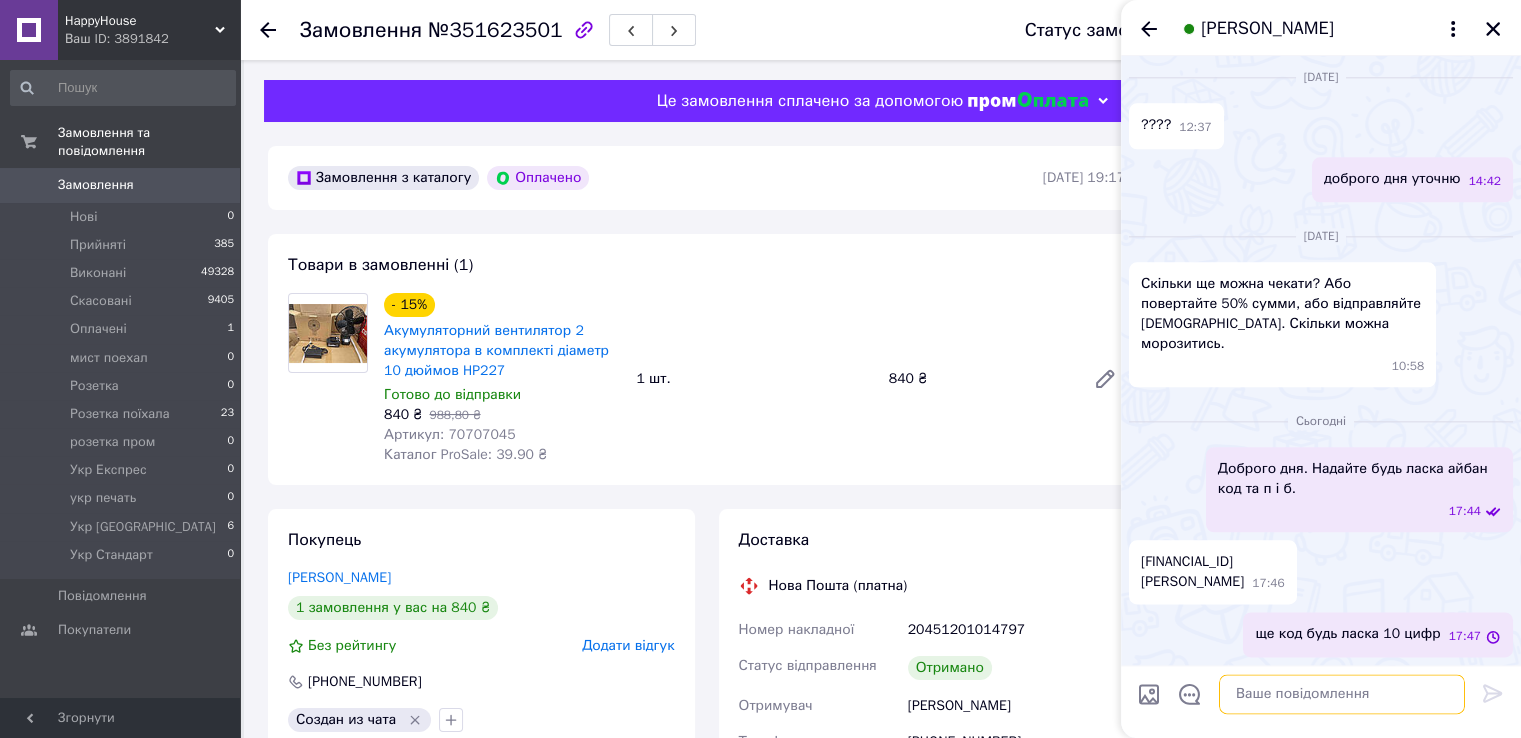 scroll, scrollTop: 3043, scrollLeft: 0, axis: vertical 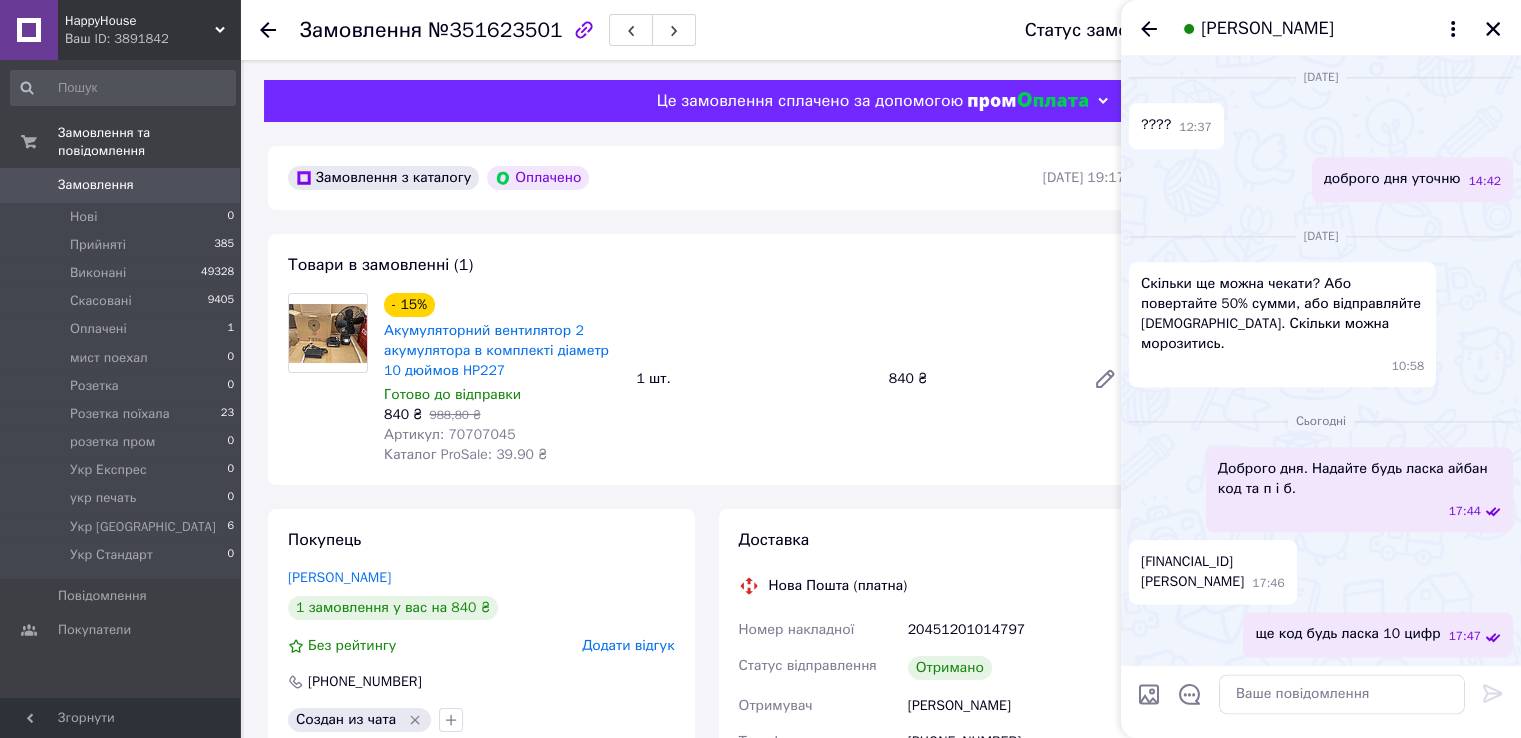 drag, startPoint x: 1145, startPoint y: 564, endPoint x: 1181, endPoint y: 544, distance: 41.18252 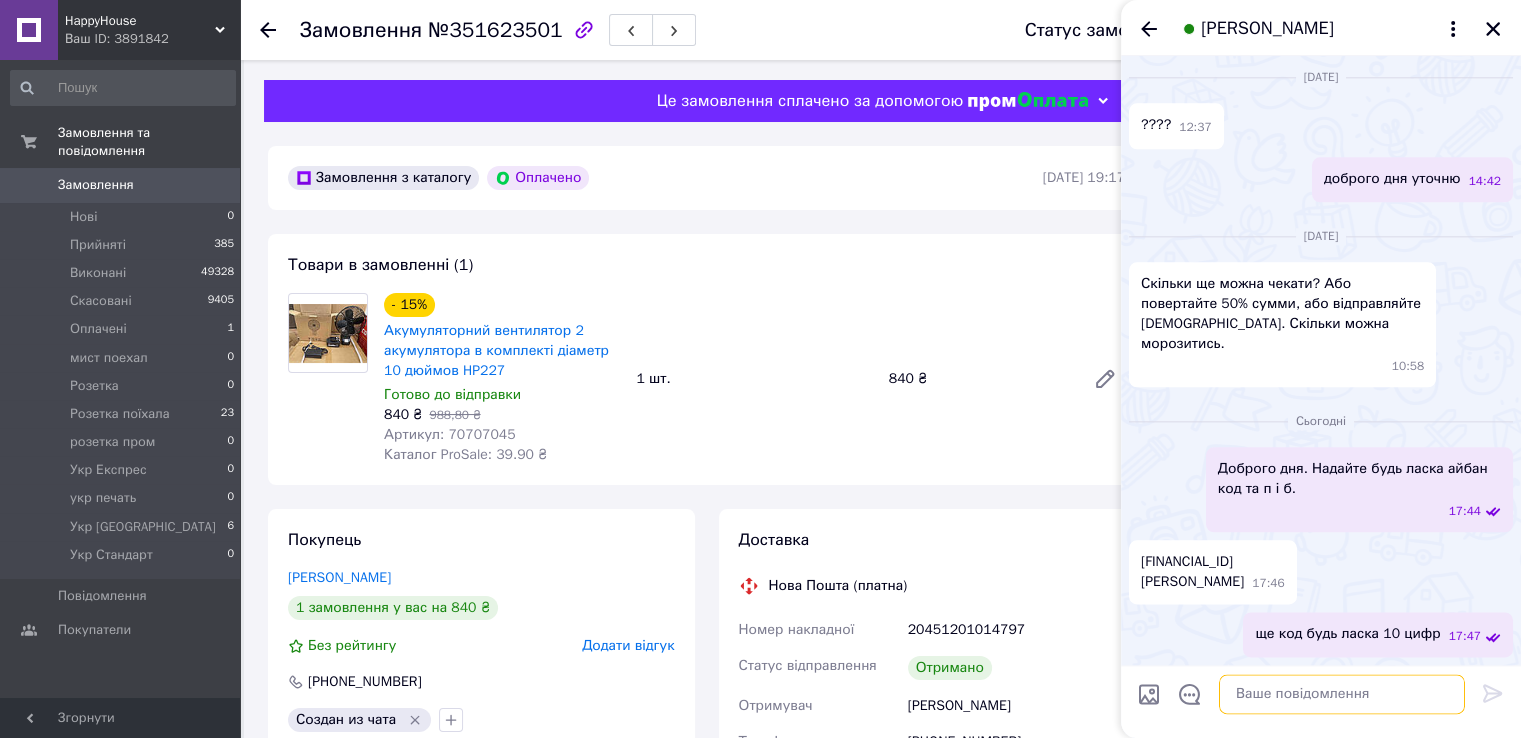 click at bounding box center (1342, 694) 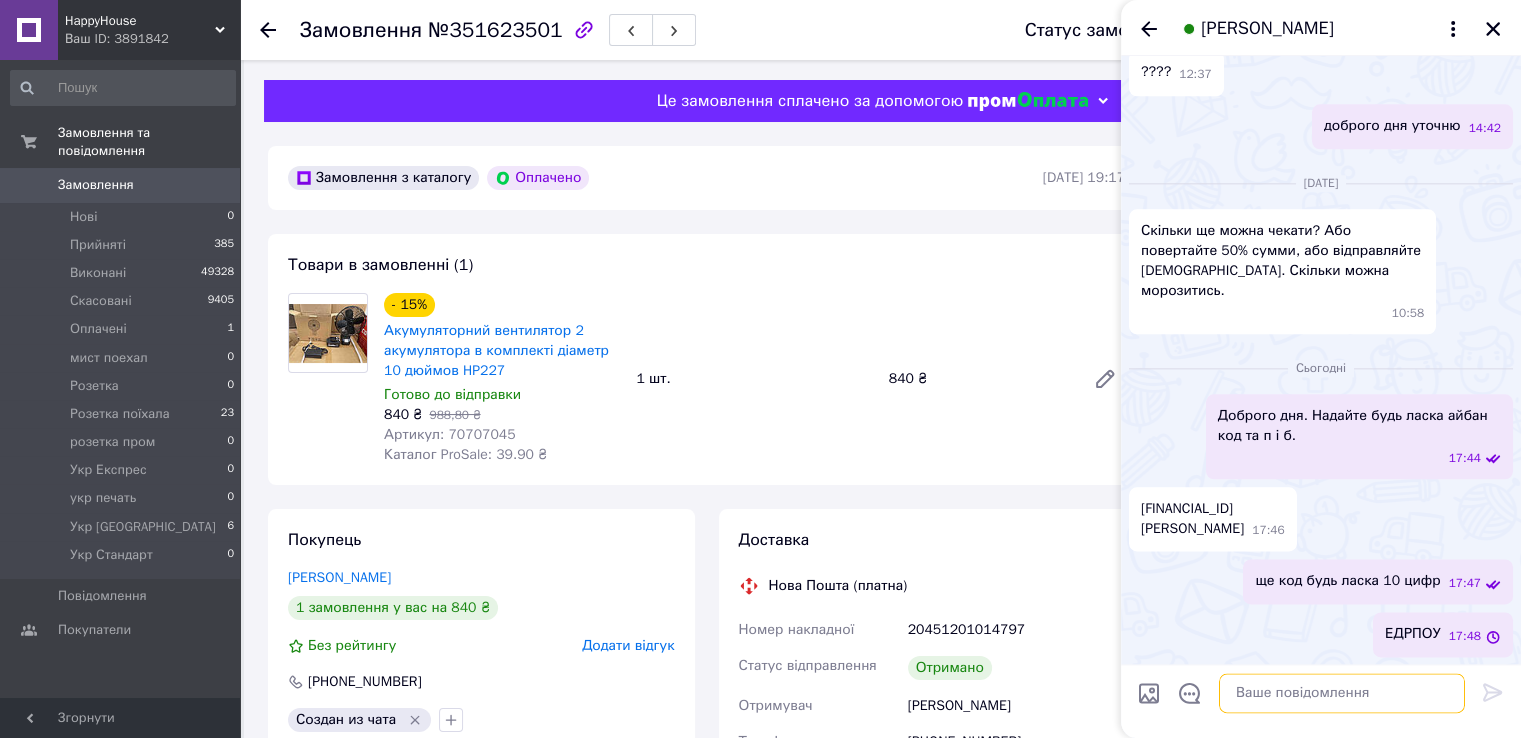 scroll, scrollTop: 3096, scrollLeft: 0, axis: vertical 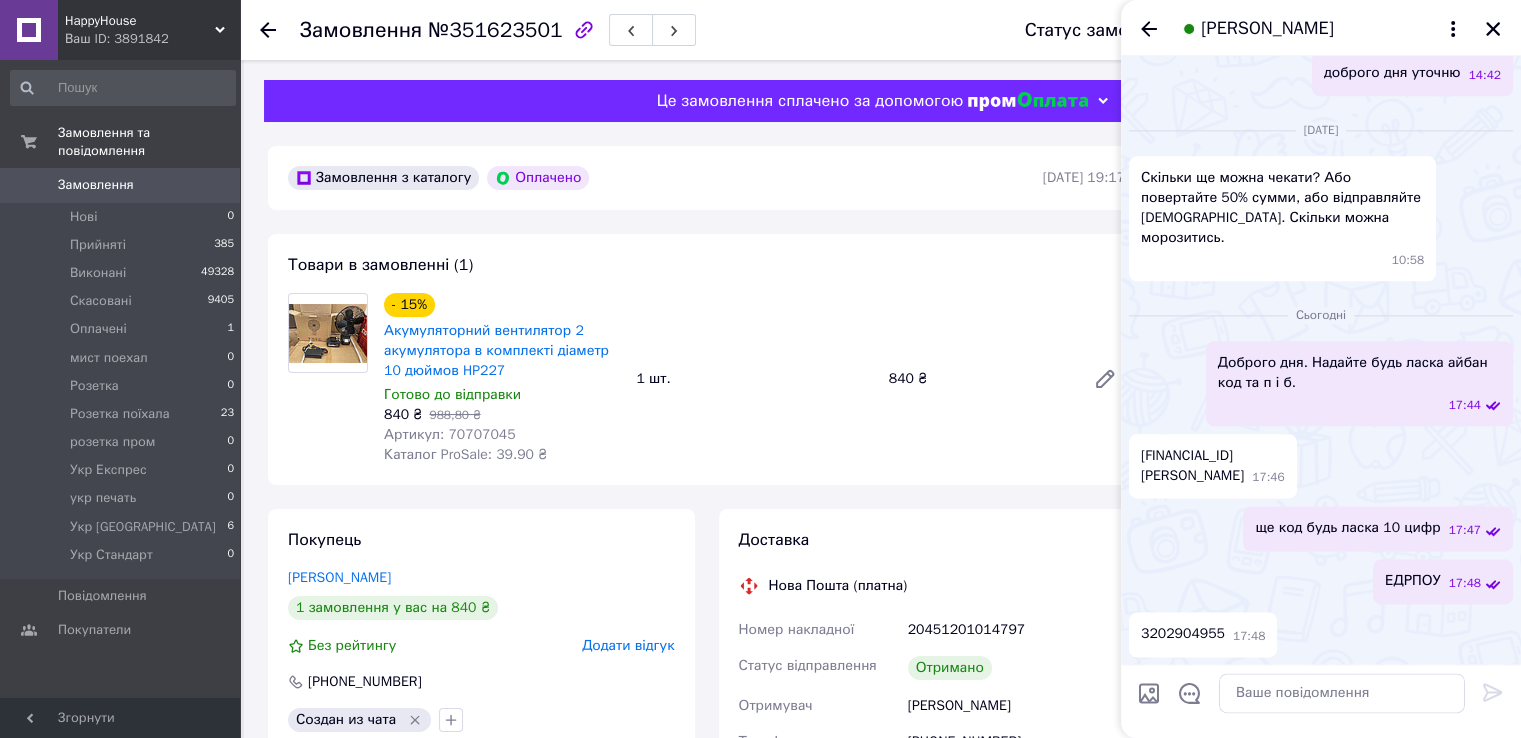 click on "3202904955" at bounding box center (1183, 634) 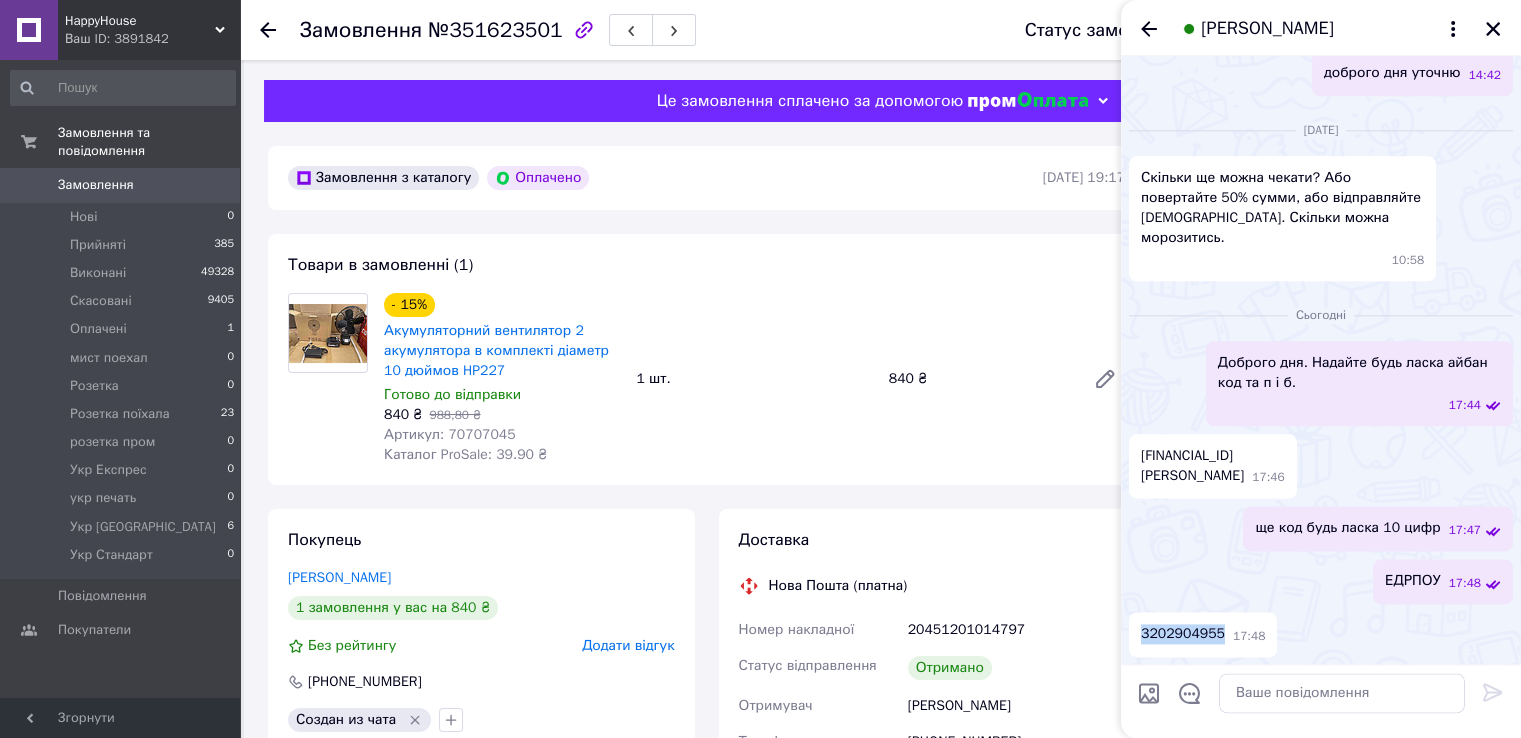 click on "3202904955" at bounding box center [1183, 634] 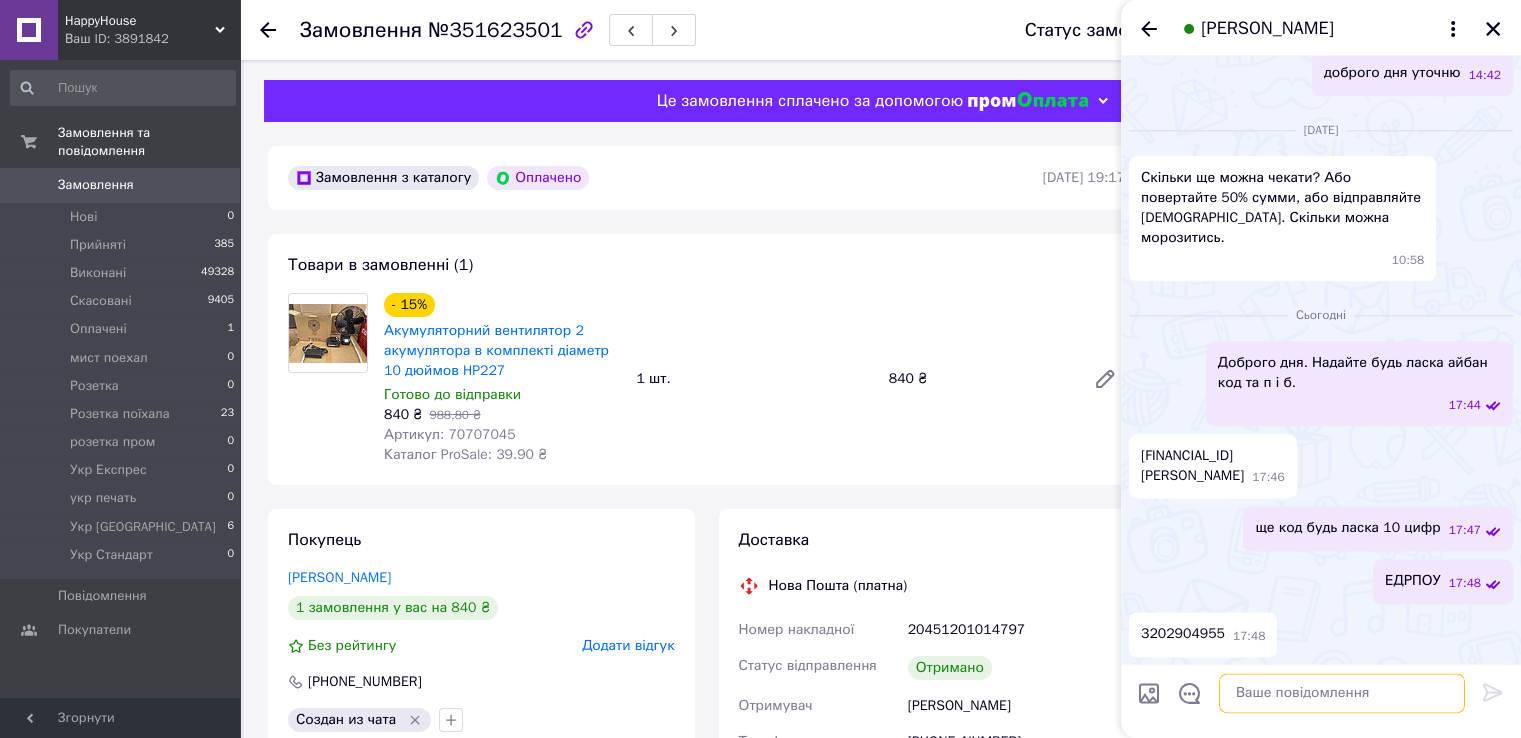click at bounding box center (1342, 694) 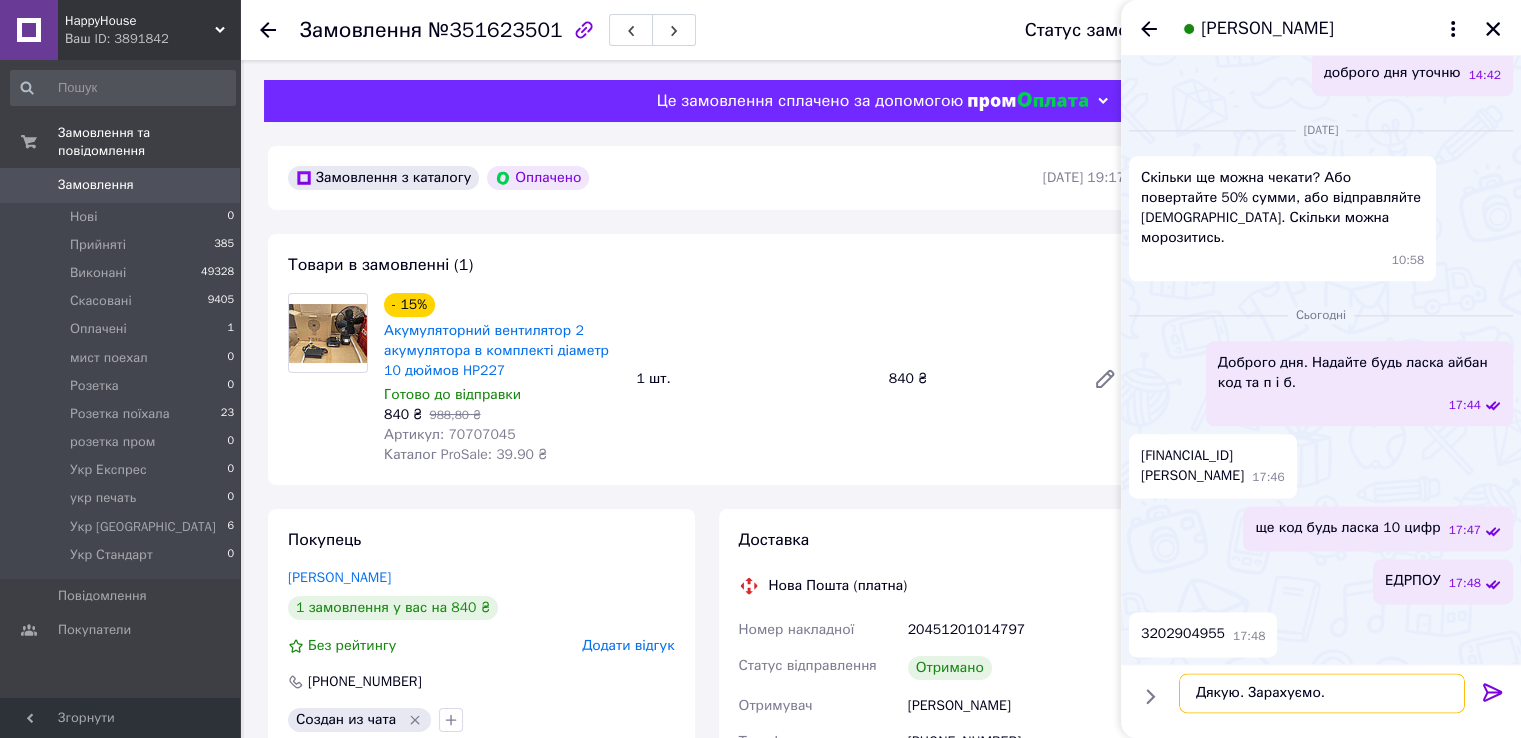 type on "Дякую. Зарахуємо." 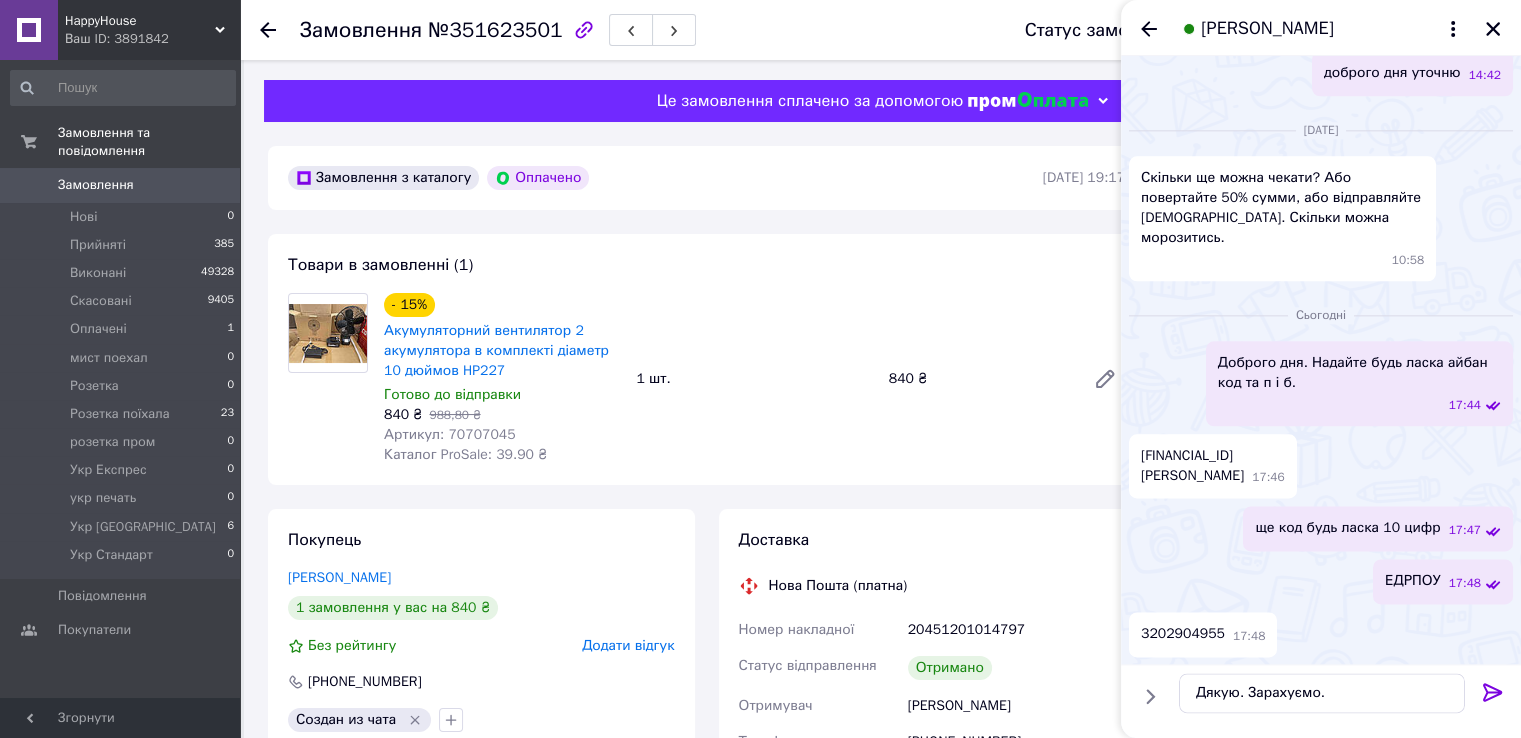 click 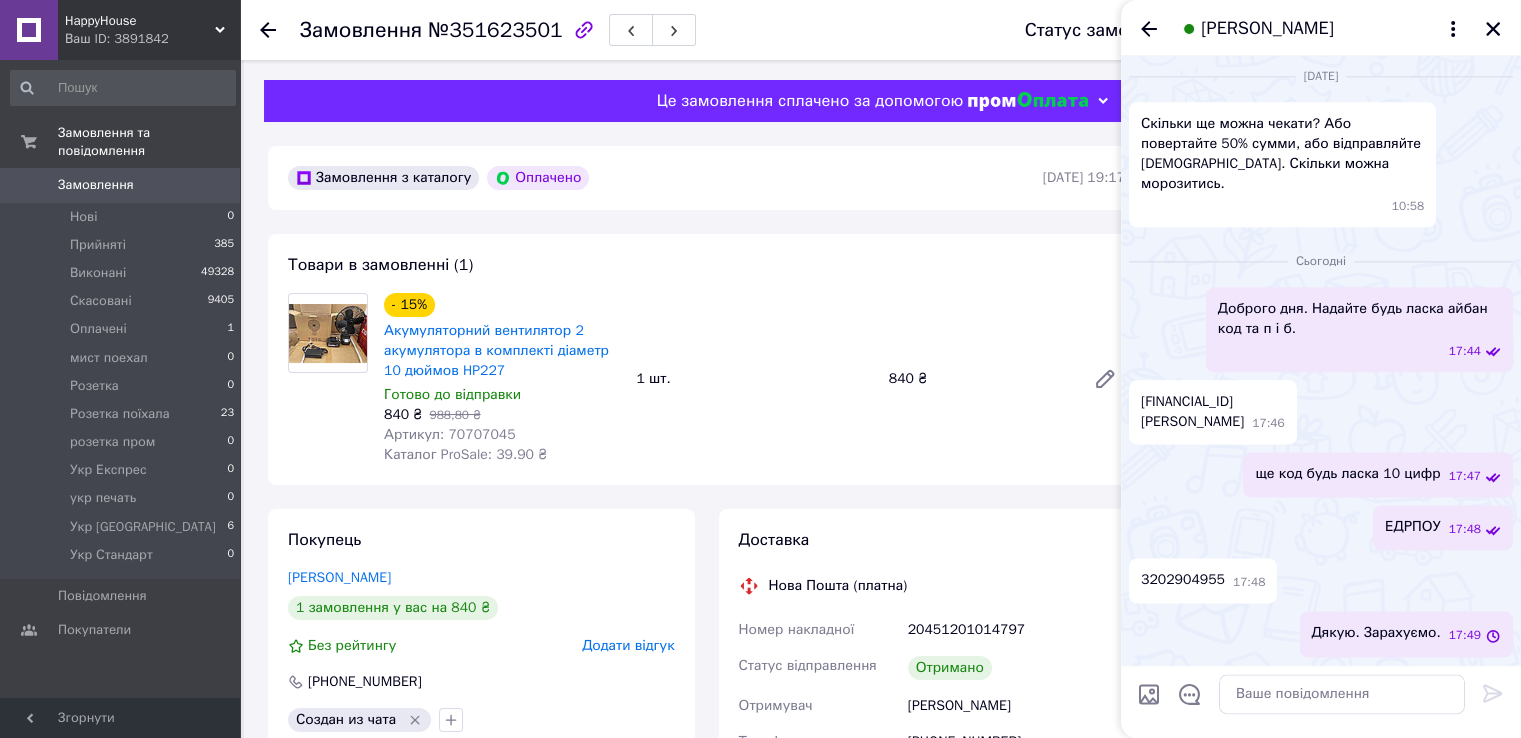 scroll, scrollTop: 3202, scrollLeft: 0, axis: vertical 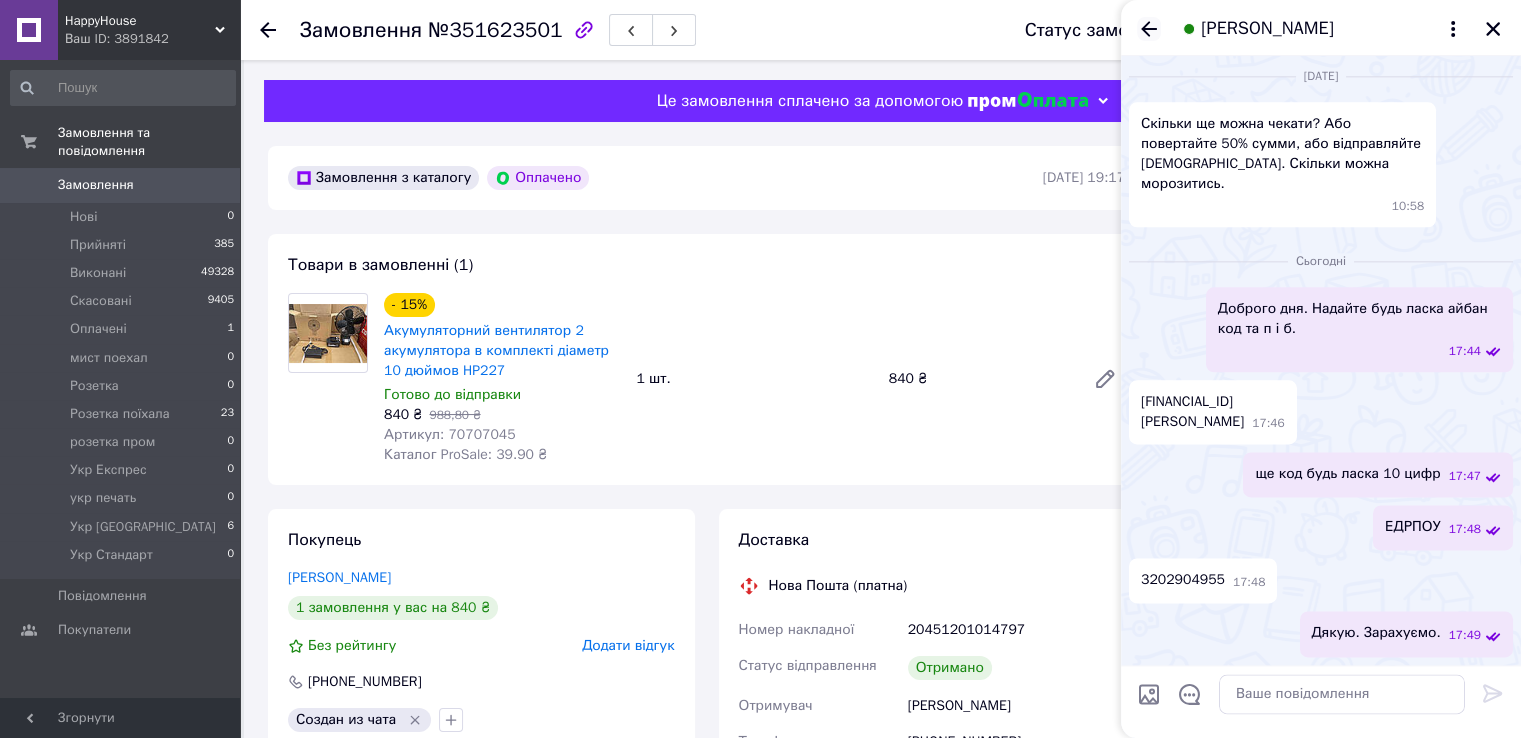click 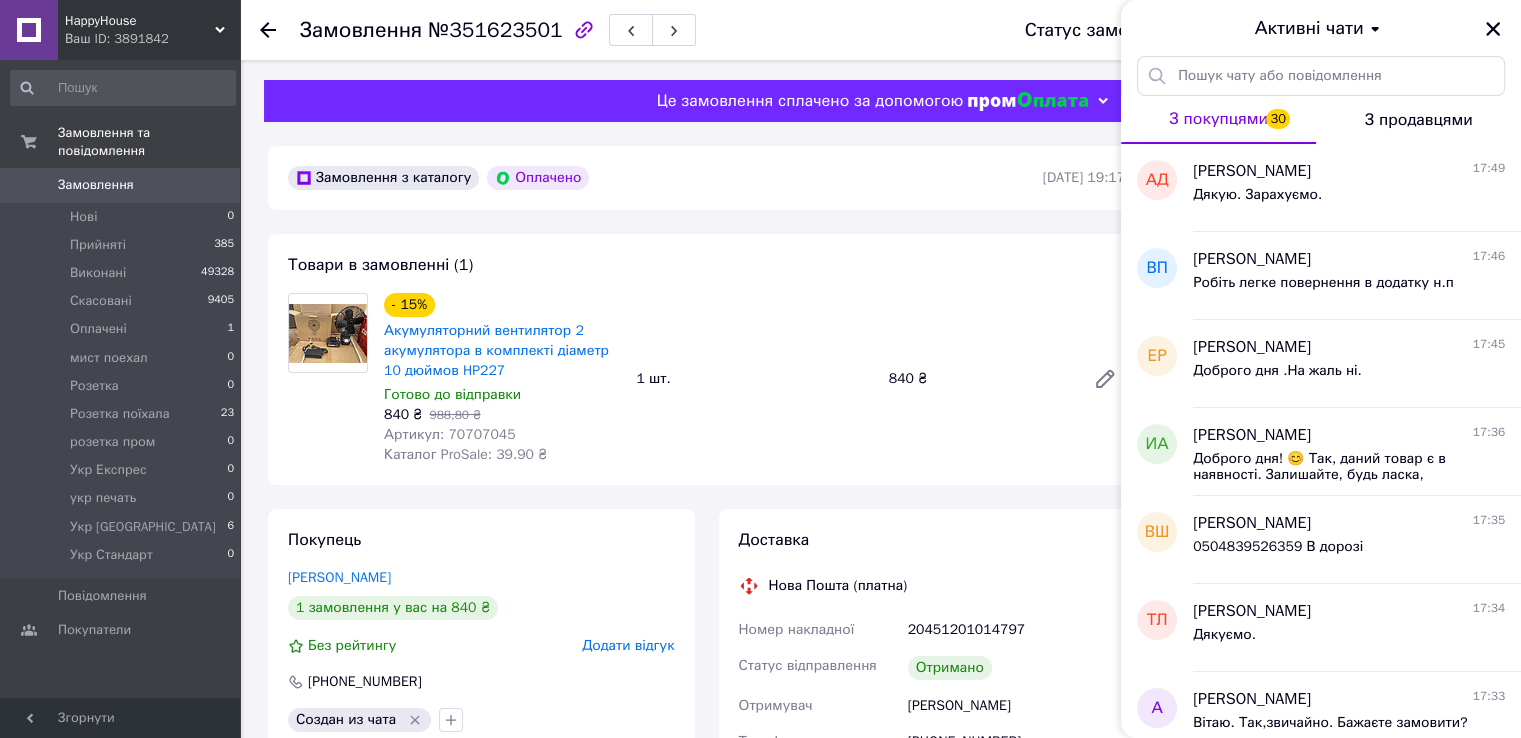 scroll, scrollTop: 400, scrollLeft: 0, axis: vertical 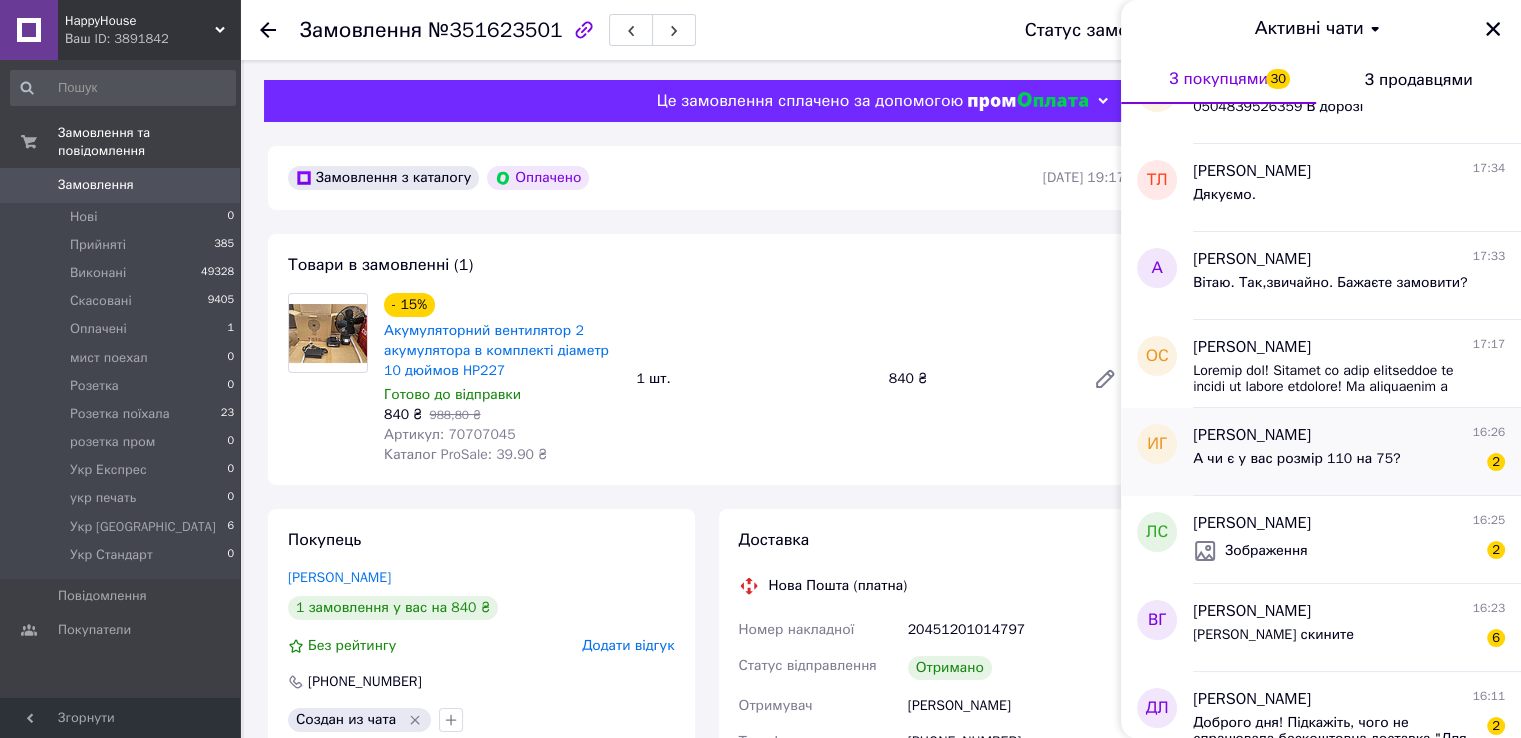 click on "А чи є у вас розмір 110 на 75?" at bounding box center [1296, 459] 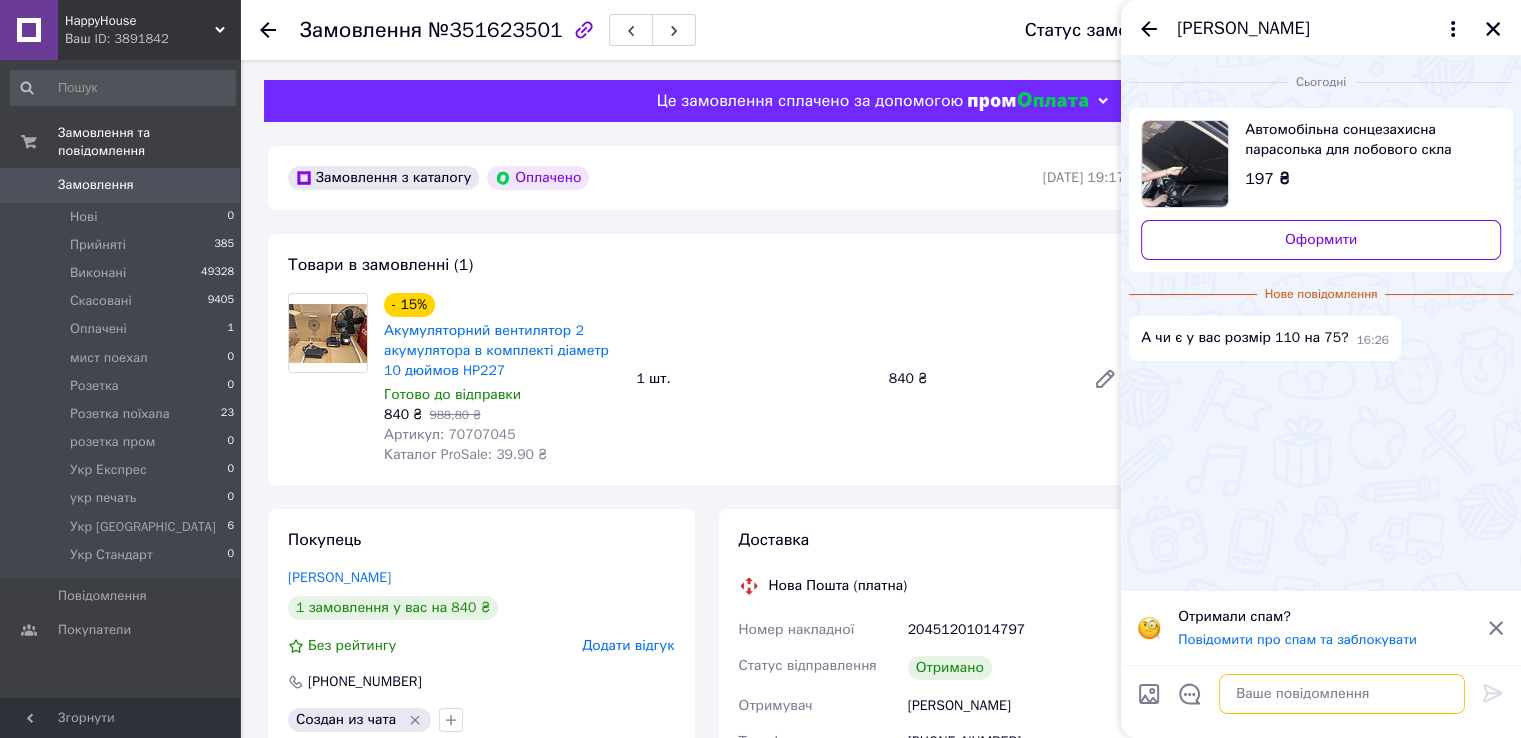 click at bounding box center [1342, 694] 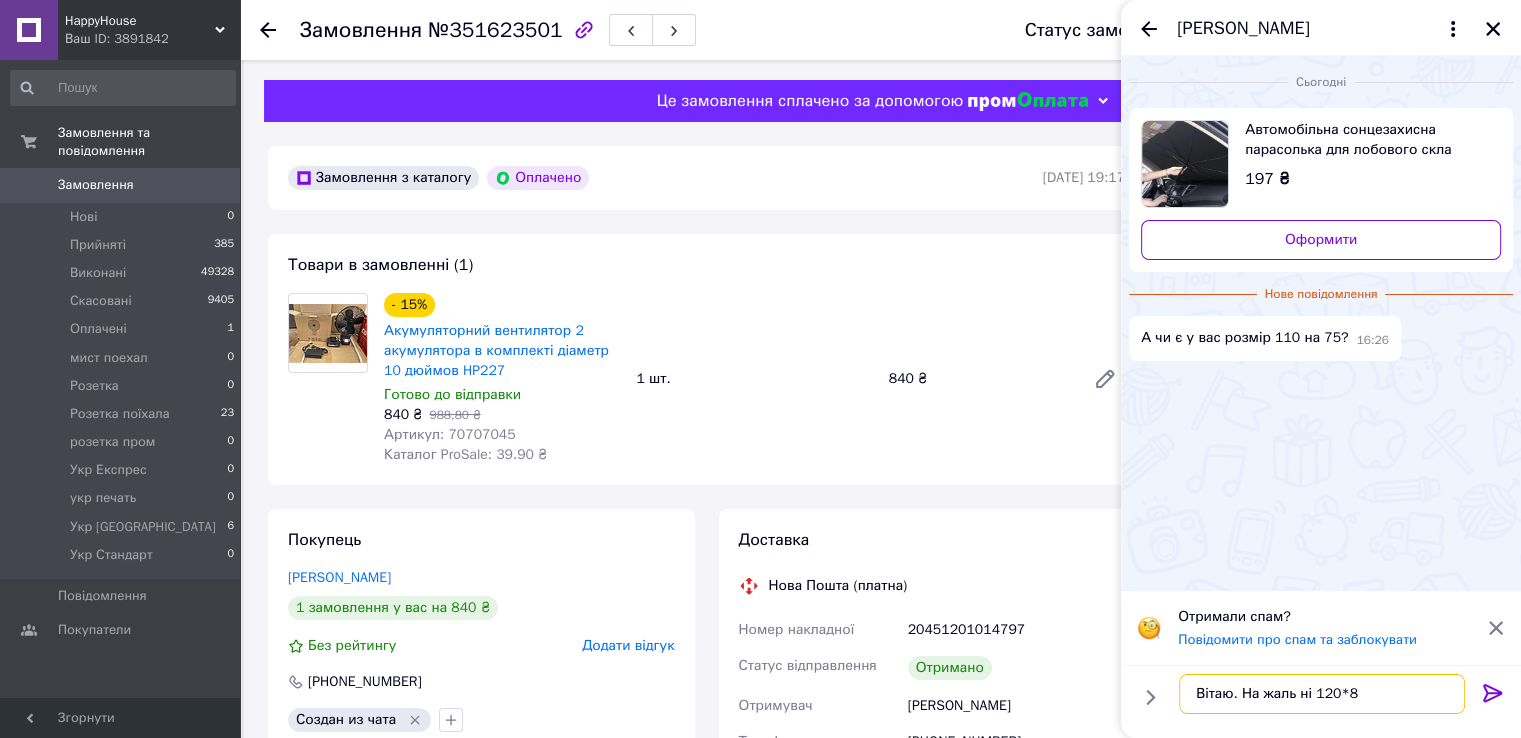 type on "Вітаю. На жаль ні 120*80" 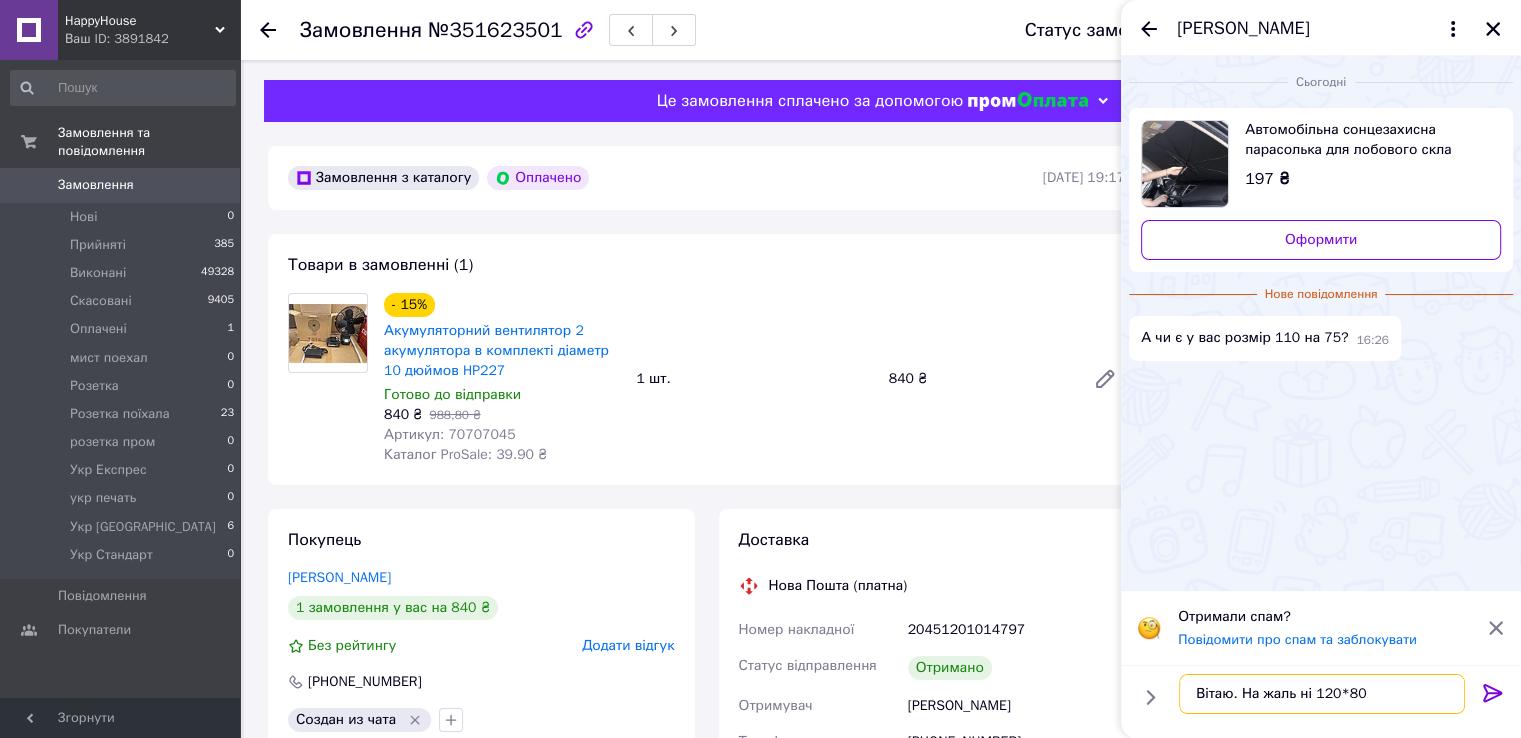 type 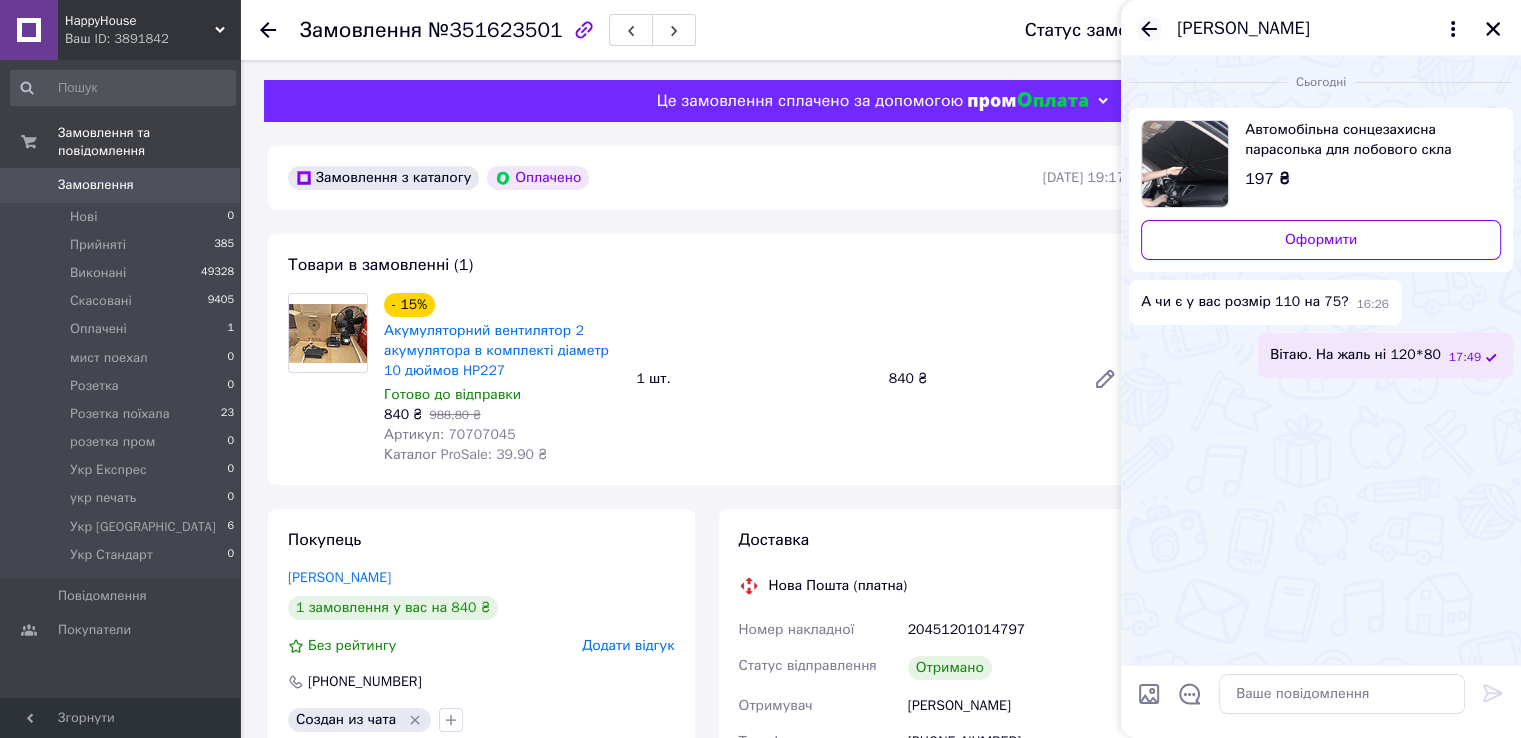 click 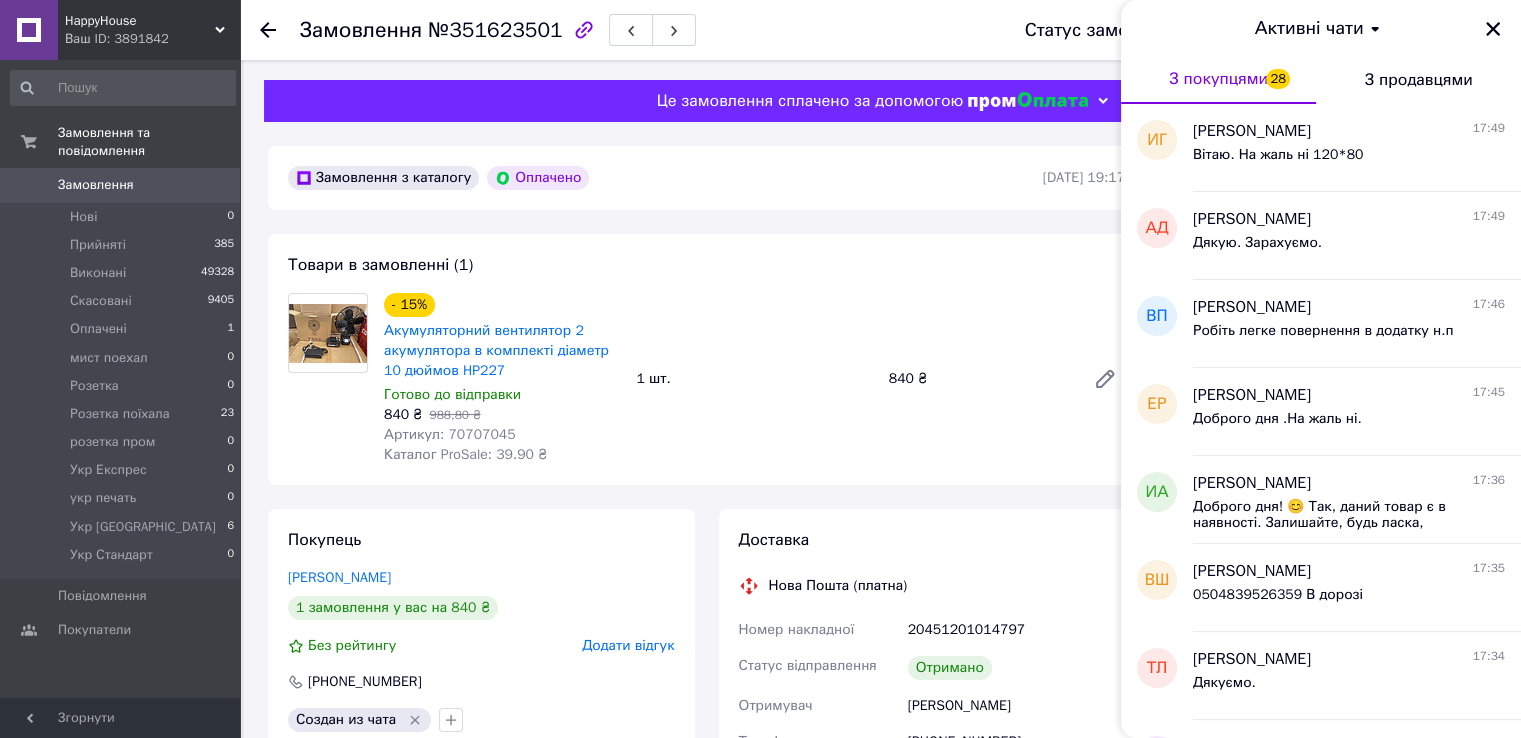 scroll, scrollTop: 500, scrollLeft: 0, axis: vertical 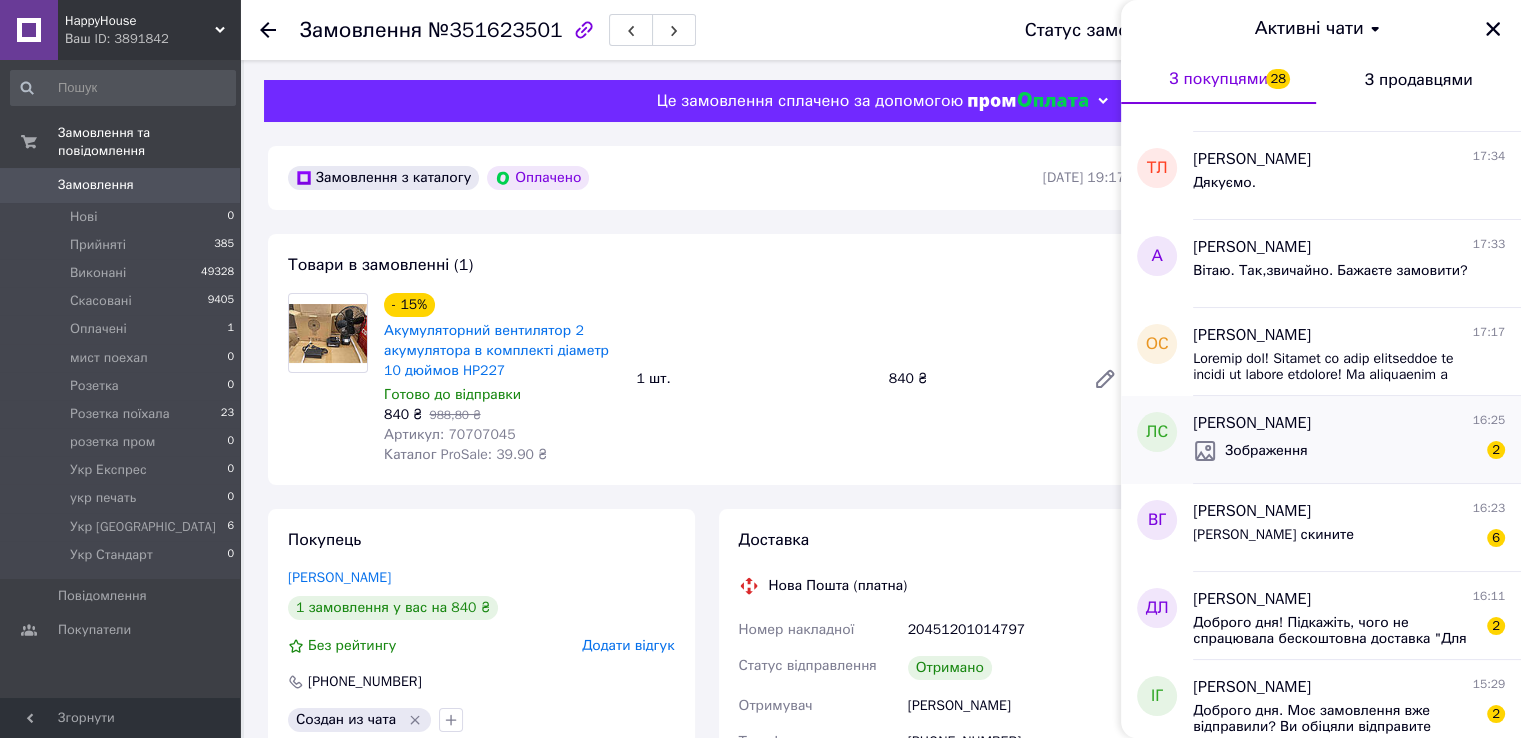 click on "Любов Сирота 16:25 Зображення 2" at bounding box center (1357, 440) 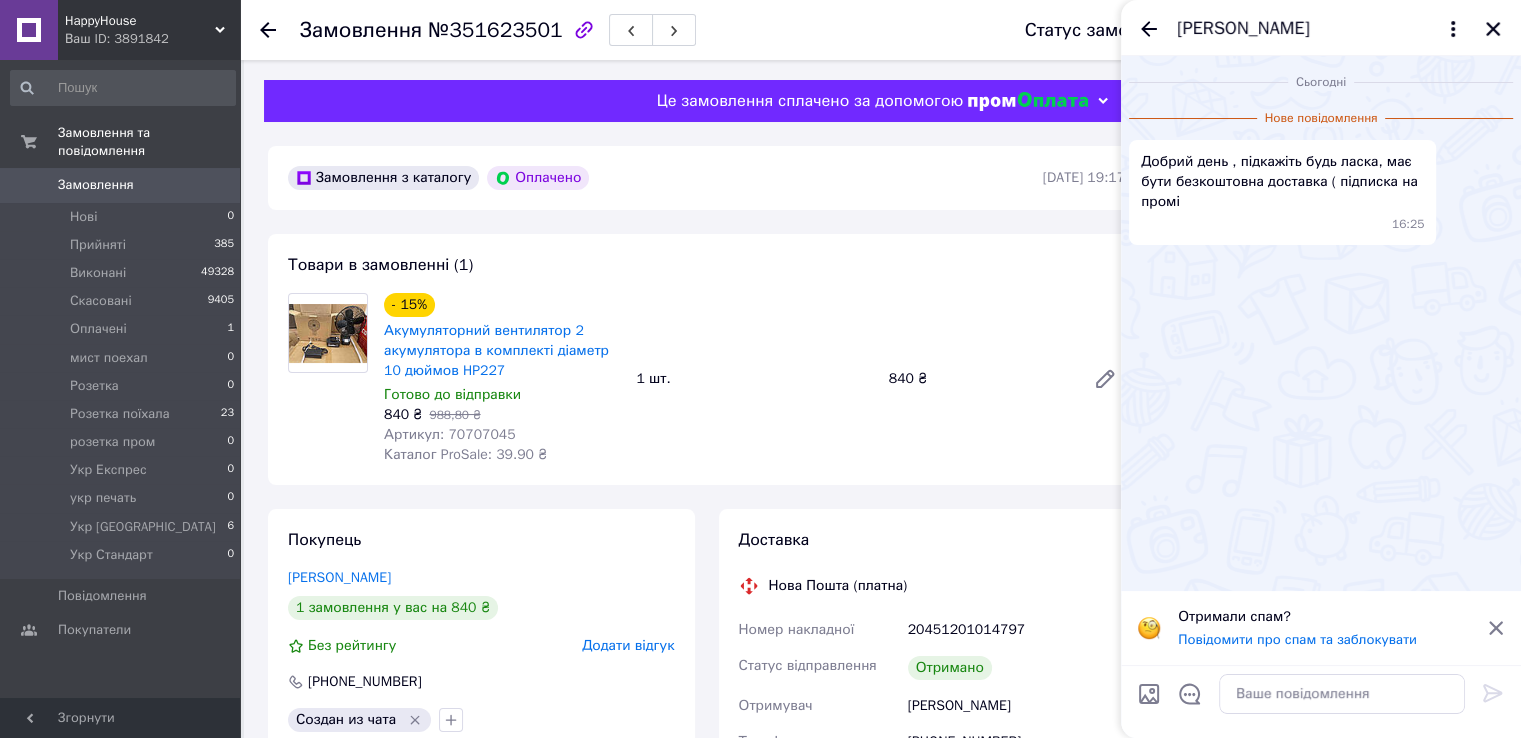 scroll, scrollTop: 300, scrollLeft: 0, axis: vertical 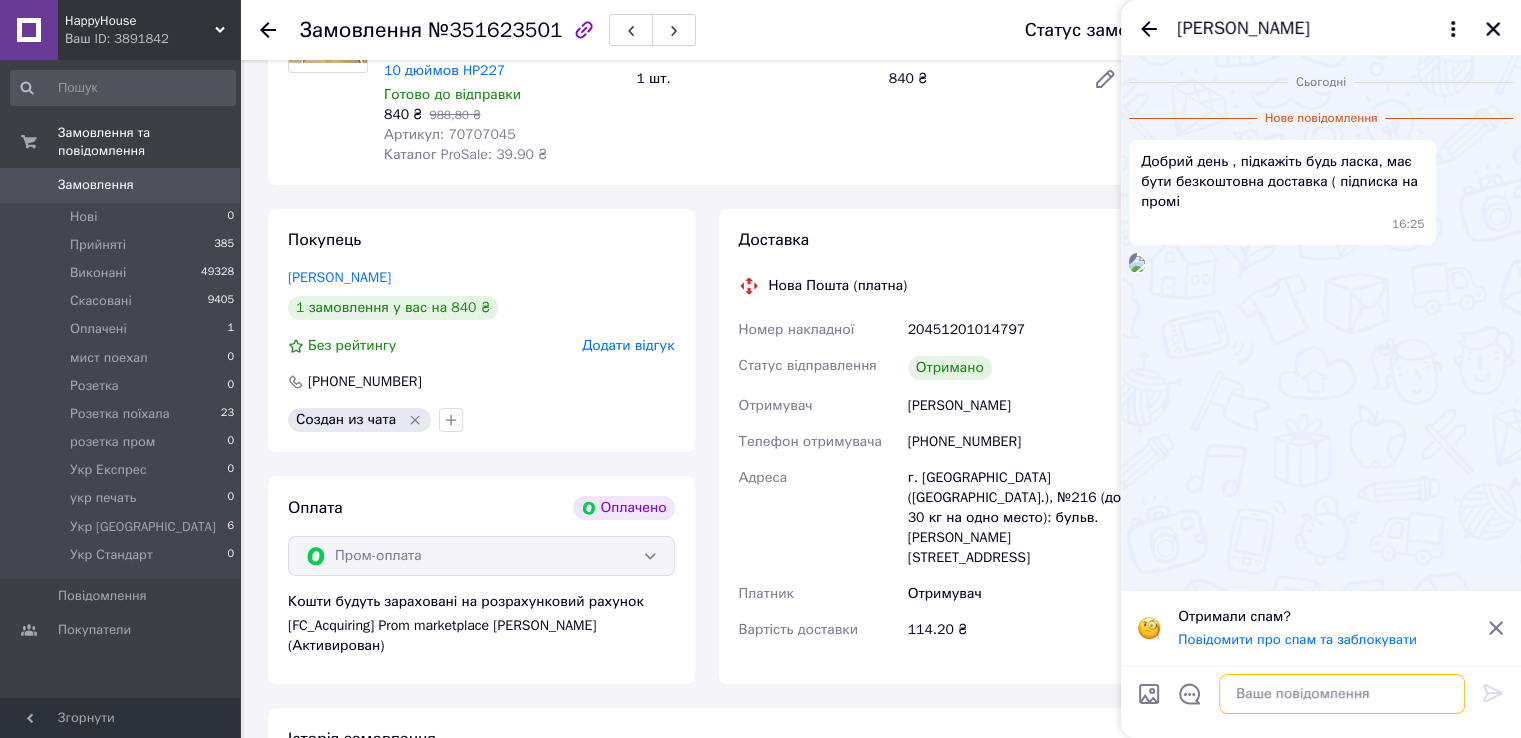click at bounding box center (1342, 694) 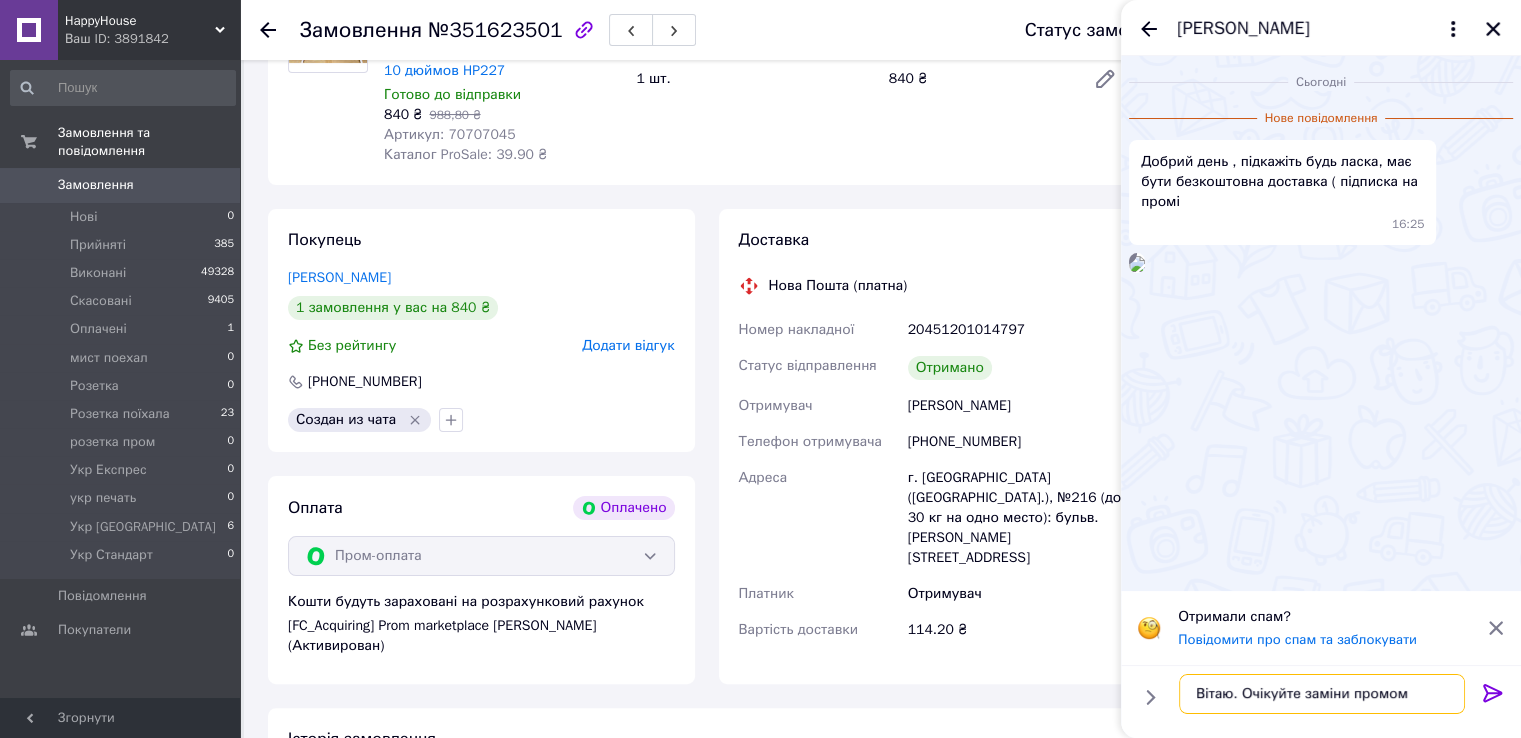 type on "Вітаю. Очікуйте заміни промом." 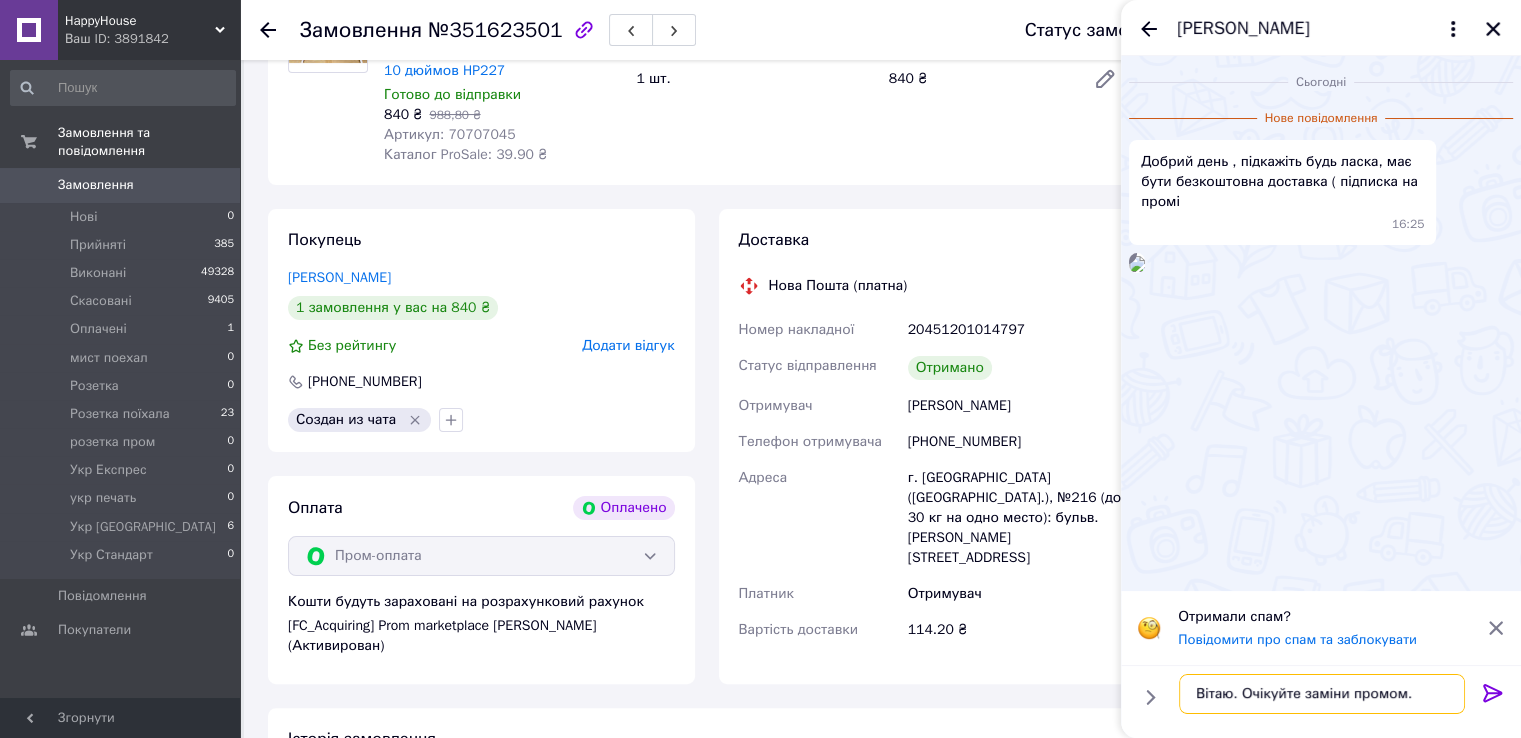 type 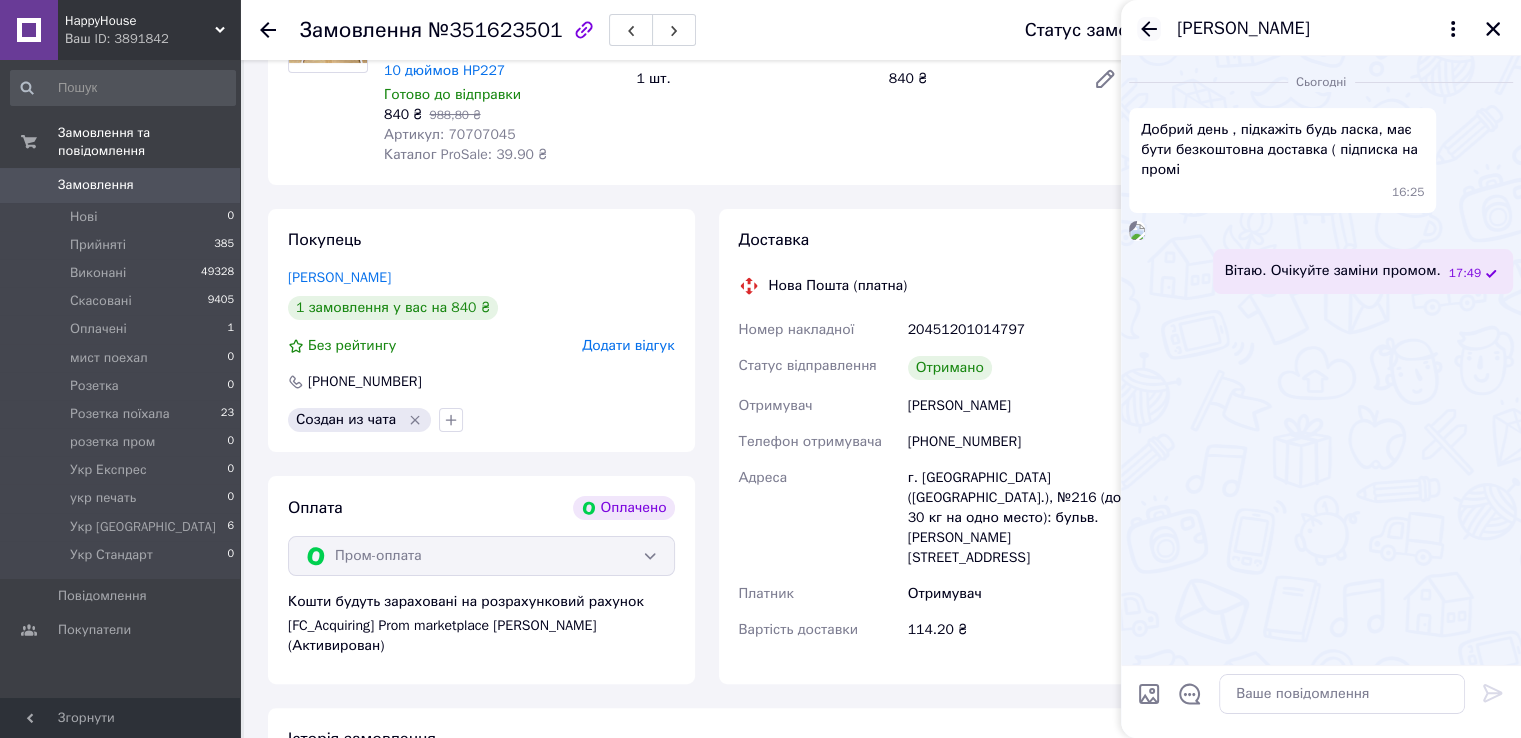 click 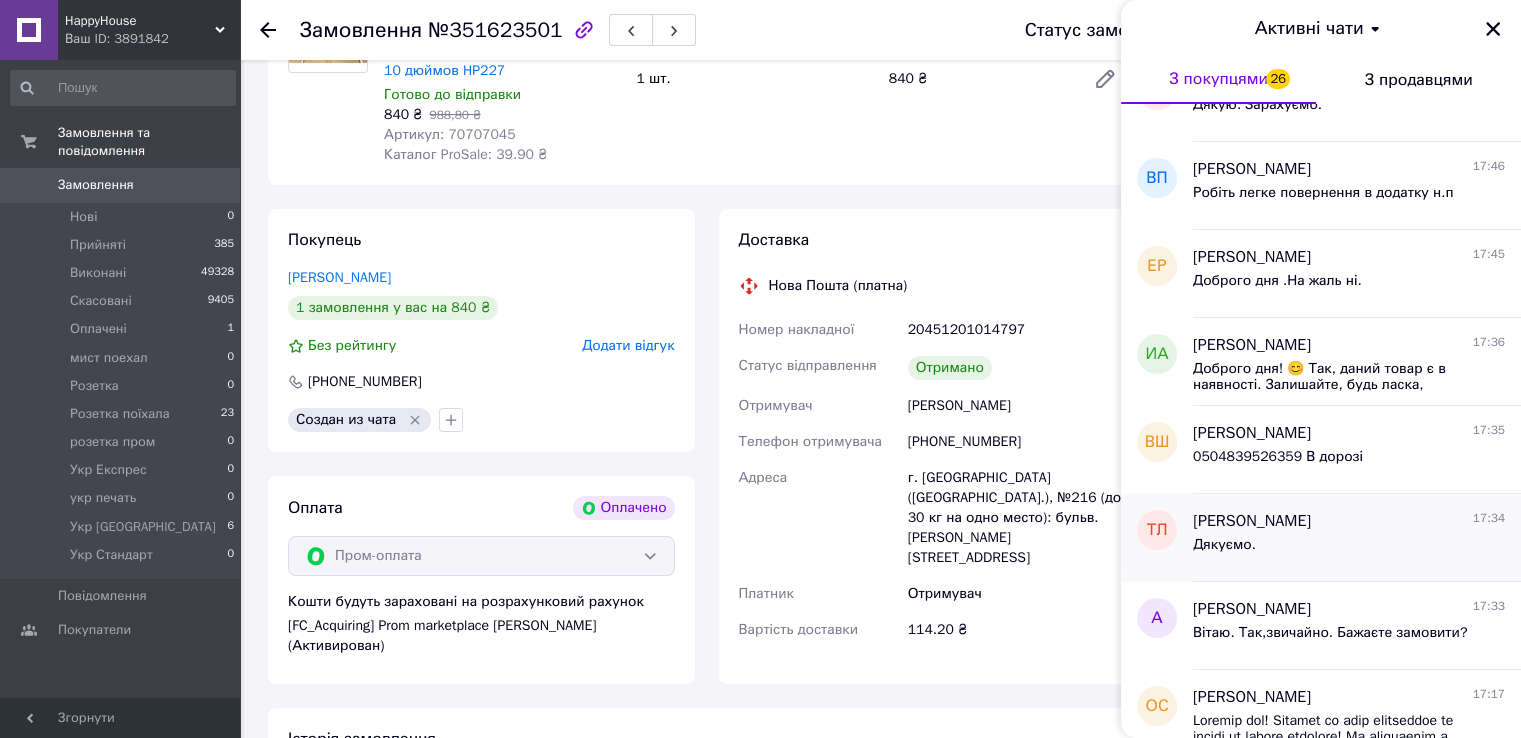 scroll, scrollTop: 400, scrollLeft: 0, axis: vertical 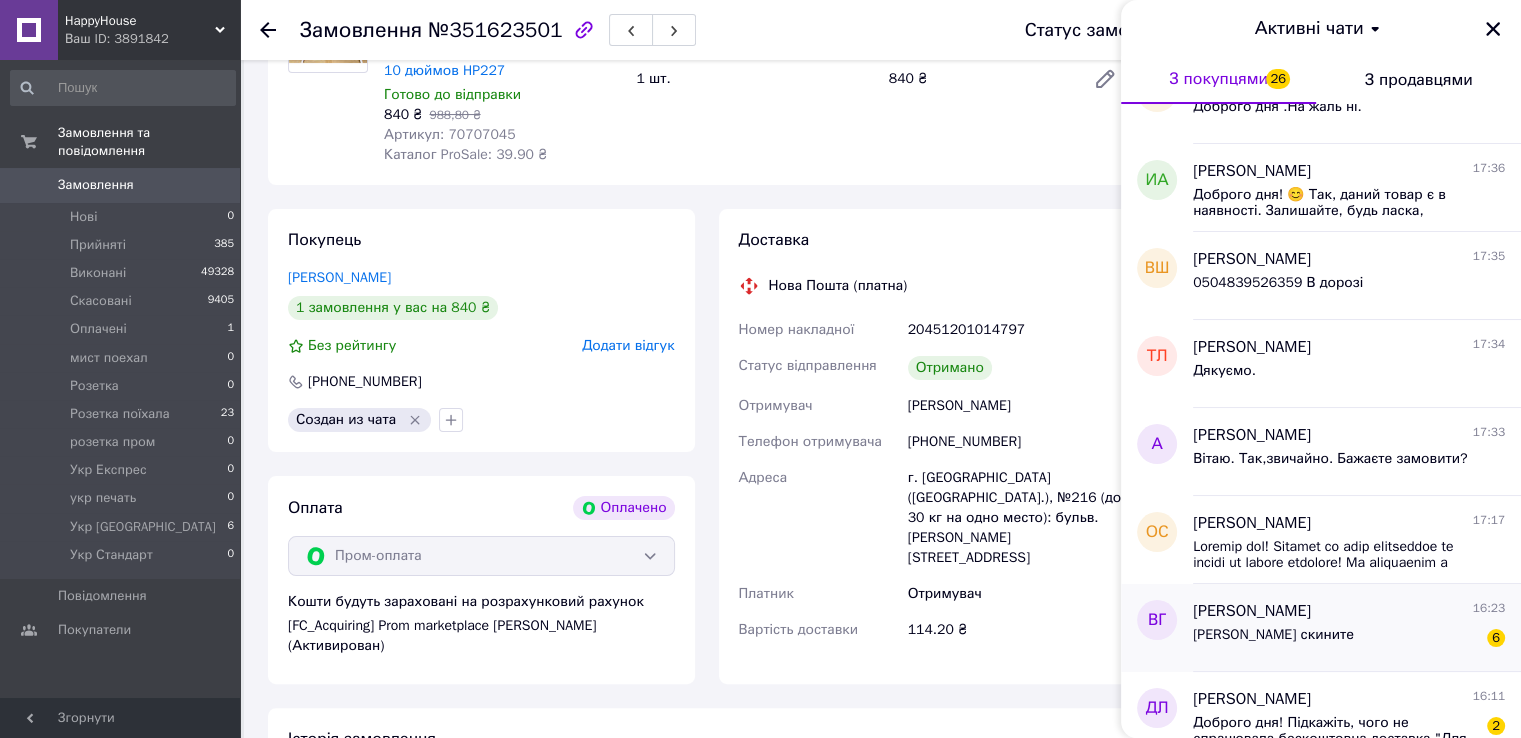 click on "[PERSON_NAME]" at bounding box center [1252, 611] 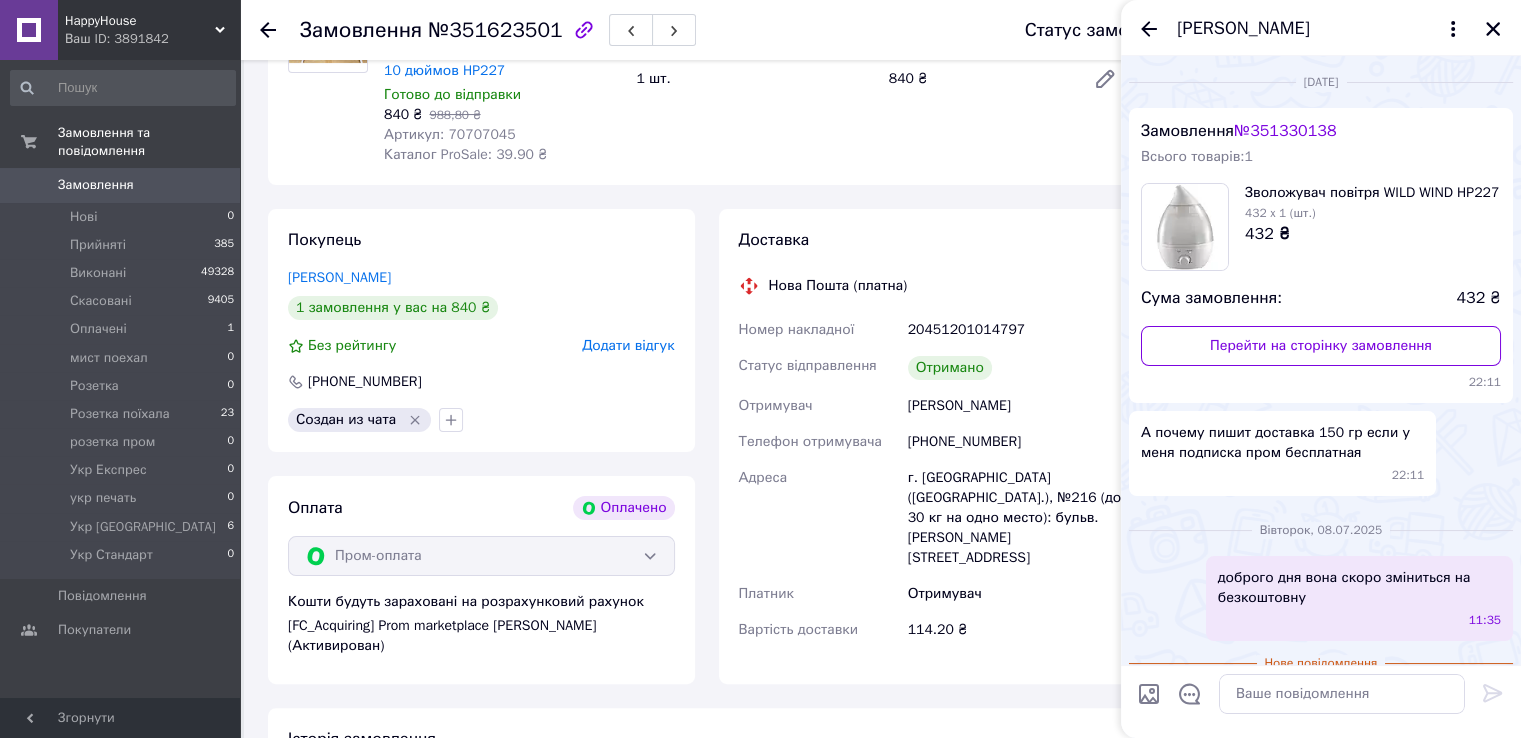 scroll, scrollTop: 400, scrollLeft: 0, axis: vertical 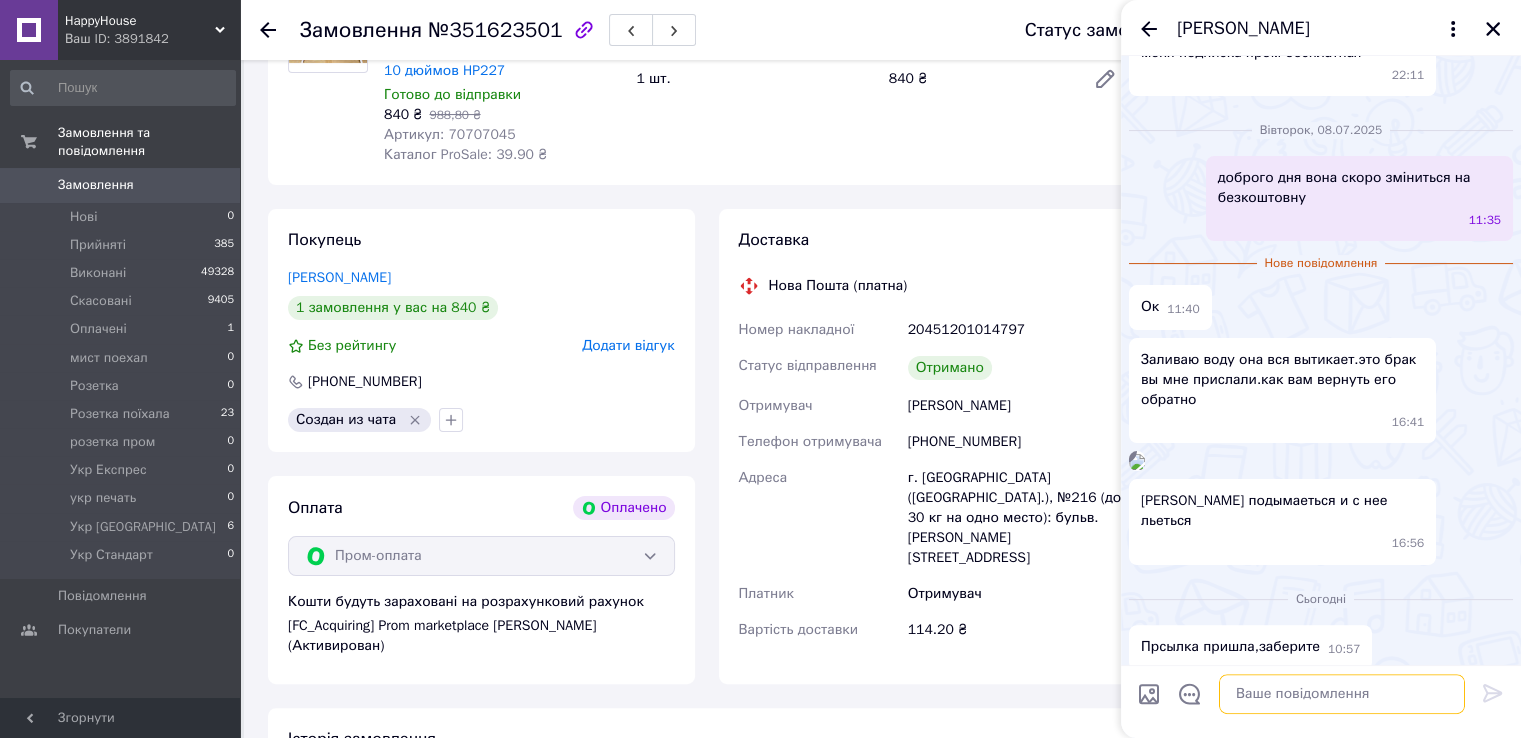 click at bounding box center (1342, 694) 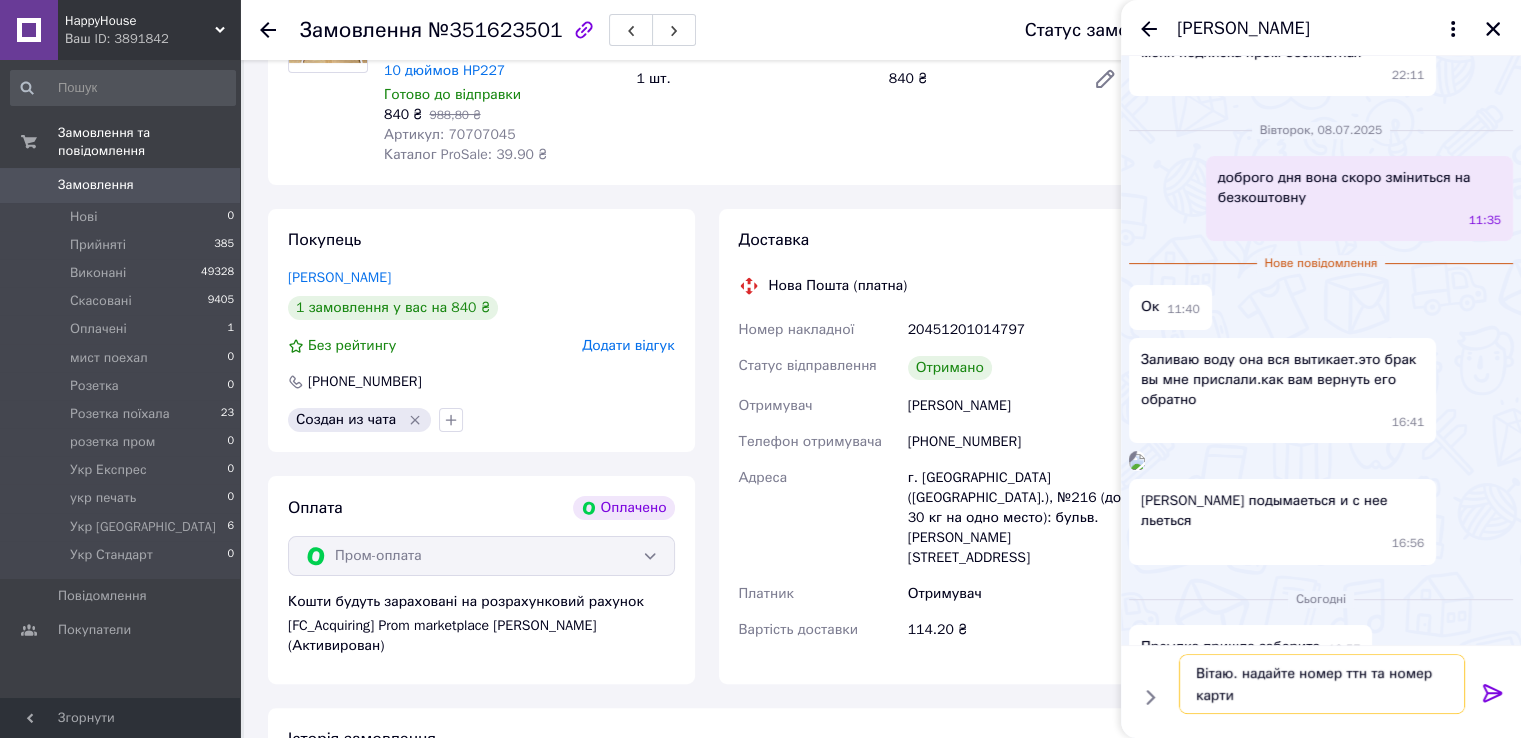 type on "Вітаю. надайте номер ттн та номер карти?" 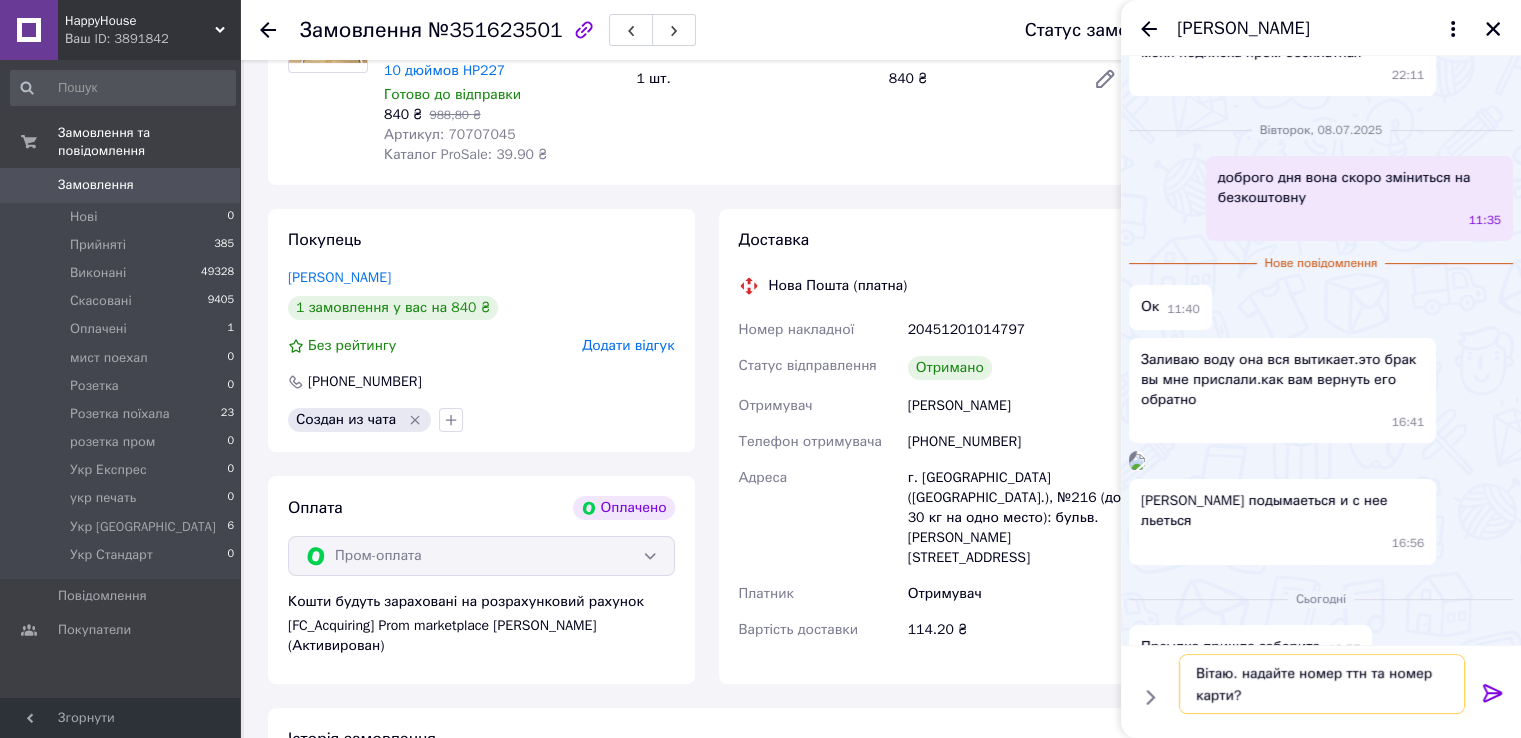 type 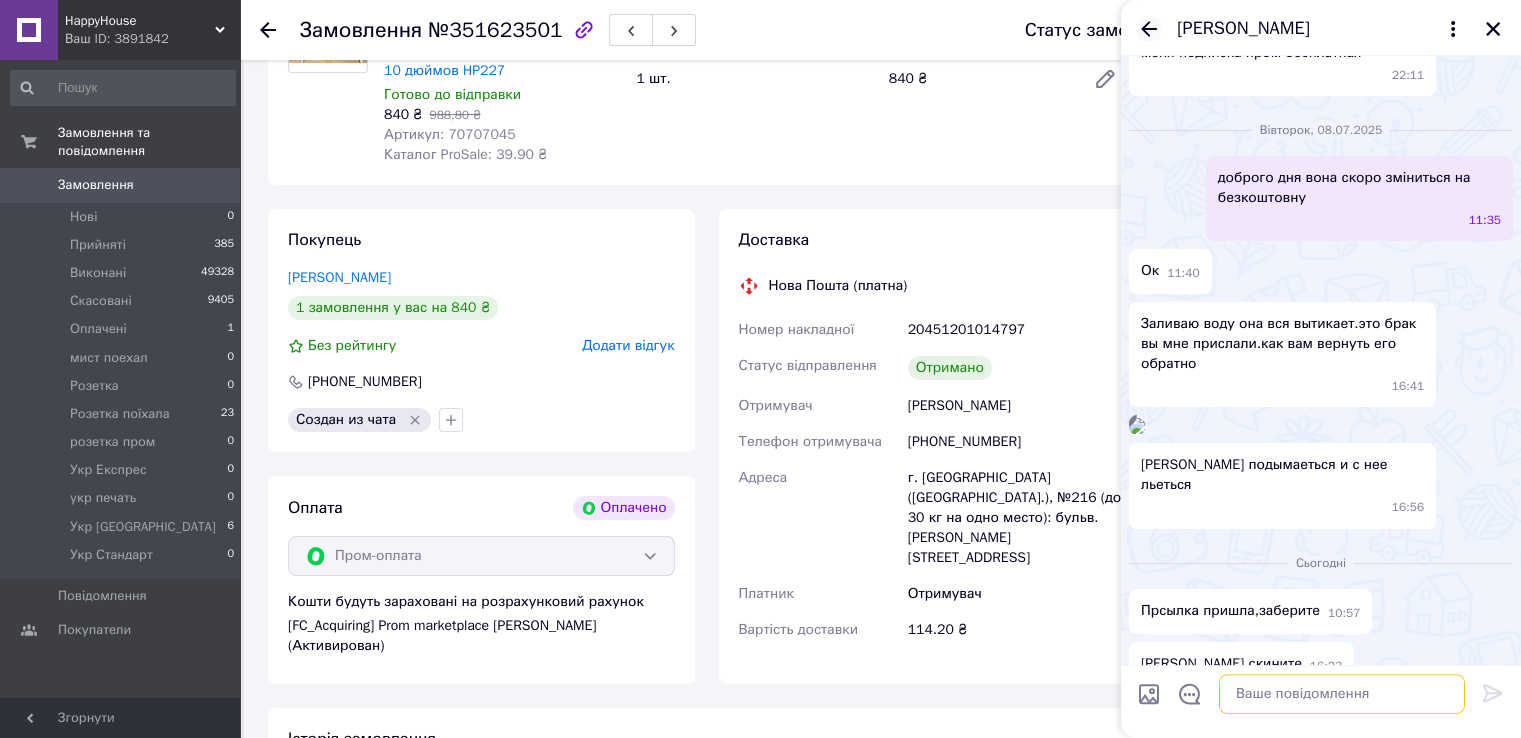 scroll, scrollTop: 724, scrollLeft: 0, axis: vertical 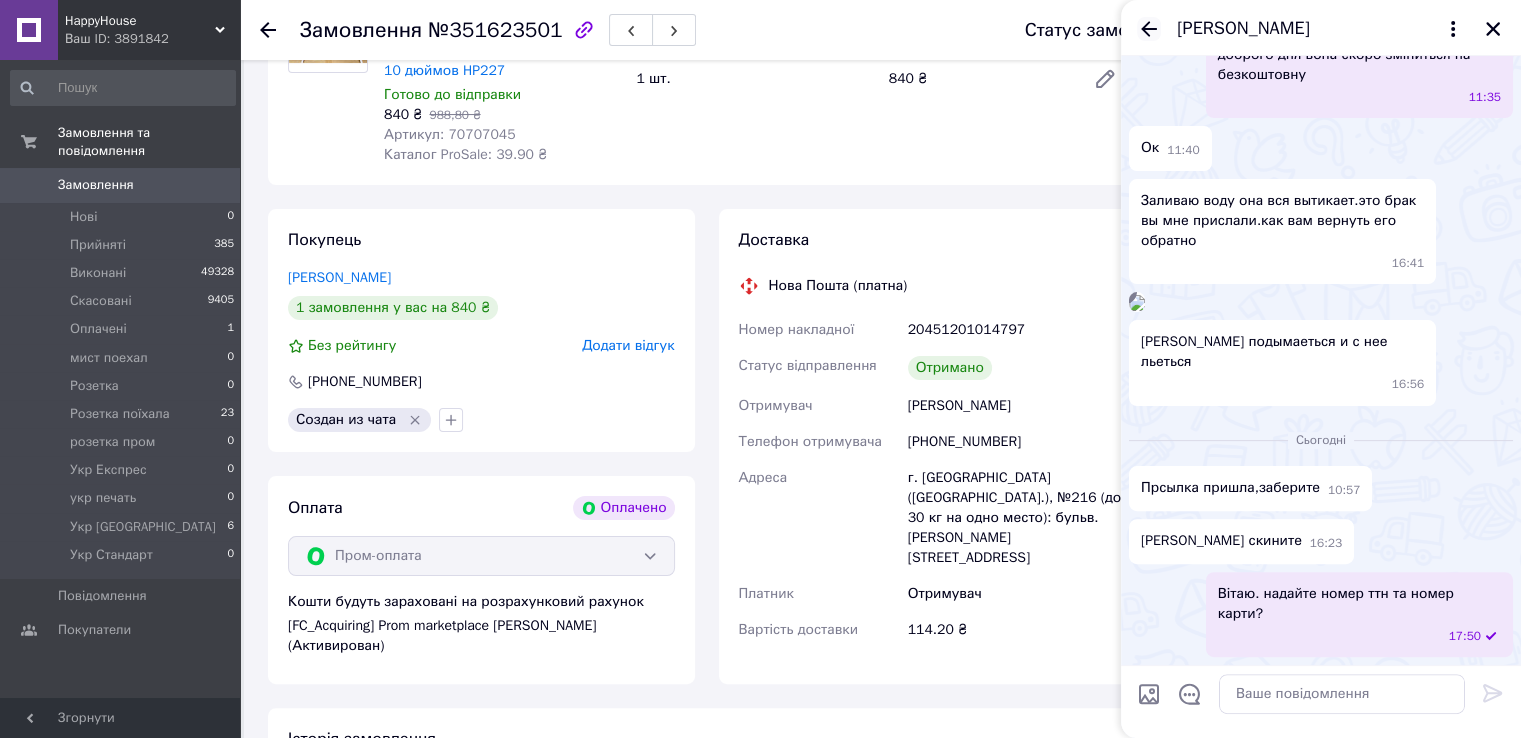 click 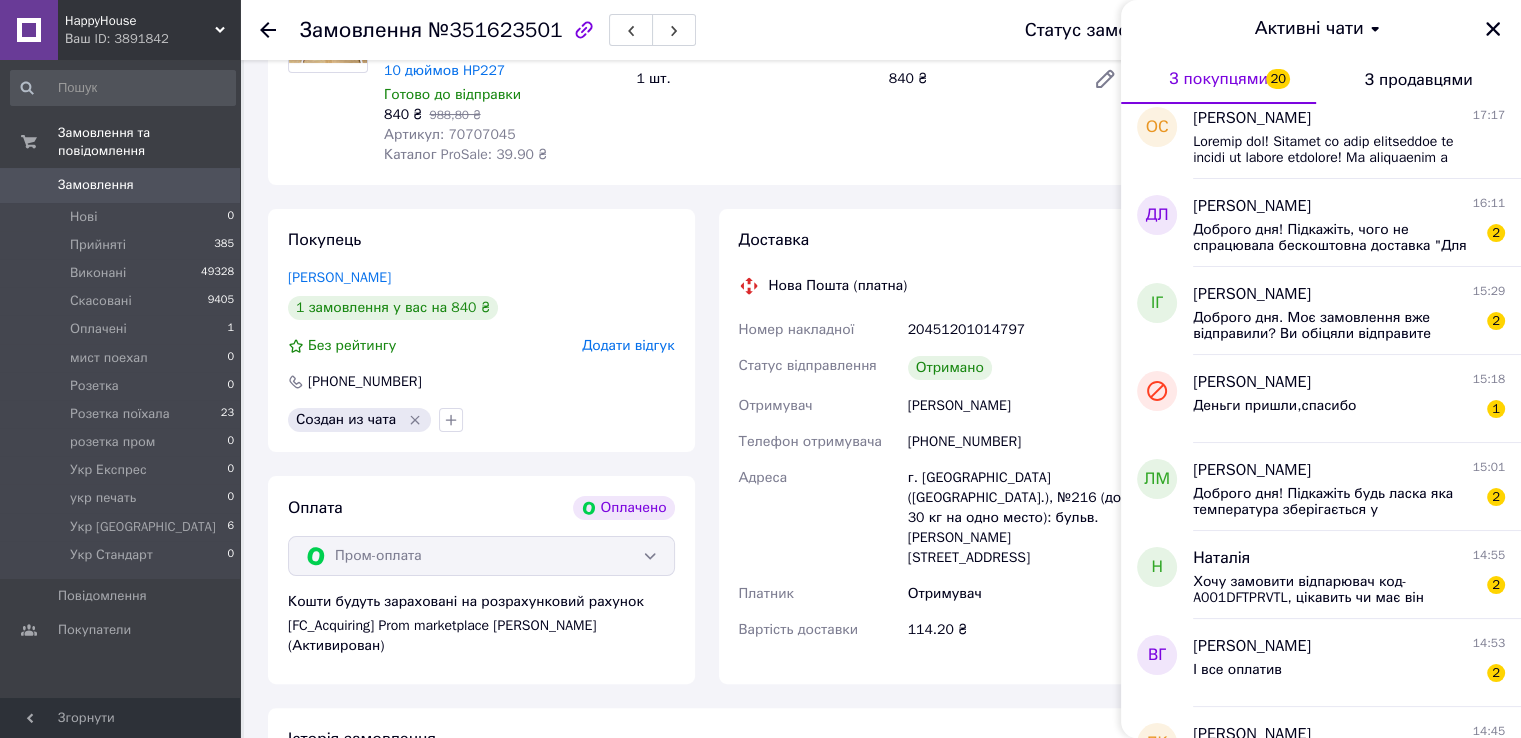 scroll, scrollTop: 900, scrollLeft: 0, axis: vertical 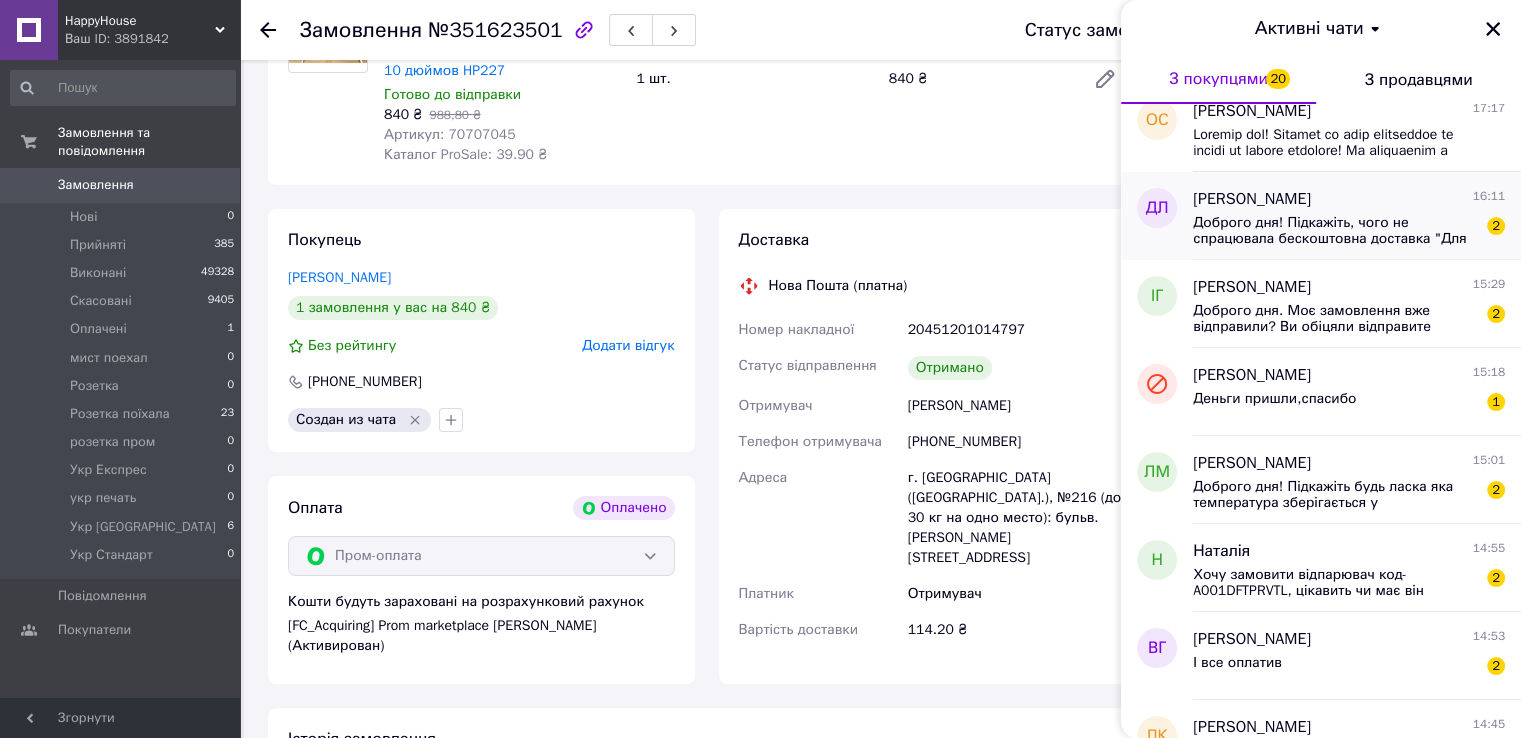 click on "Доброго дня! Підкажіть, чого не спрацювала бескоштовна доставка "Для своїх"?" at bounding box center (1335, 231) 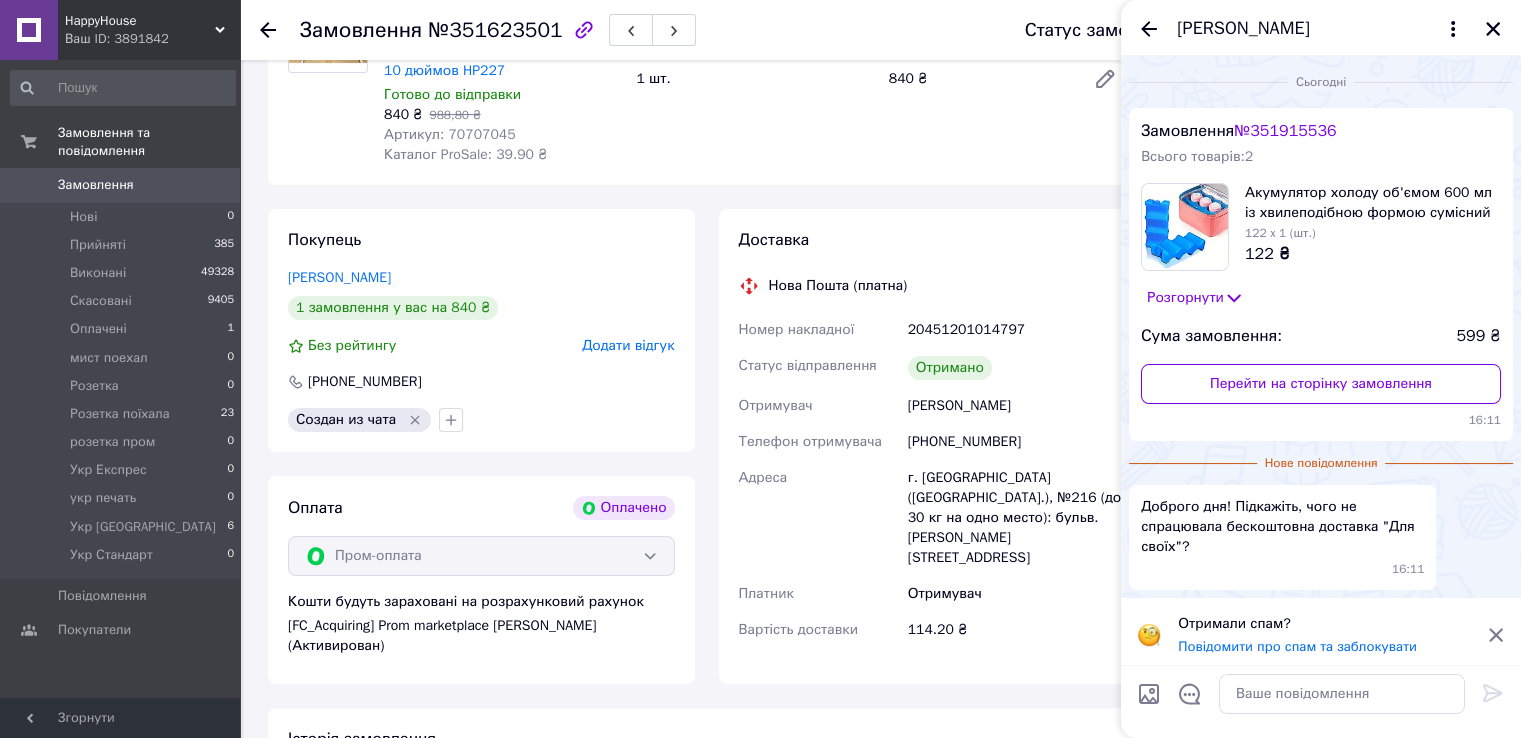 scroll, scrollTop: 7, scrollLeft: 0, axis: vertical 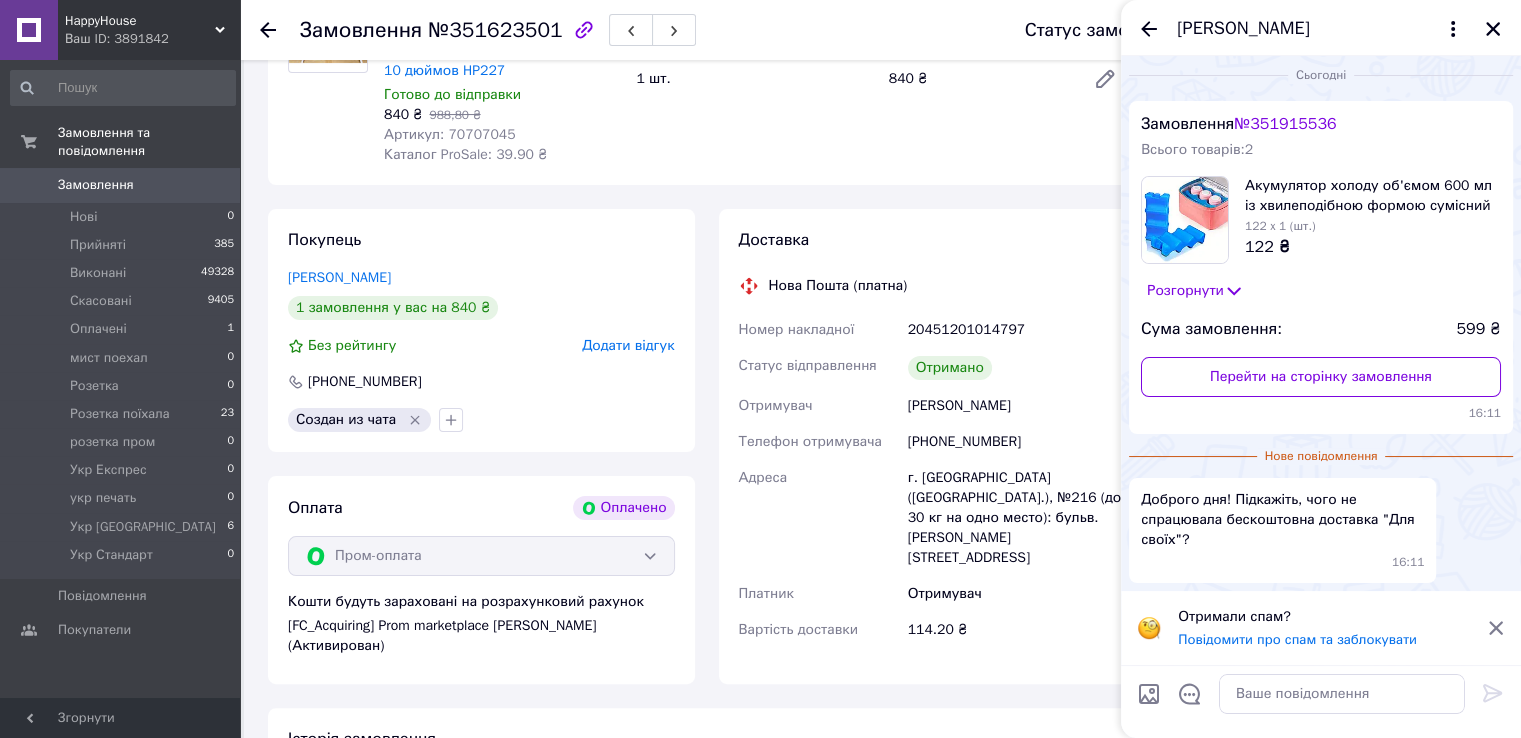 click on "№ 351915536" at bounding box center [1285, 124] 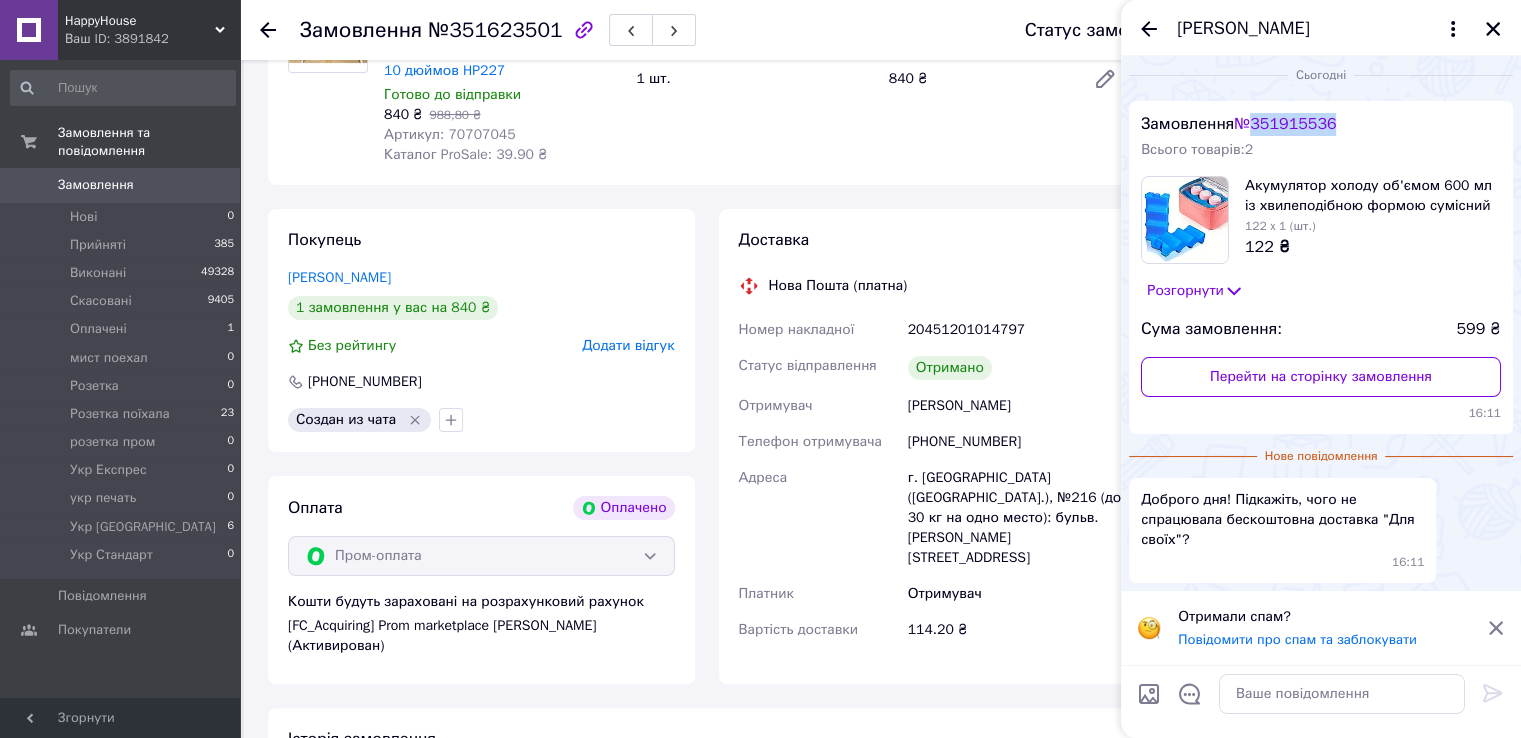 click on "№ 351915536" at bounding box center (1285, 124) 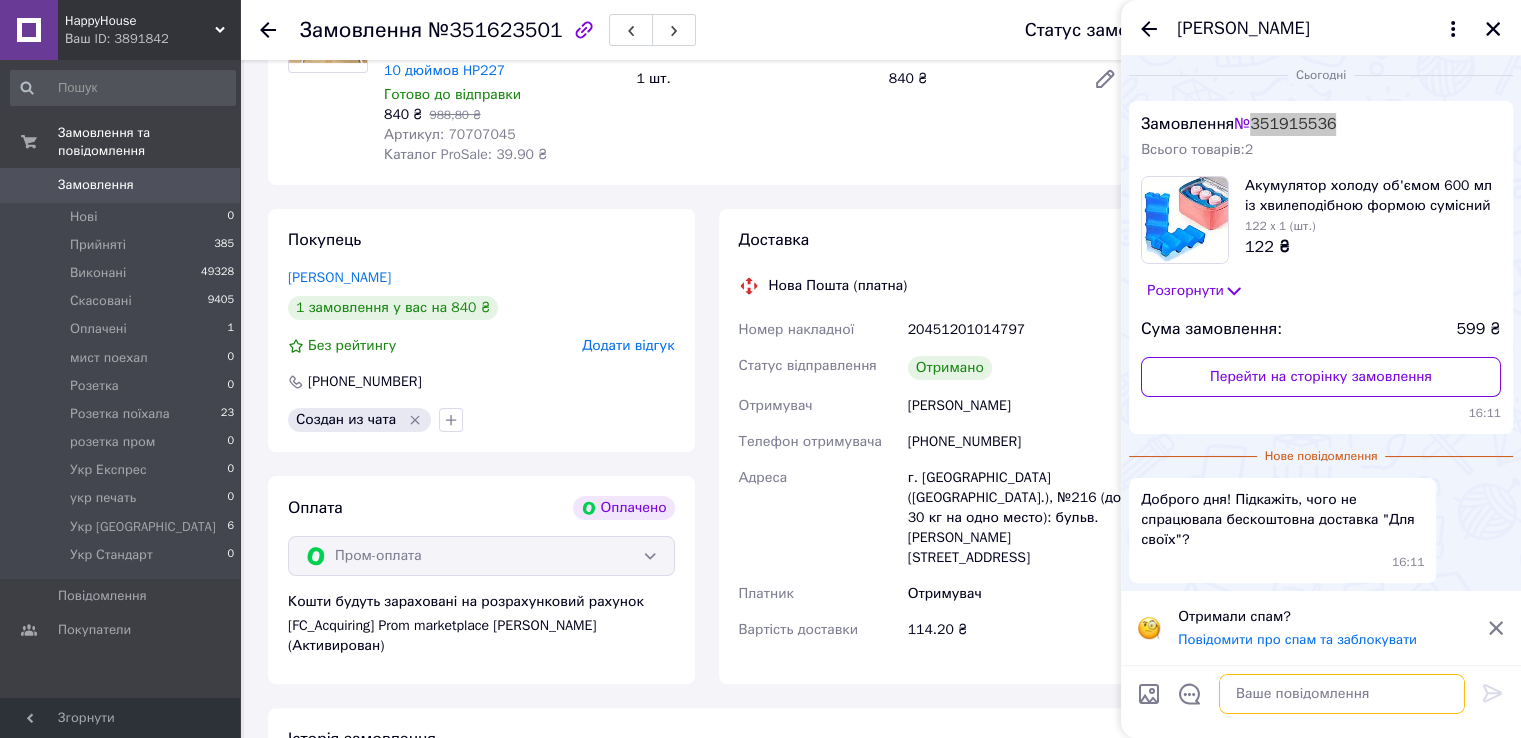click at bounding box center (1342, 694) 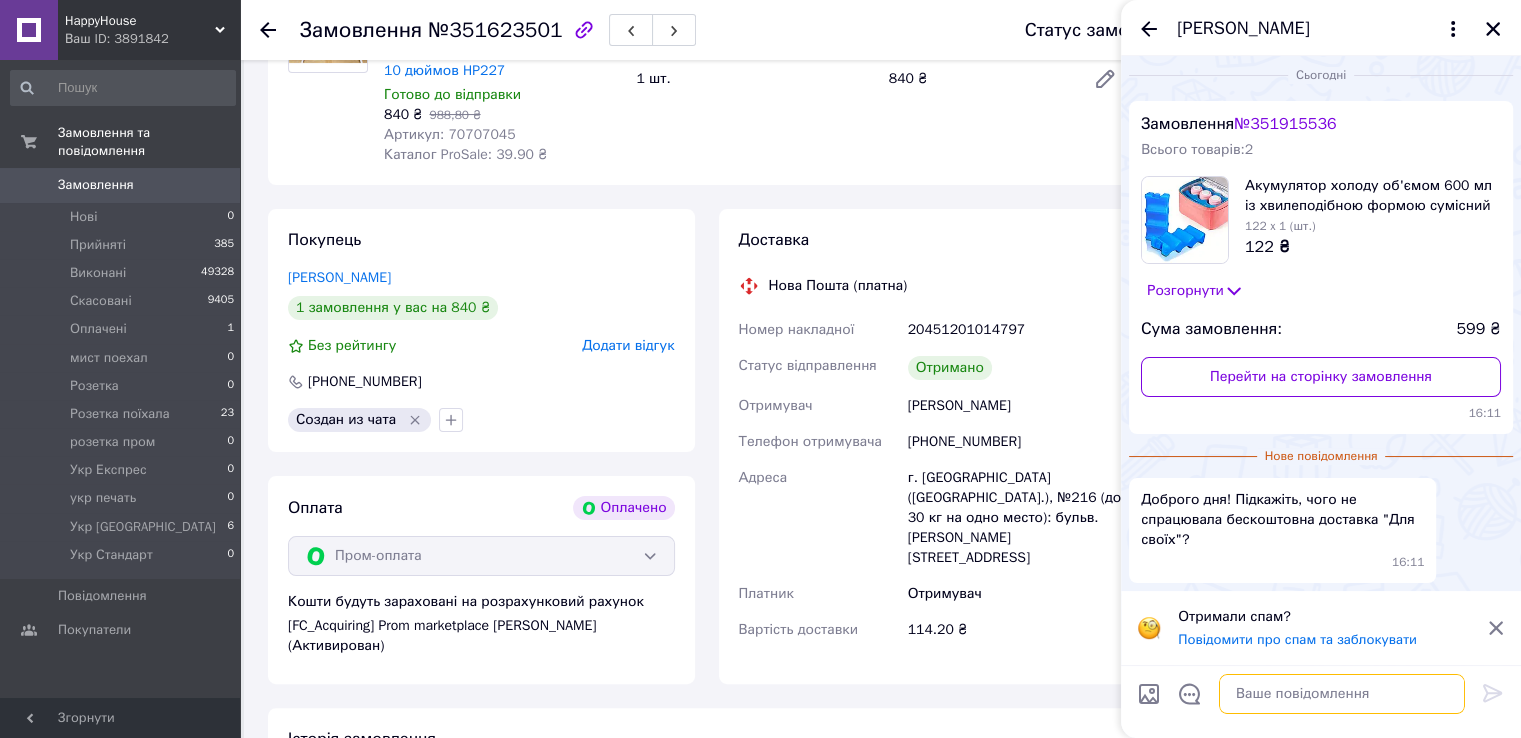 type on "і" 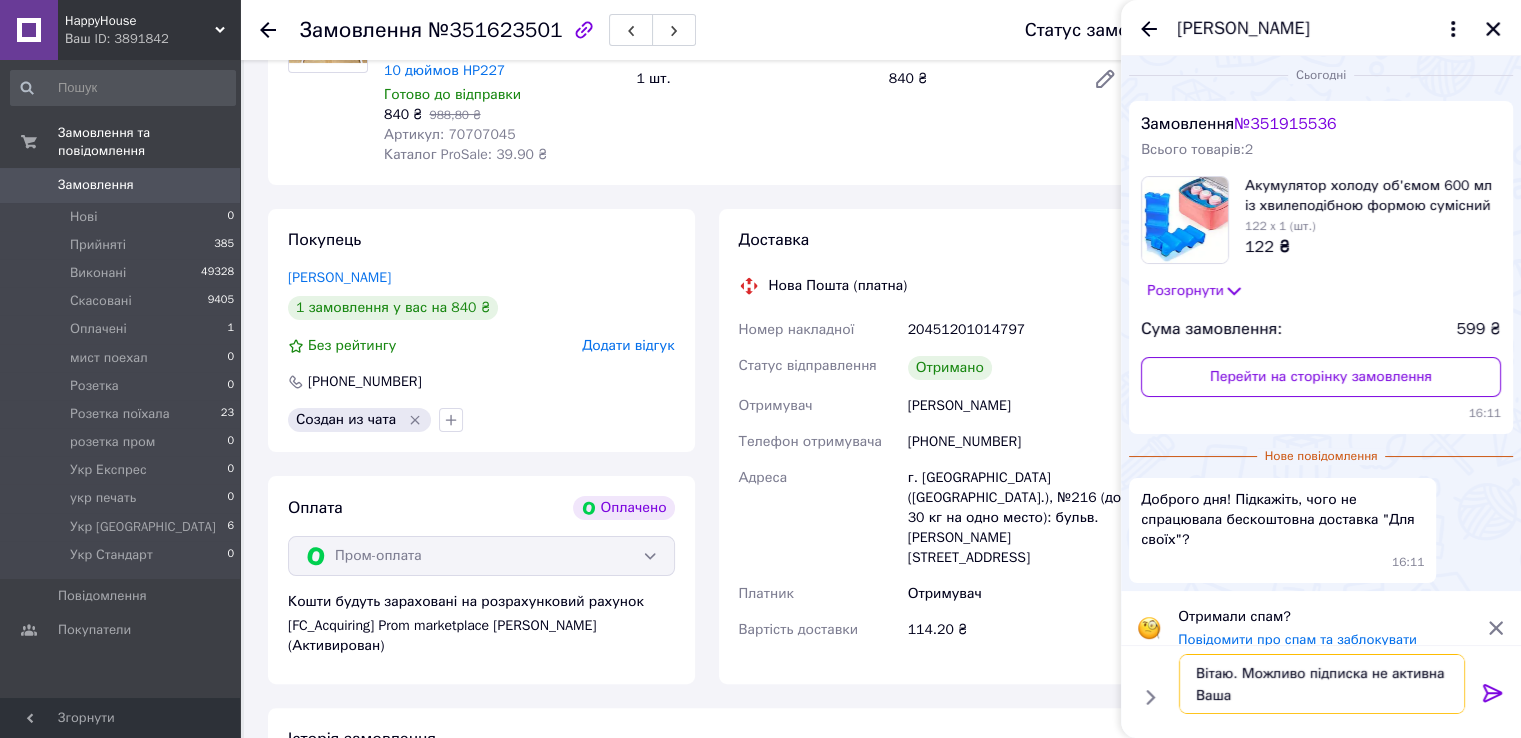 type on "Вітаю. Можливо підписка не активна Ваша." 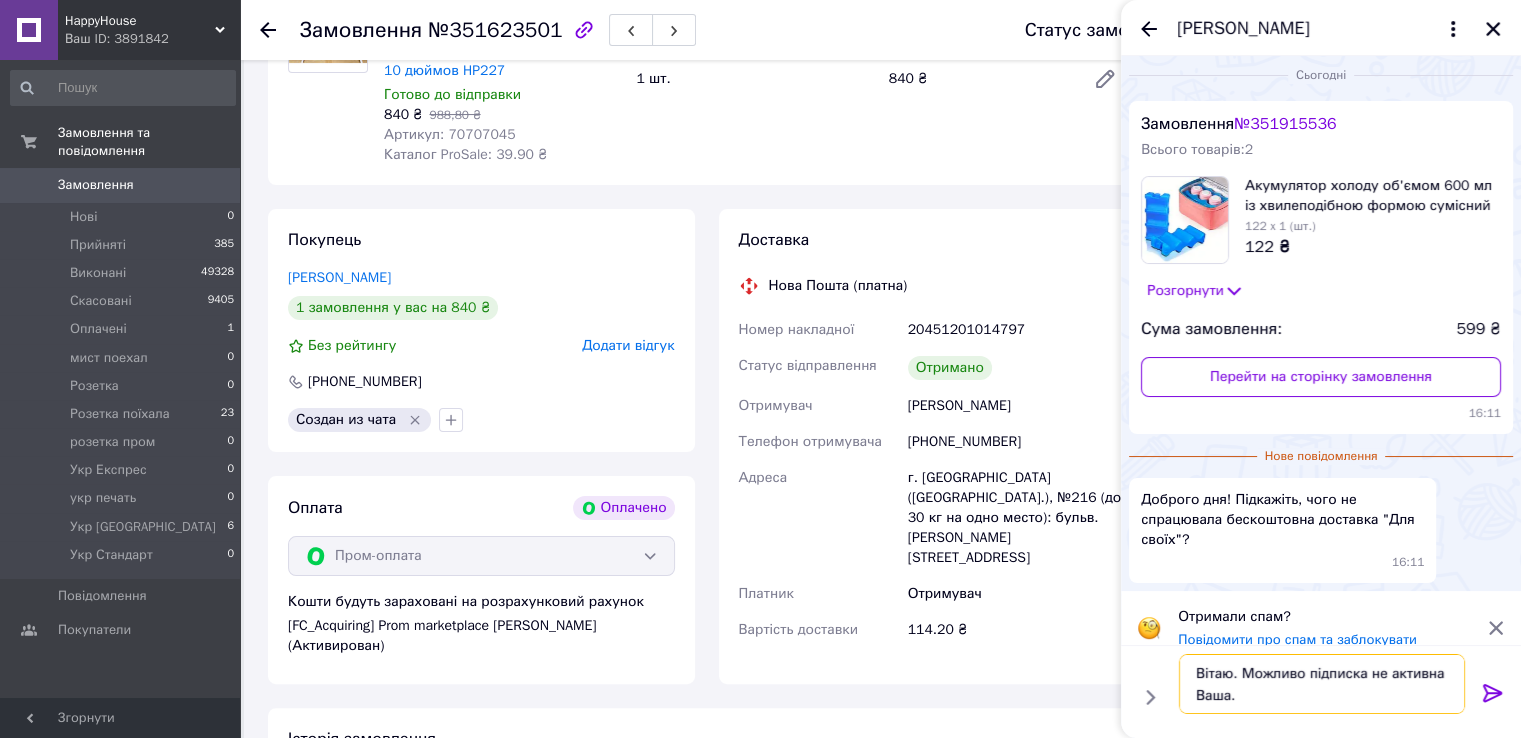 type 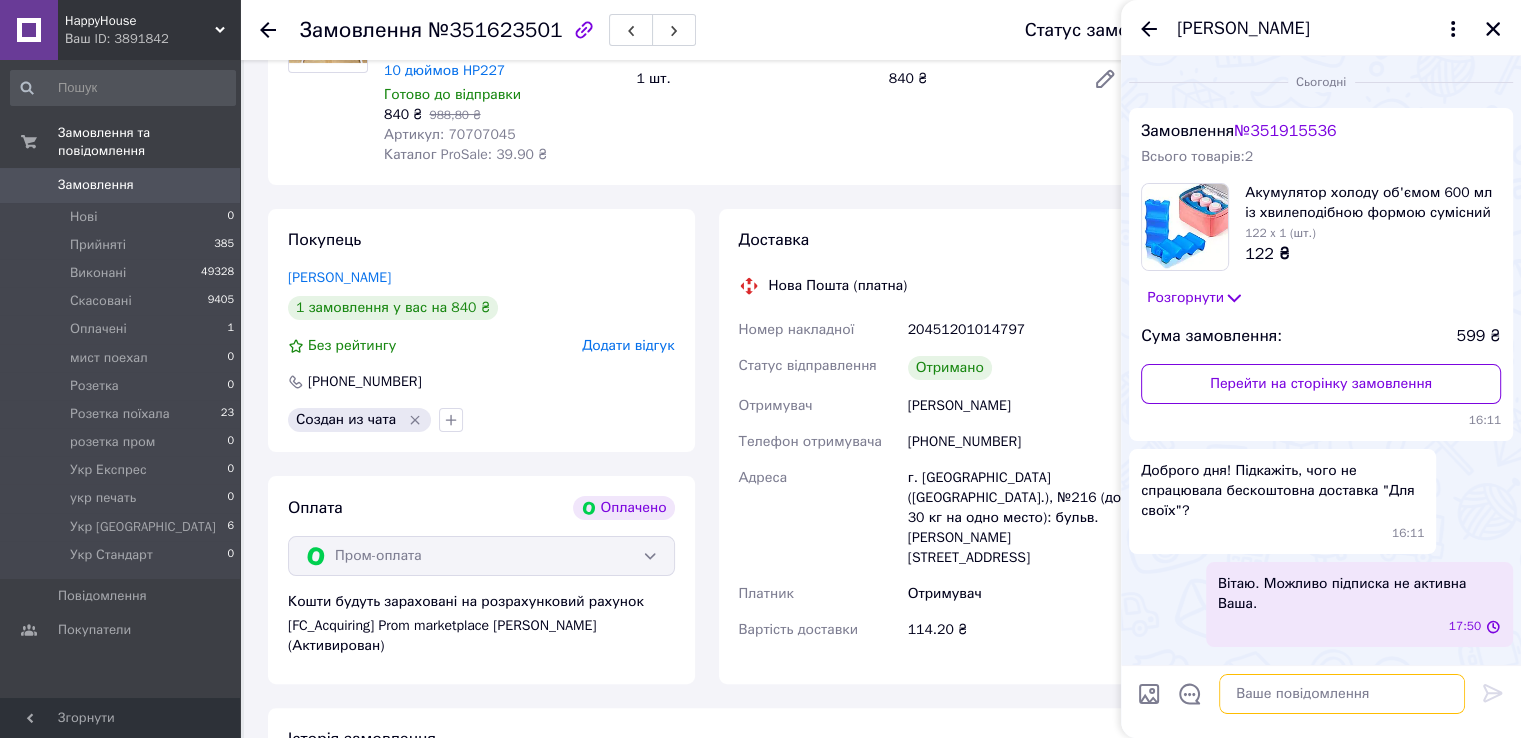 scroll, scrollTop: 0, scrollLeft: 0, axis: both 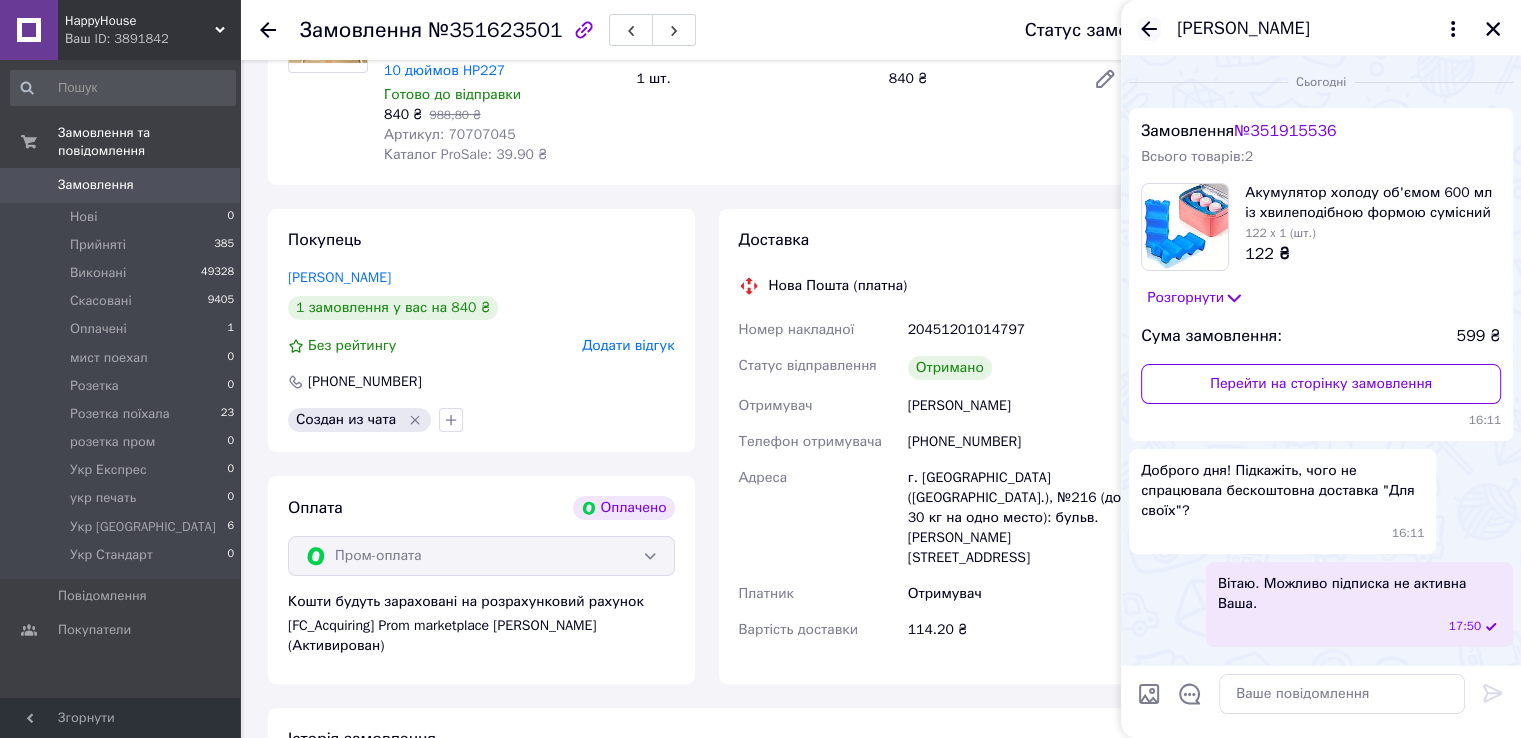click 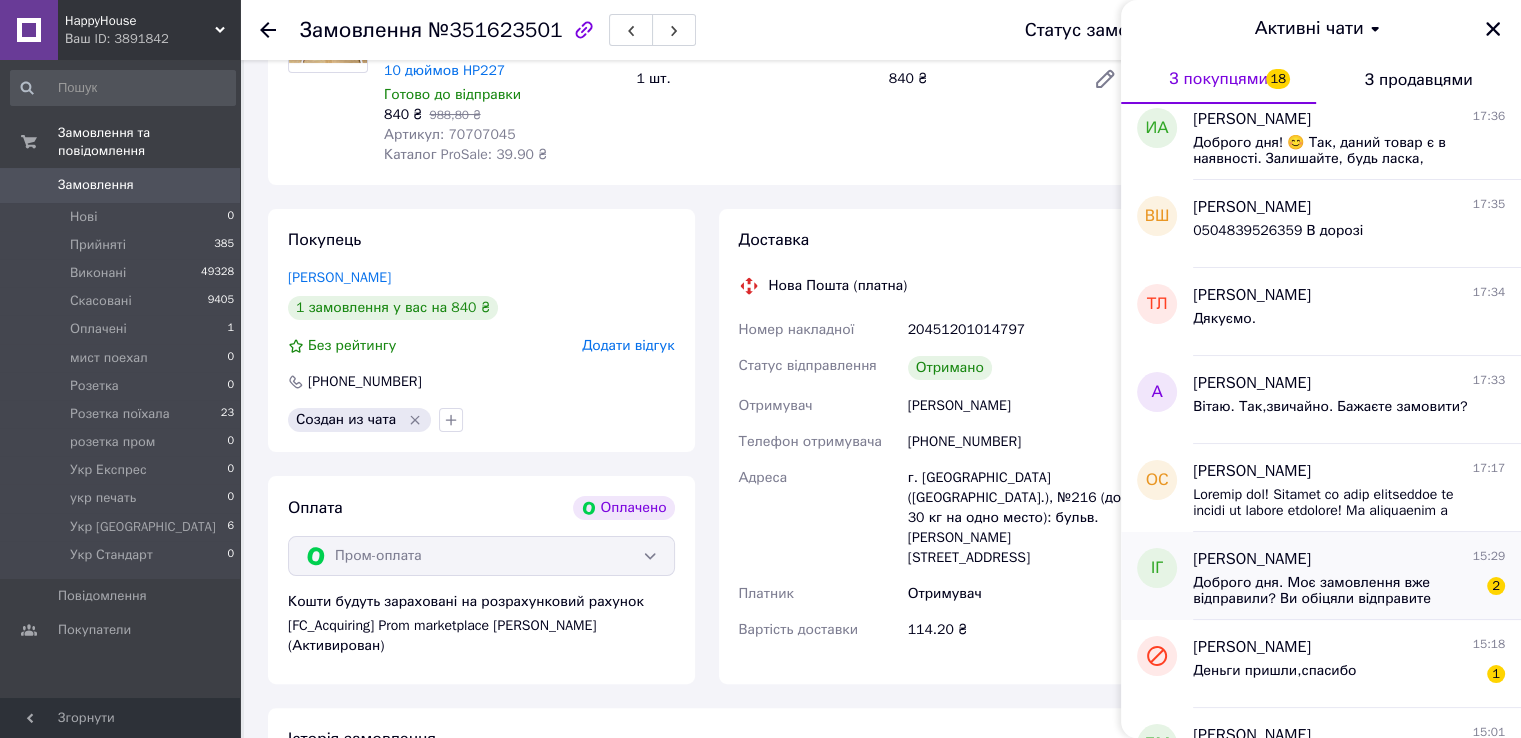 scroll, scrollTop: 800, scrollLeft: 0, axis: vertical 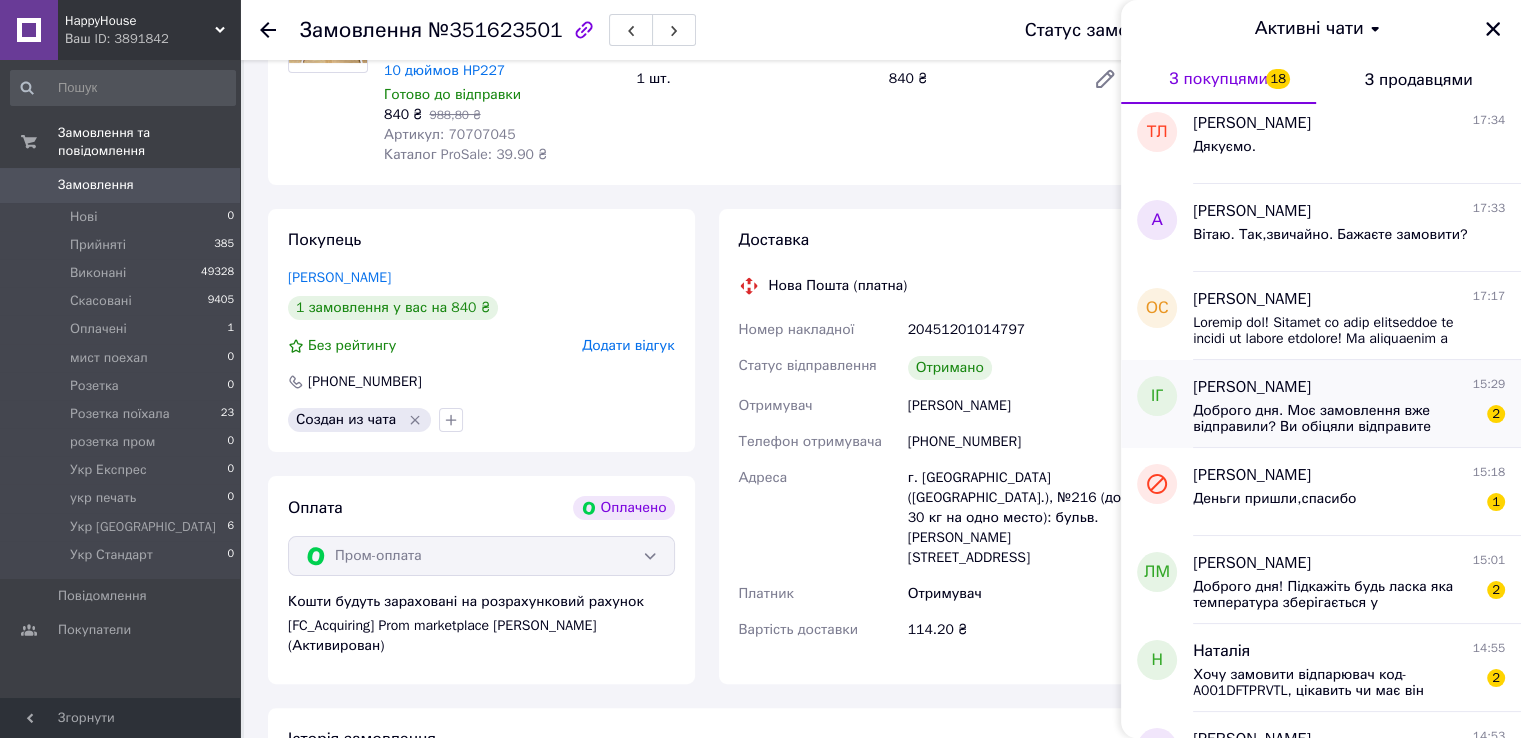 click on "Доброго дня. Моє замовлення вже відправили? Ви обіцяли відправите сьогодні. Я зможу отримати замовлення тільки до неділі." at bounding box center [1335, 419] 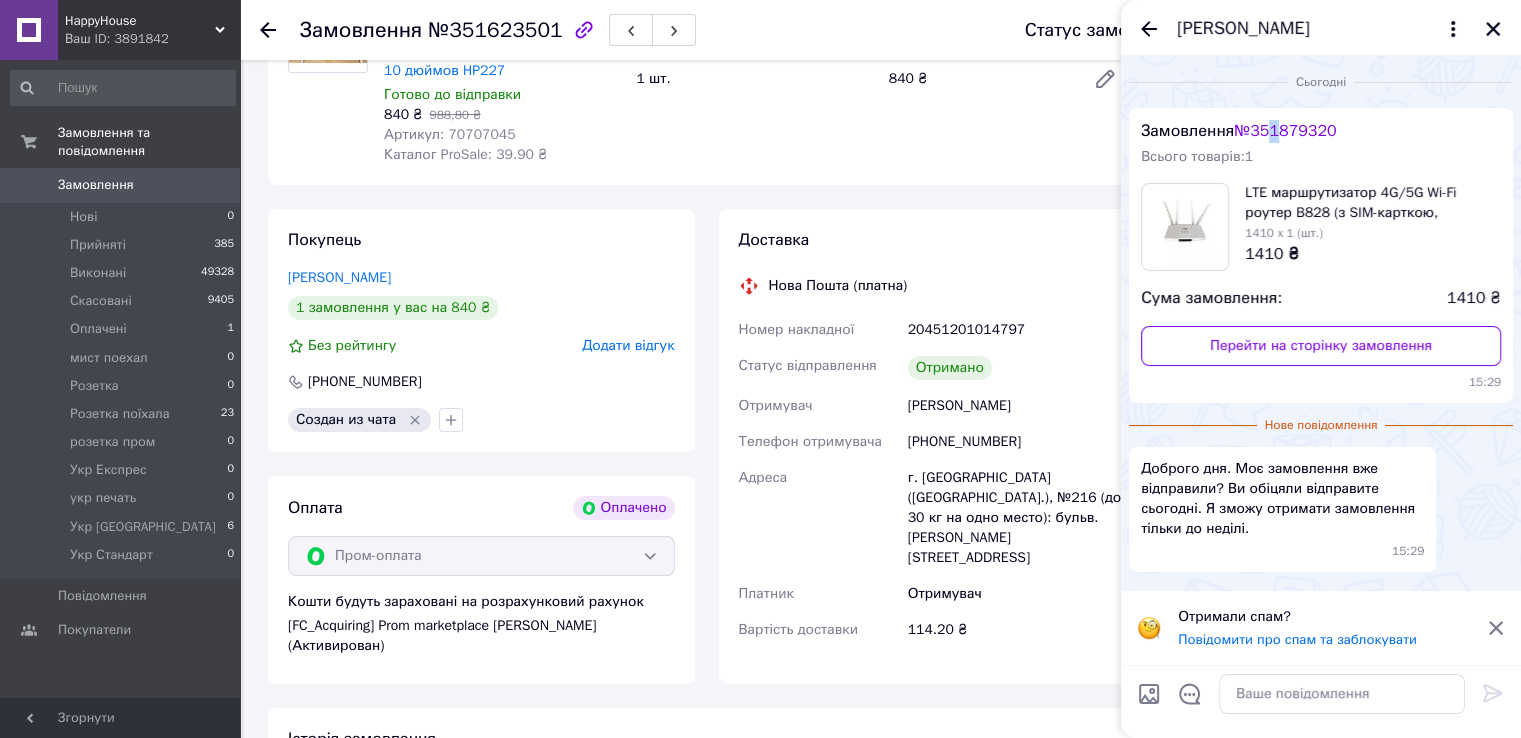 click on "№ 351879320" at bounding box center [1285, 131] 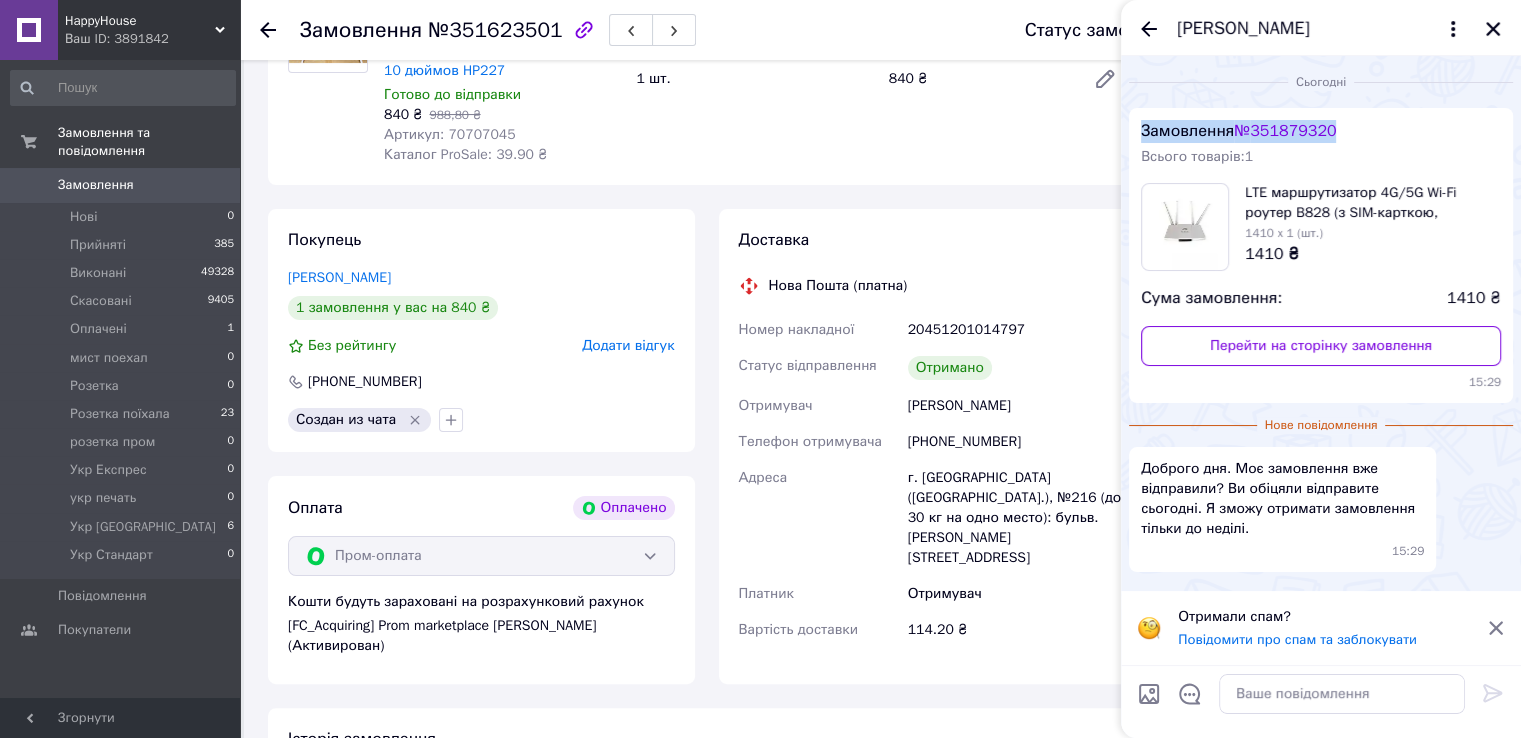 click on "№ 351879320" at bounding box center (1285, 131) 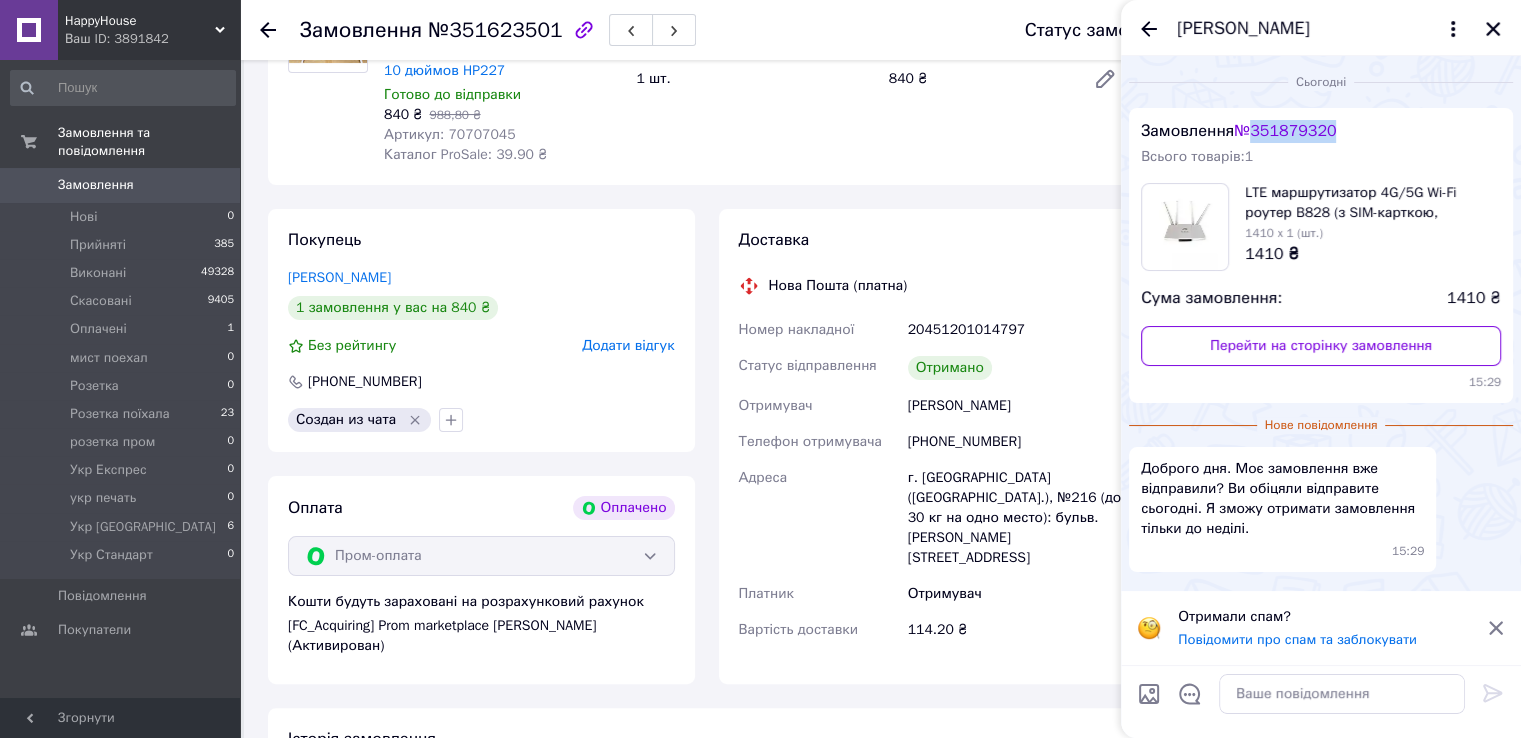 click on "№ 351879320" at bounding box center [1285, 131] 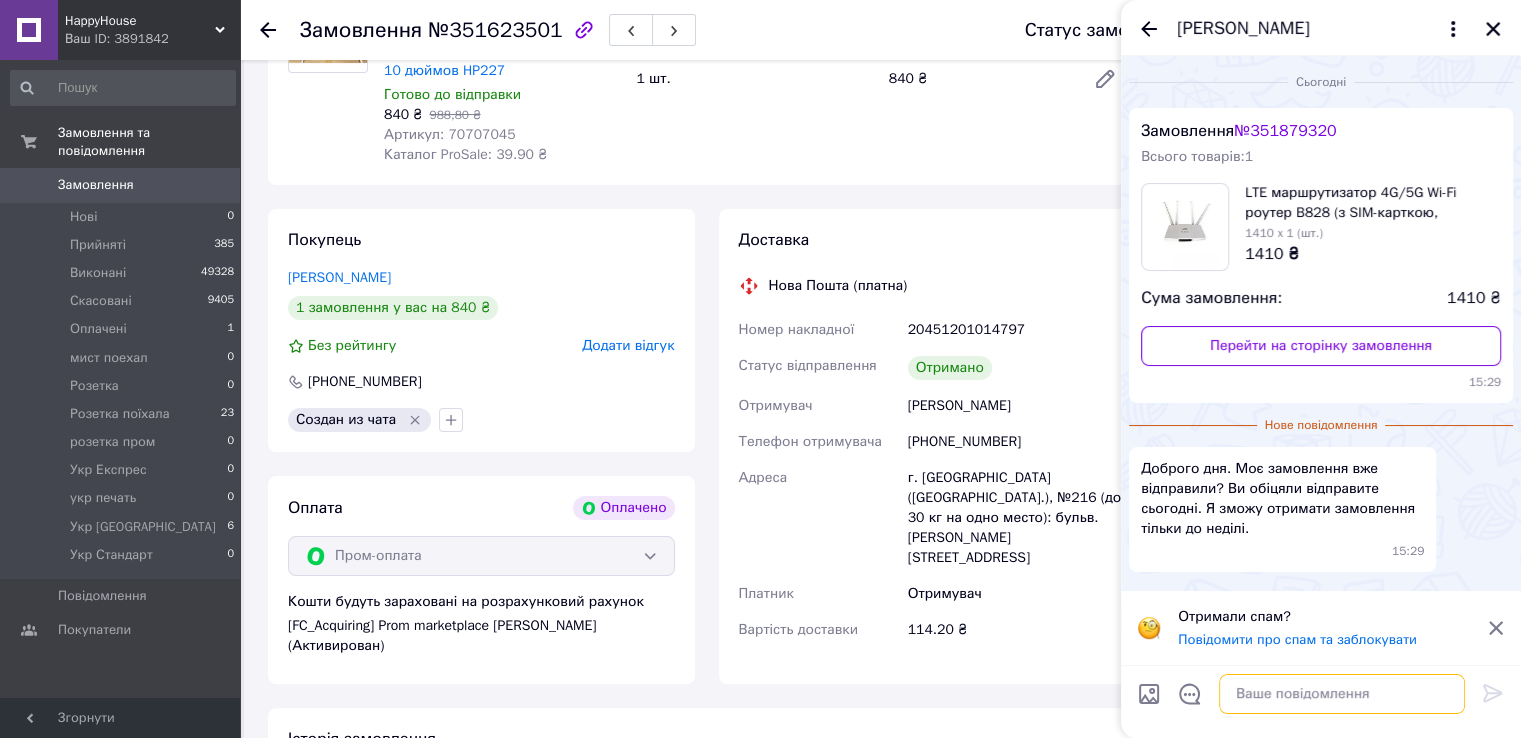 click at bounding box center (1342, 694) 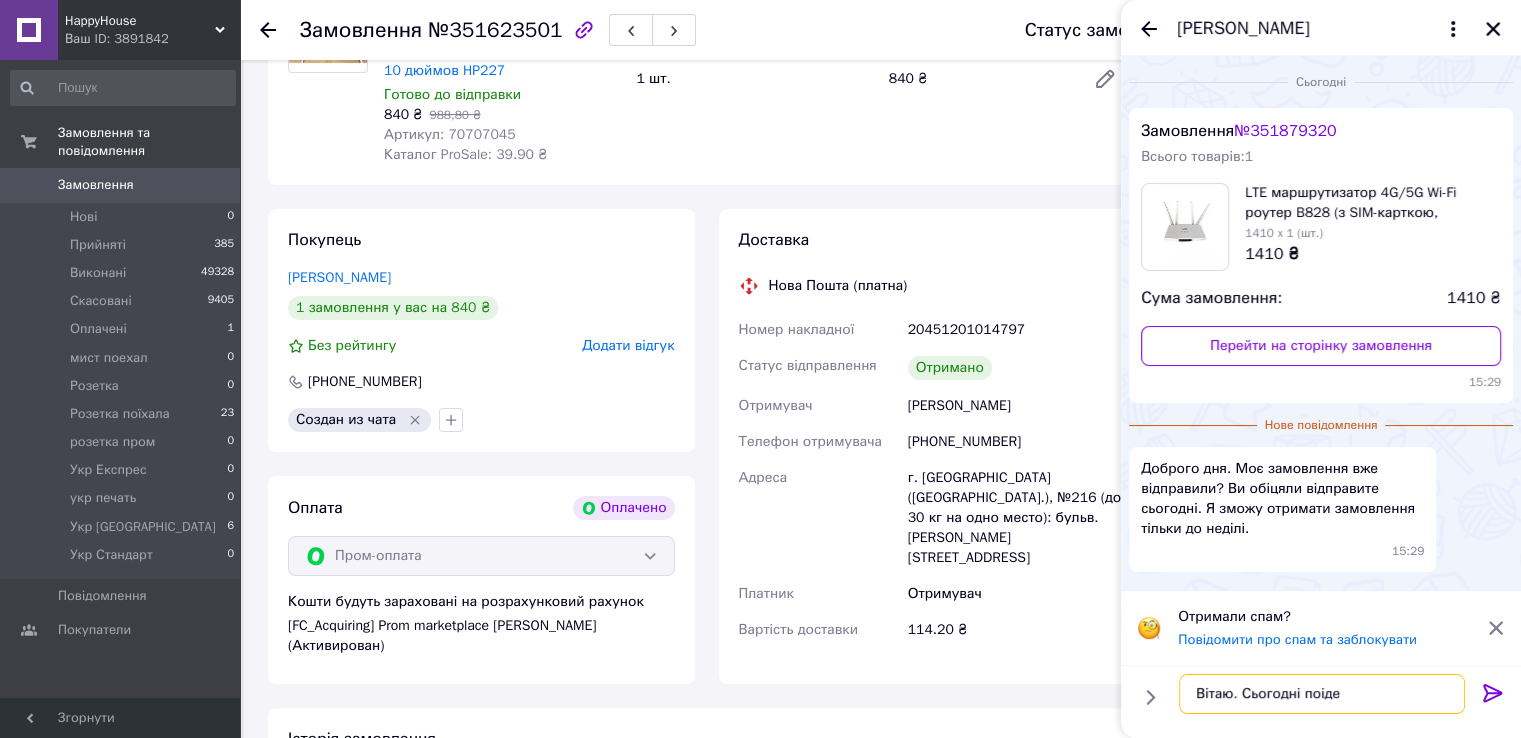 type on "Вітаю. Сьогодні поіде." 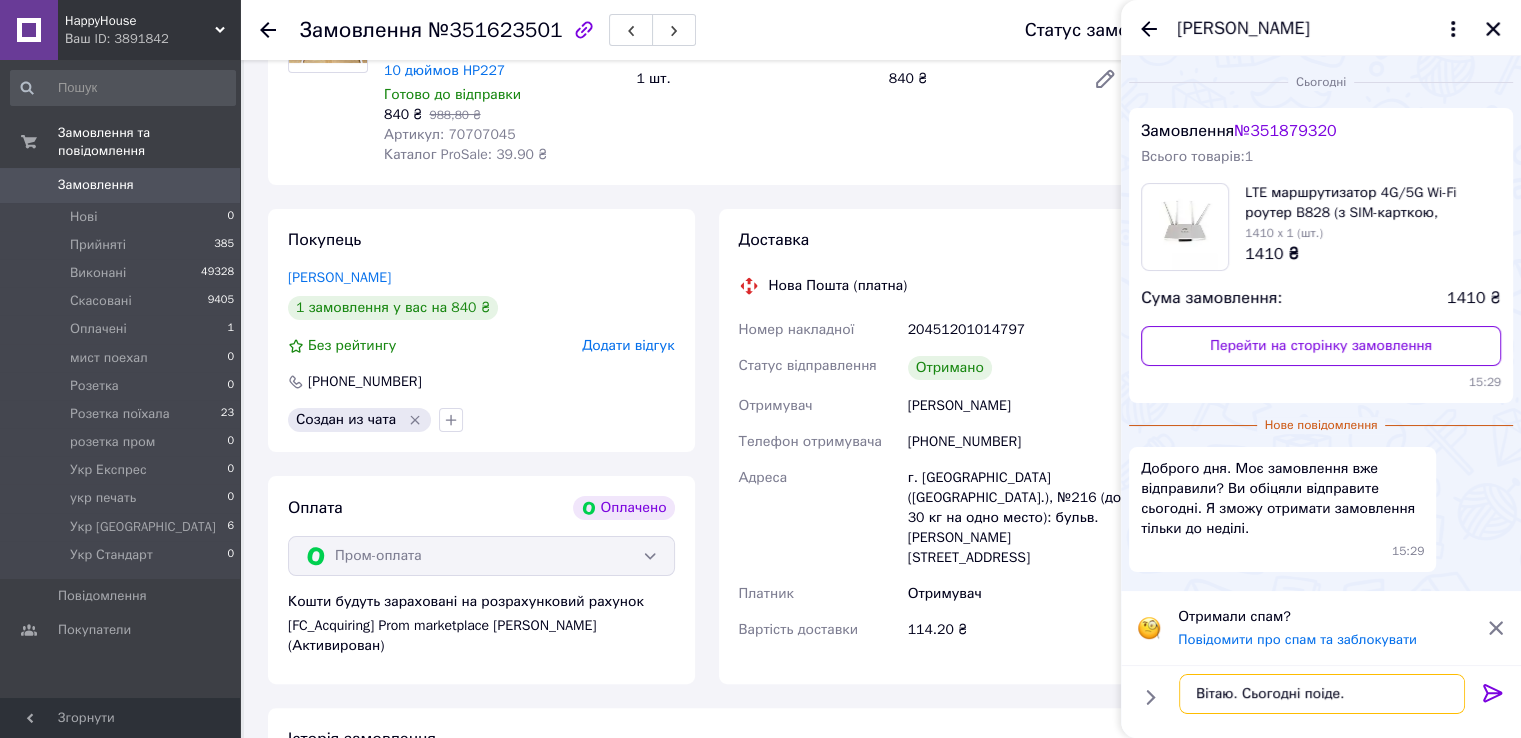 type 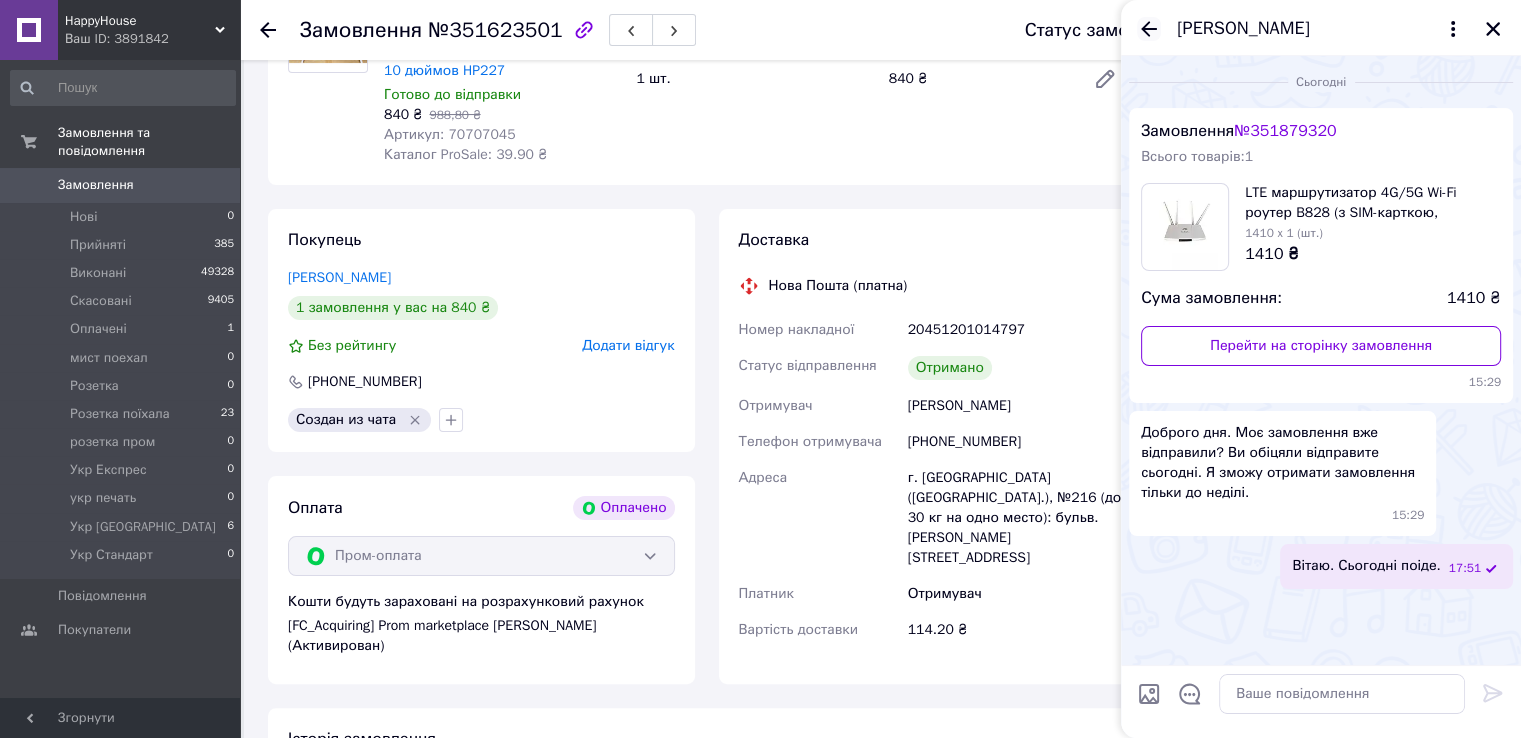 click 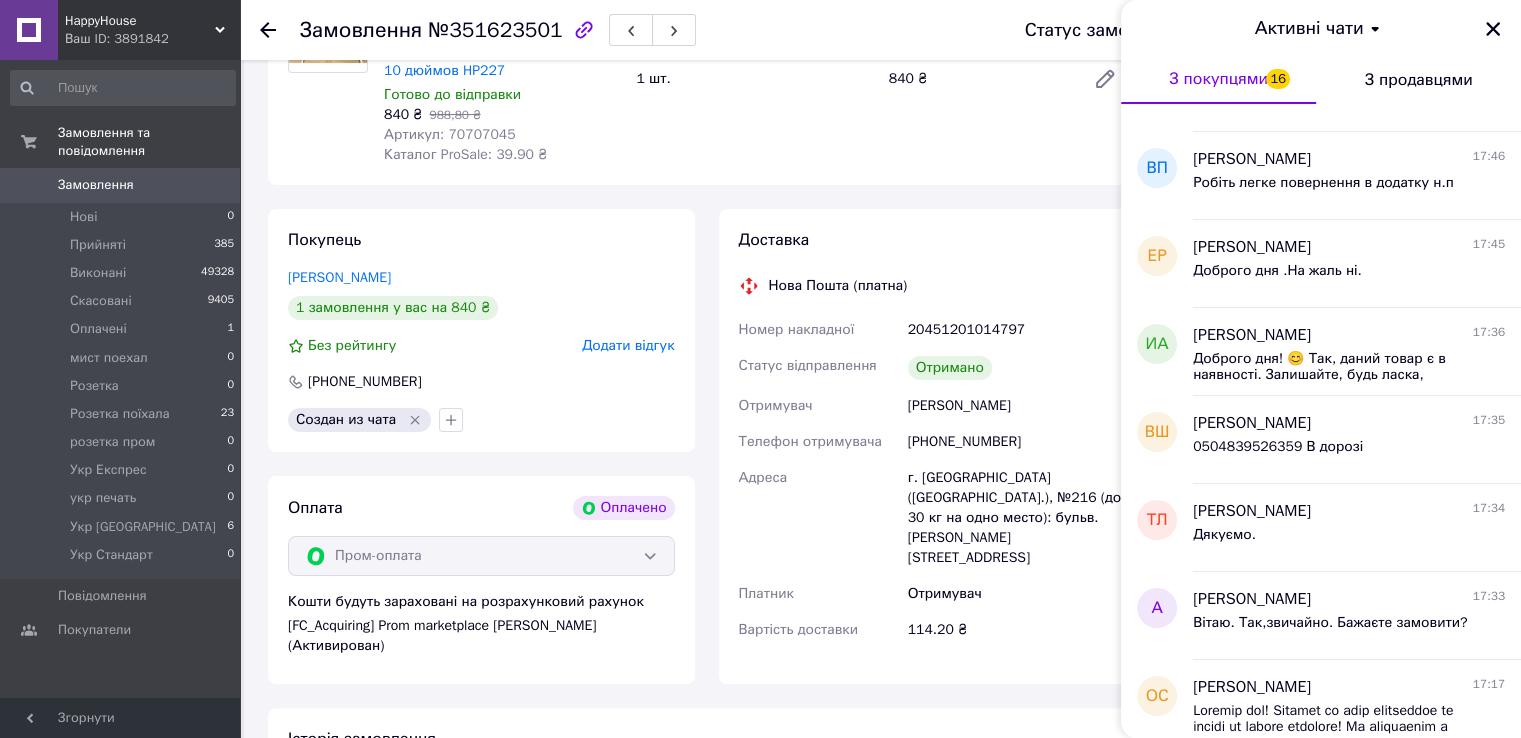 scroll, scrollTop: 900, scrollLeft: 0, axis: vertical 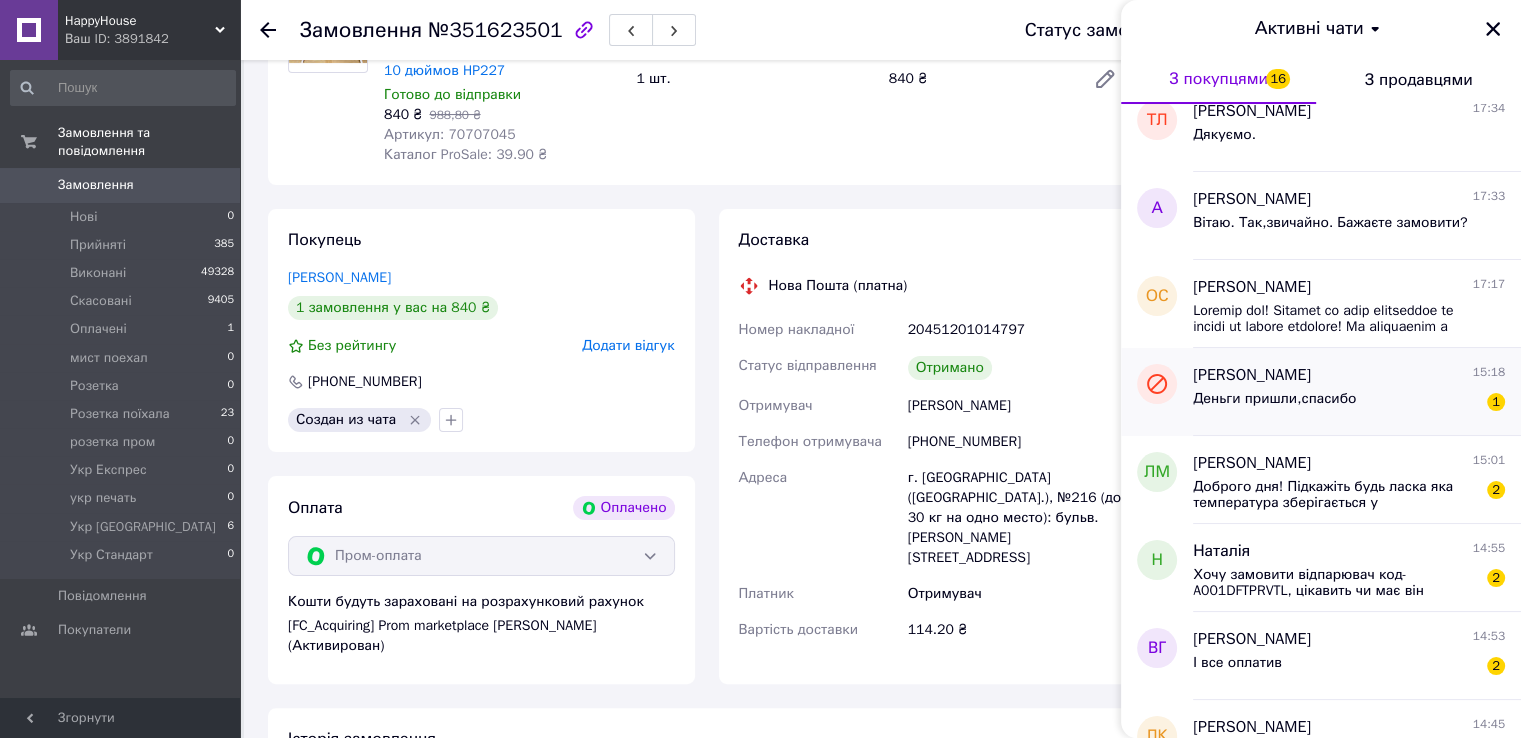 click on "Деньги пришли,спасибо" at bounding box center (1274, 405) 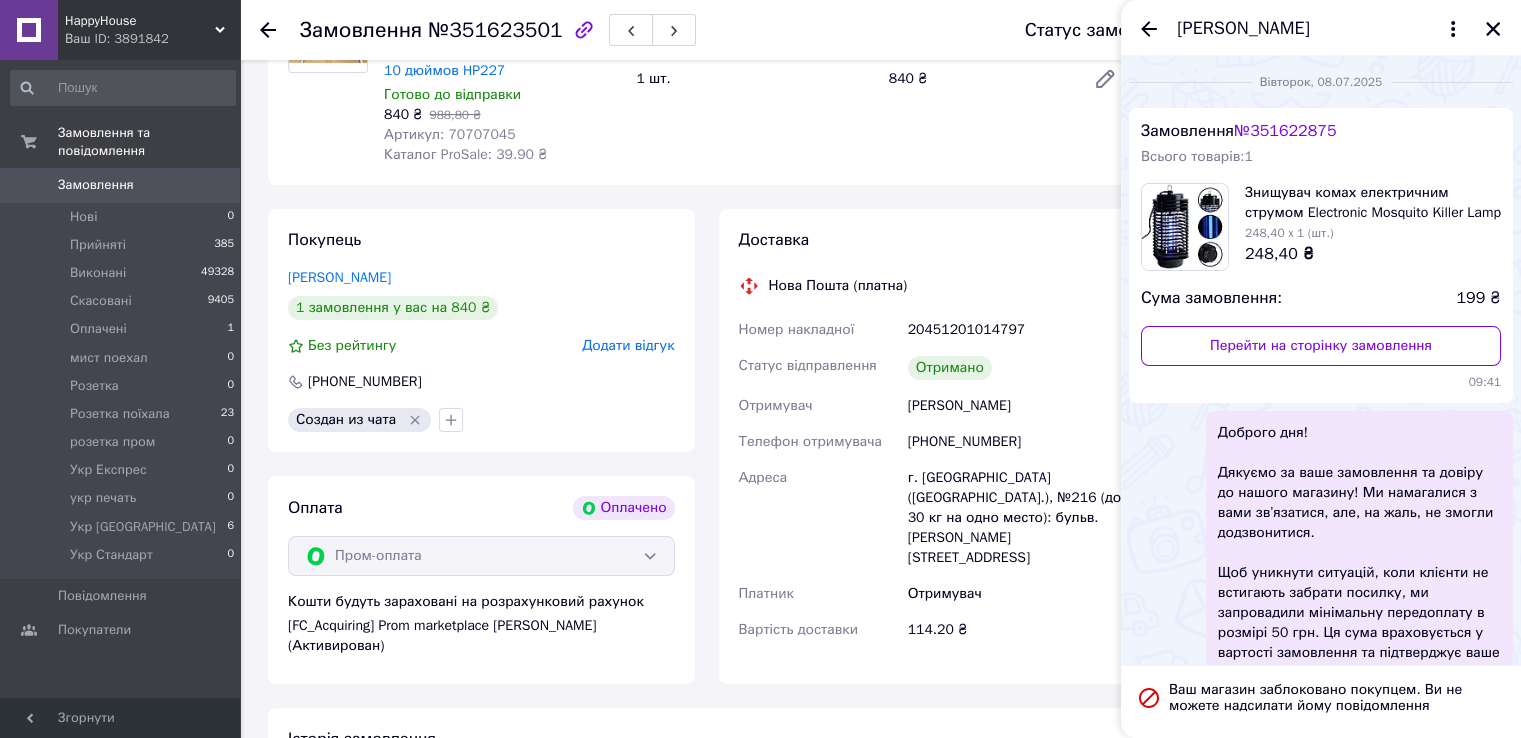 scroll, scrollTop: 1540, scrollLeft: 0, axis: vertical 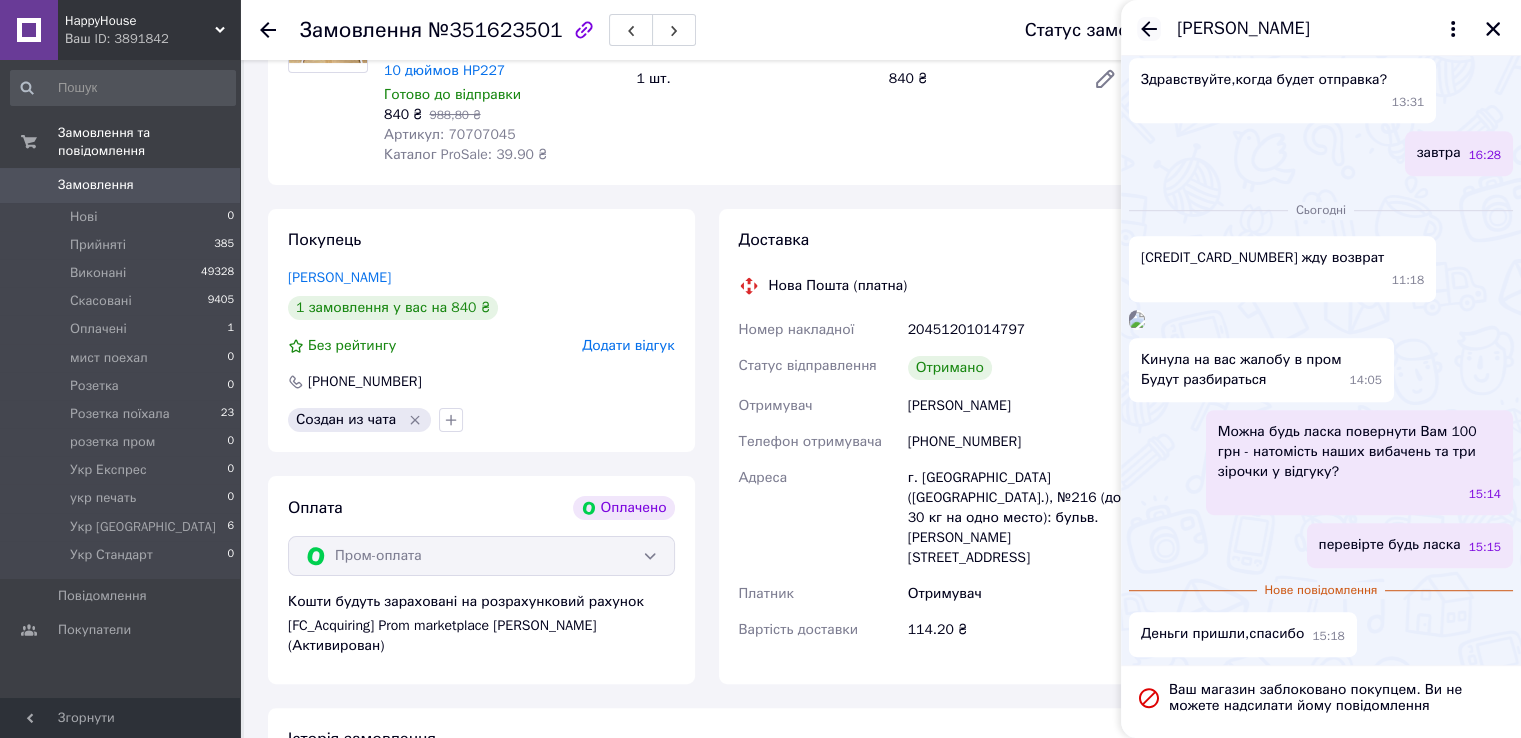click 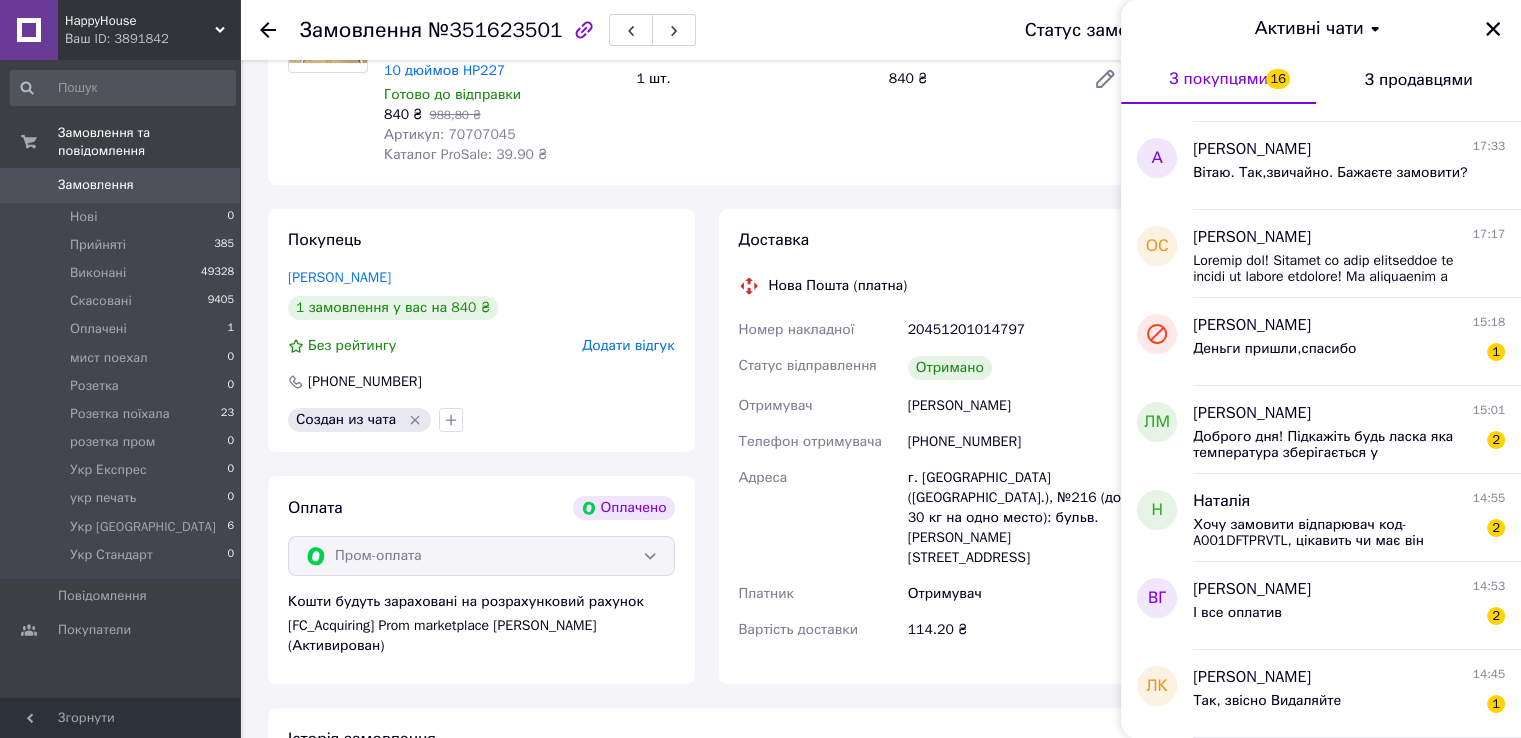 scroll, scrollTop: 1100, scrollLeft: 0, axis: vertical 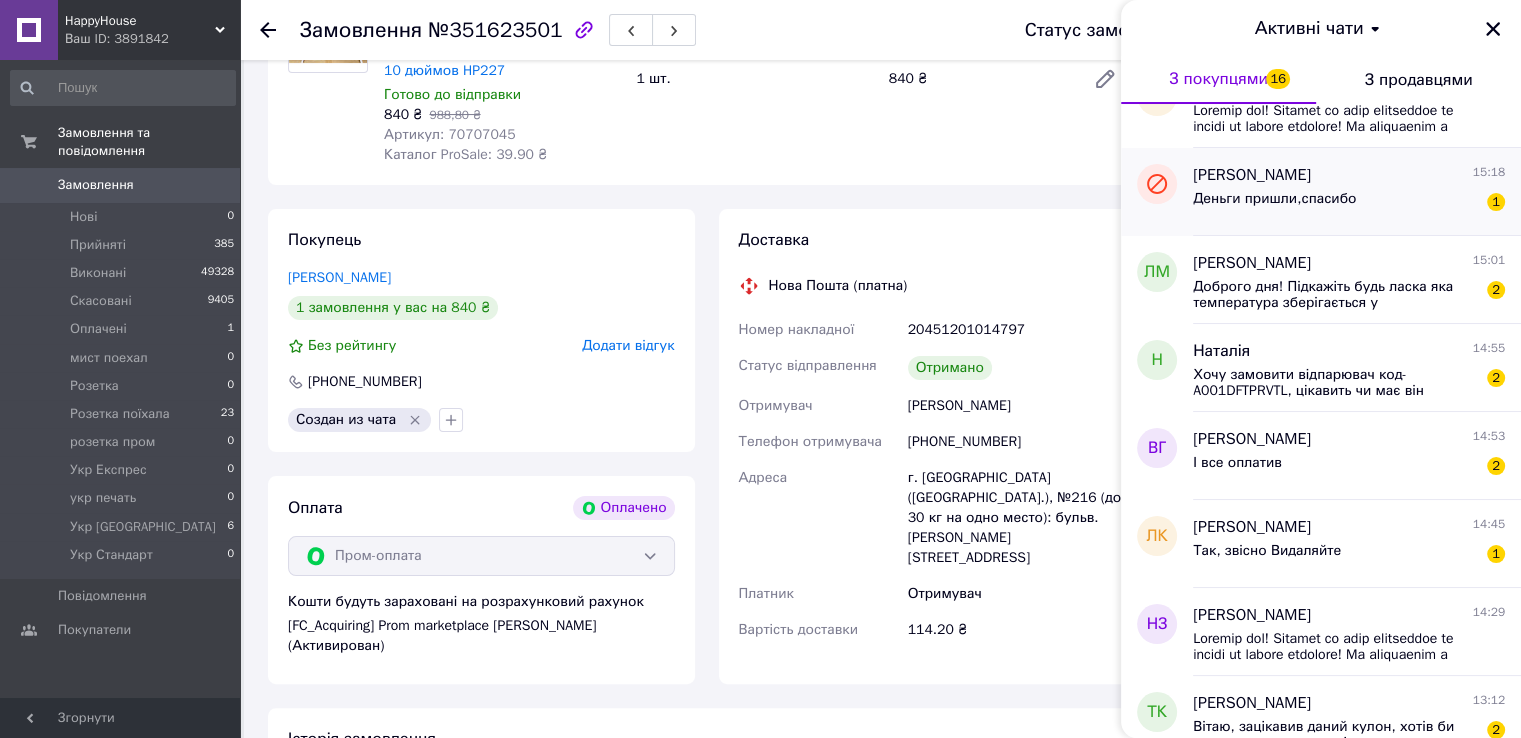 click on "Деньги пришли,спасибо" at bounding box center (1274, 199) 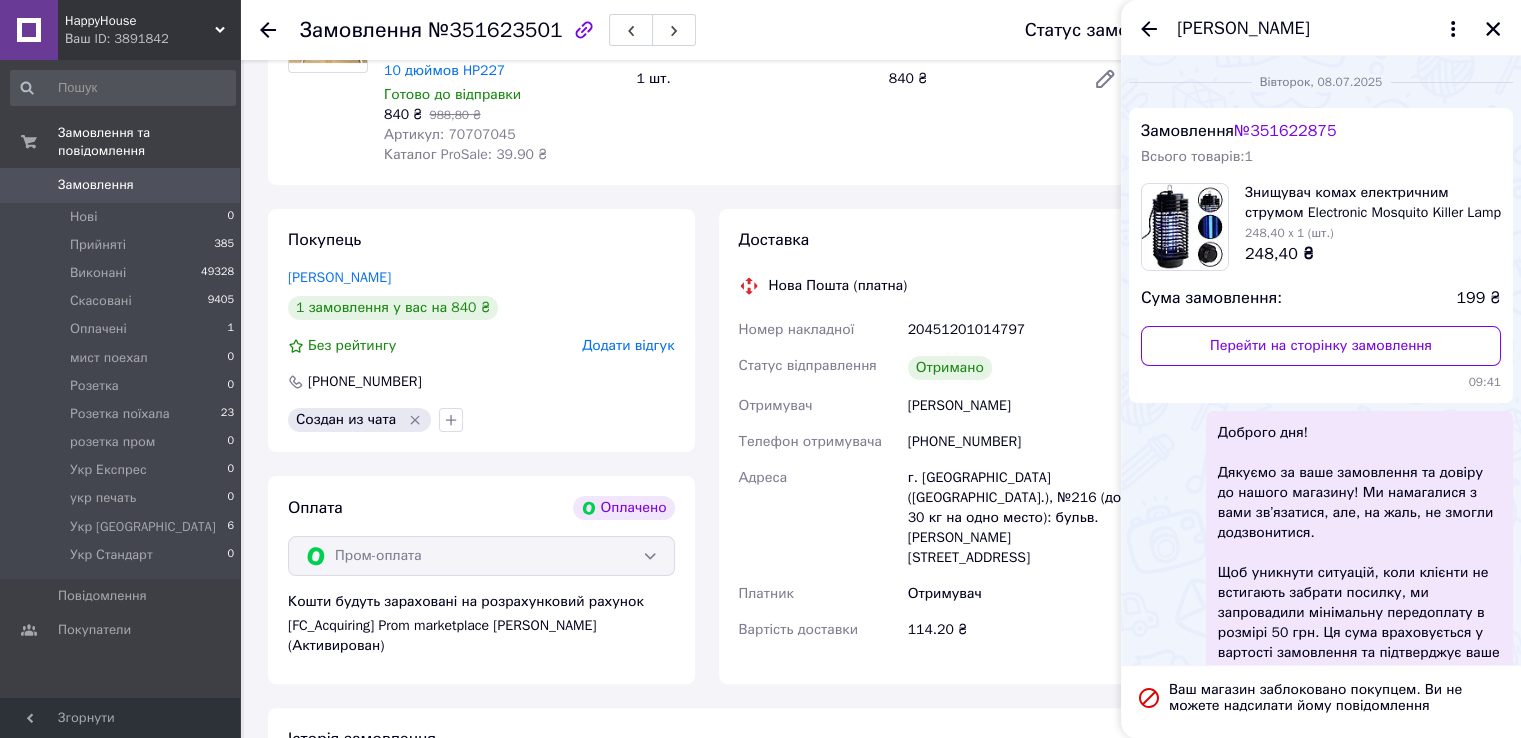 scroll, scrollTop: 1540, scrollLeft: 0, axis: vertical 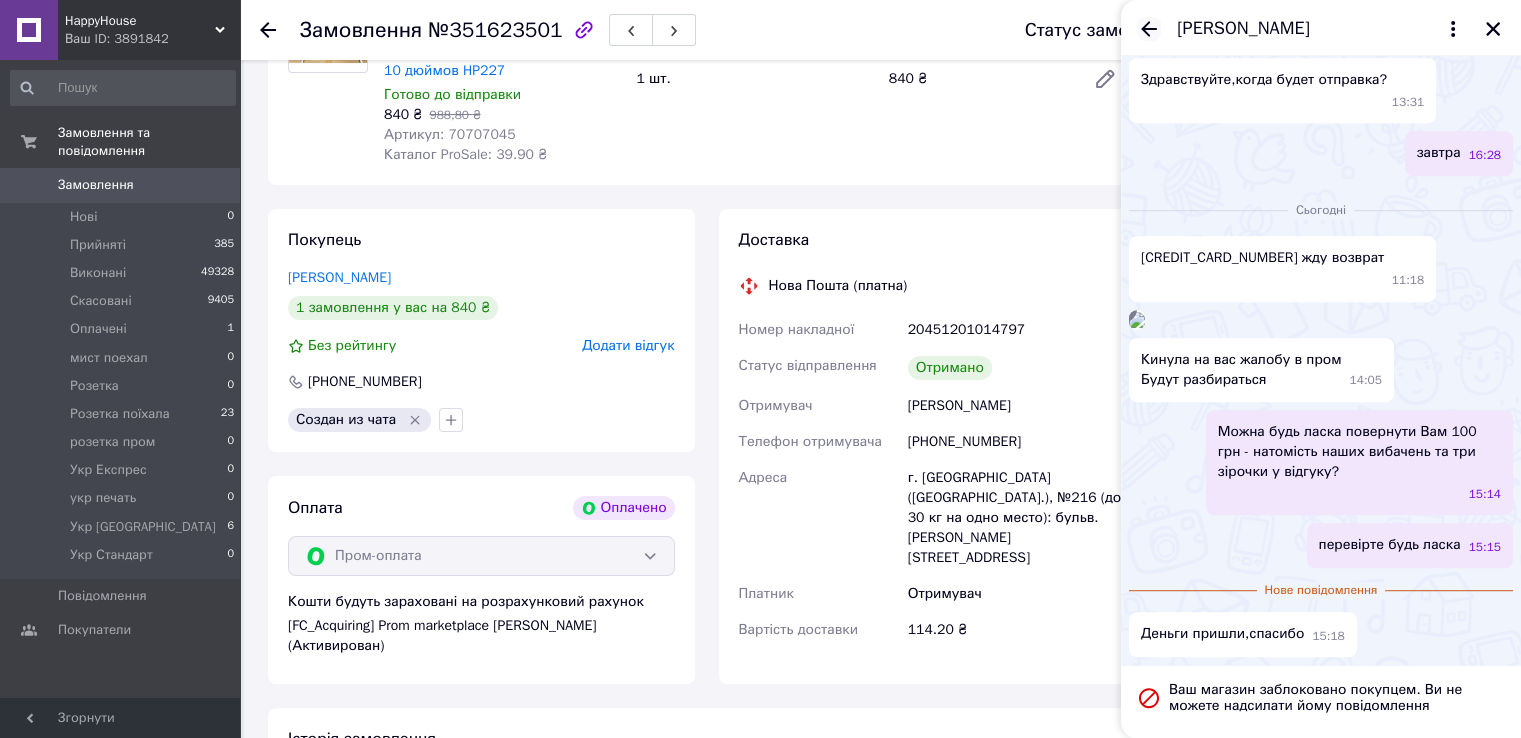 click 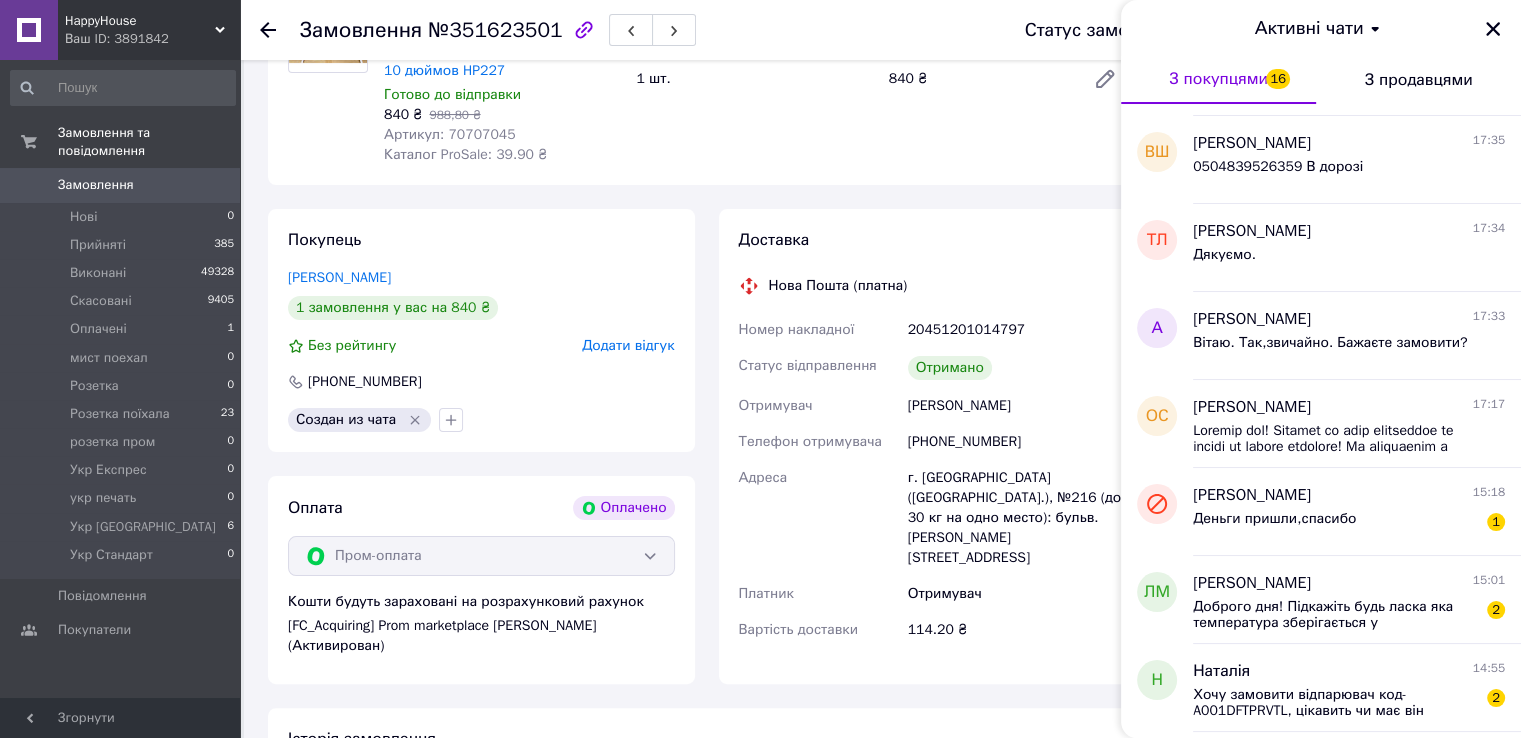 scroll, scrollTop: 800, scrollLeft: 0, axis: vertical 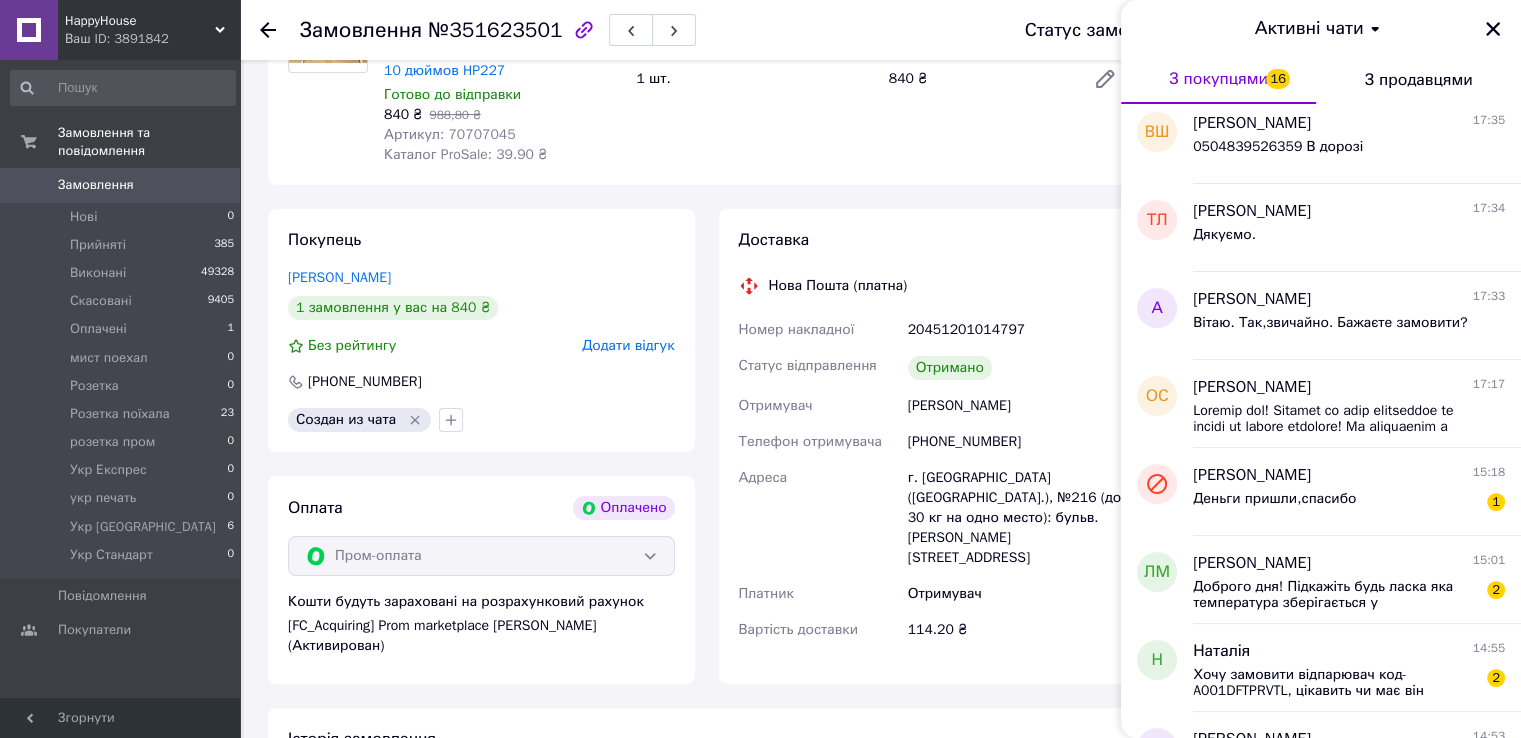 click on "Деньги пришли,спасибо 1" at bounding box center (1349, 503) 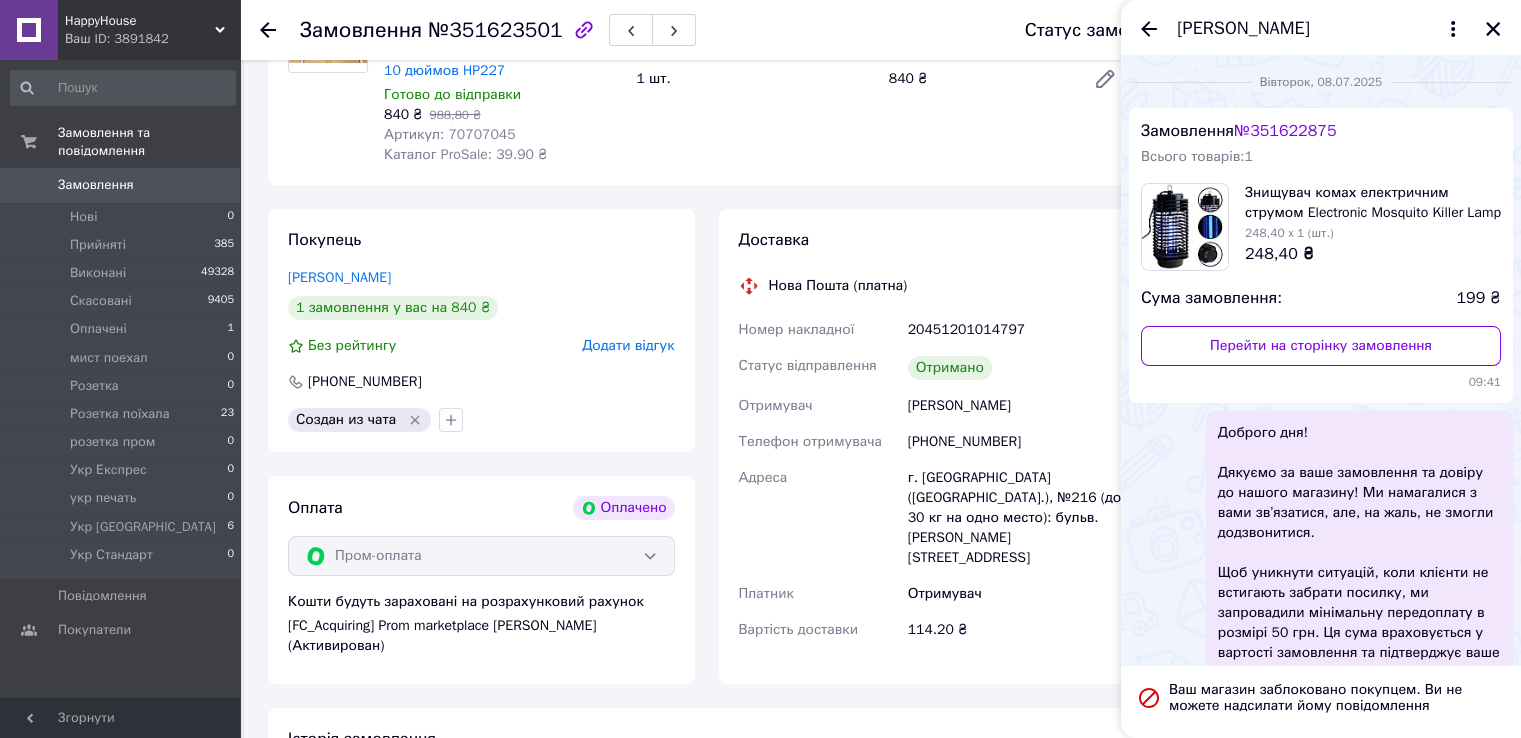 scroll, scrollTop: 1540, scrollLeft: 0, axis: vertical 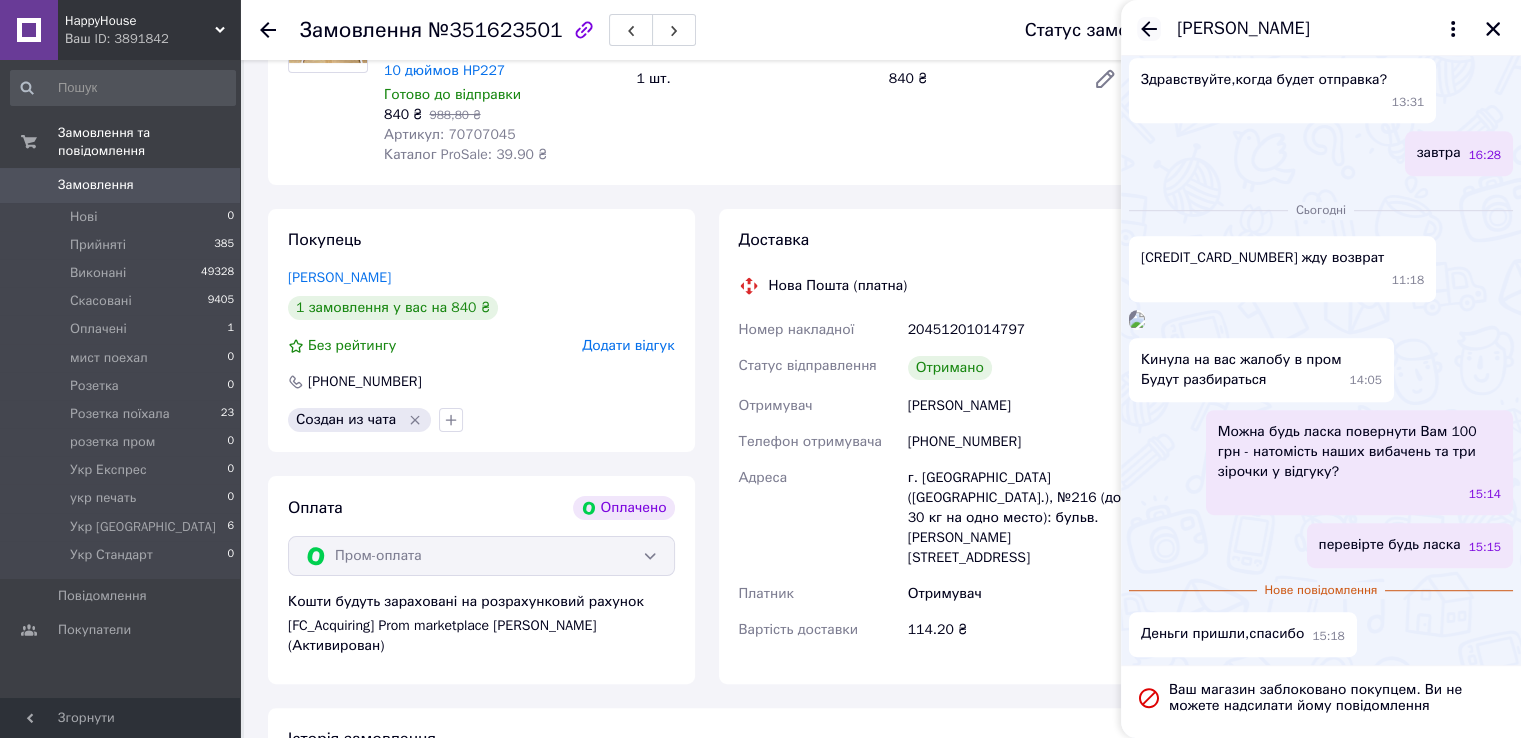 click 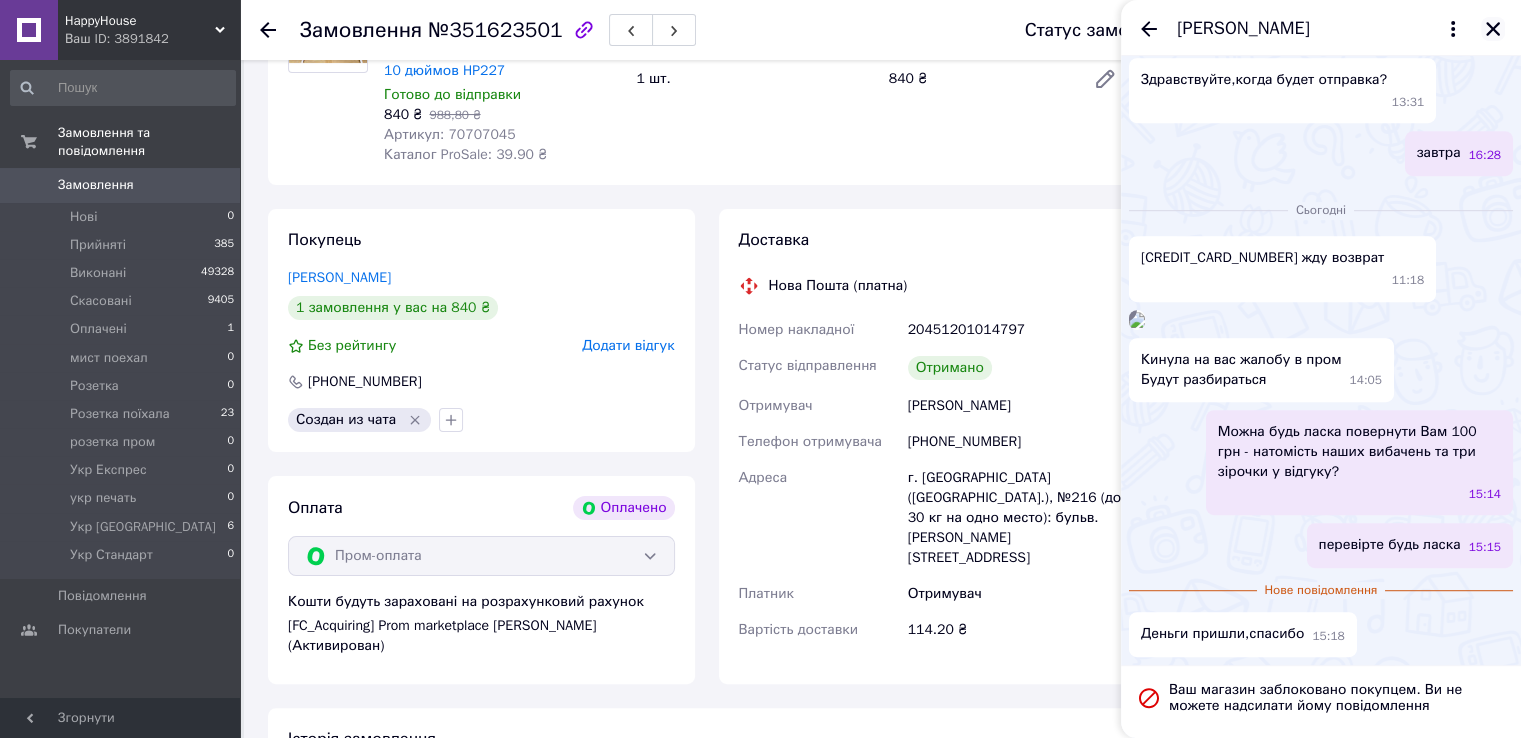 click 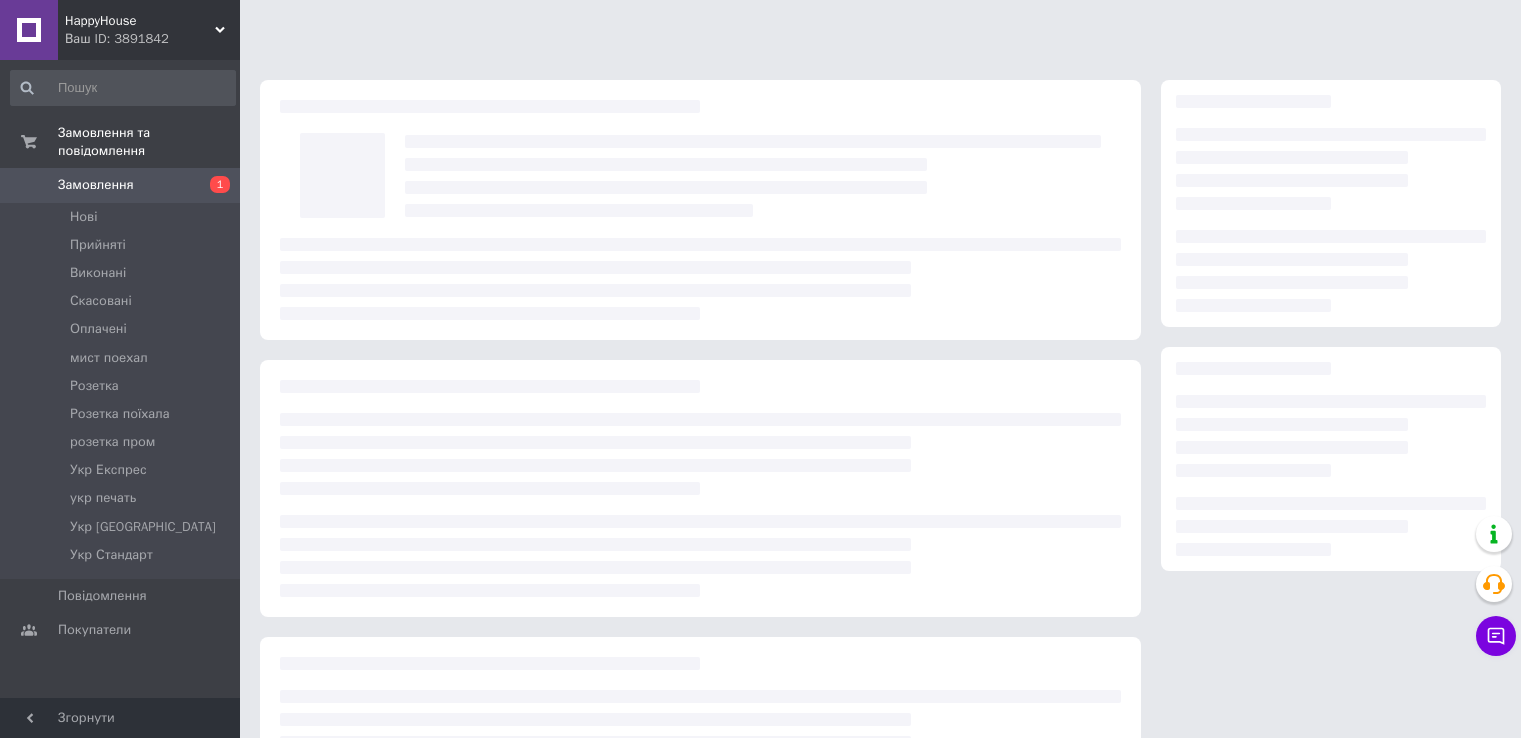scroll, scrollTop: 0, scrollLeft: 0, axis: both 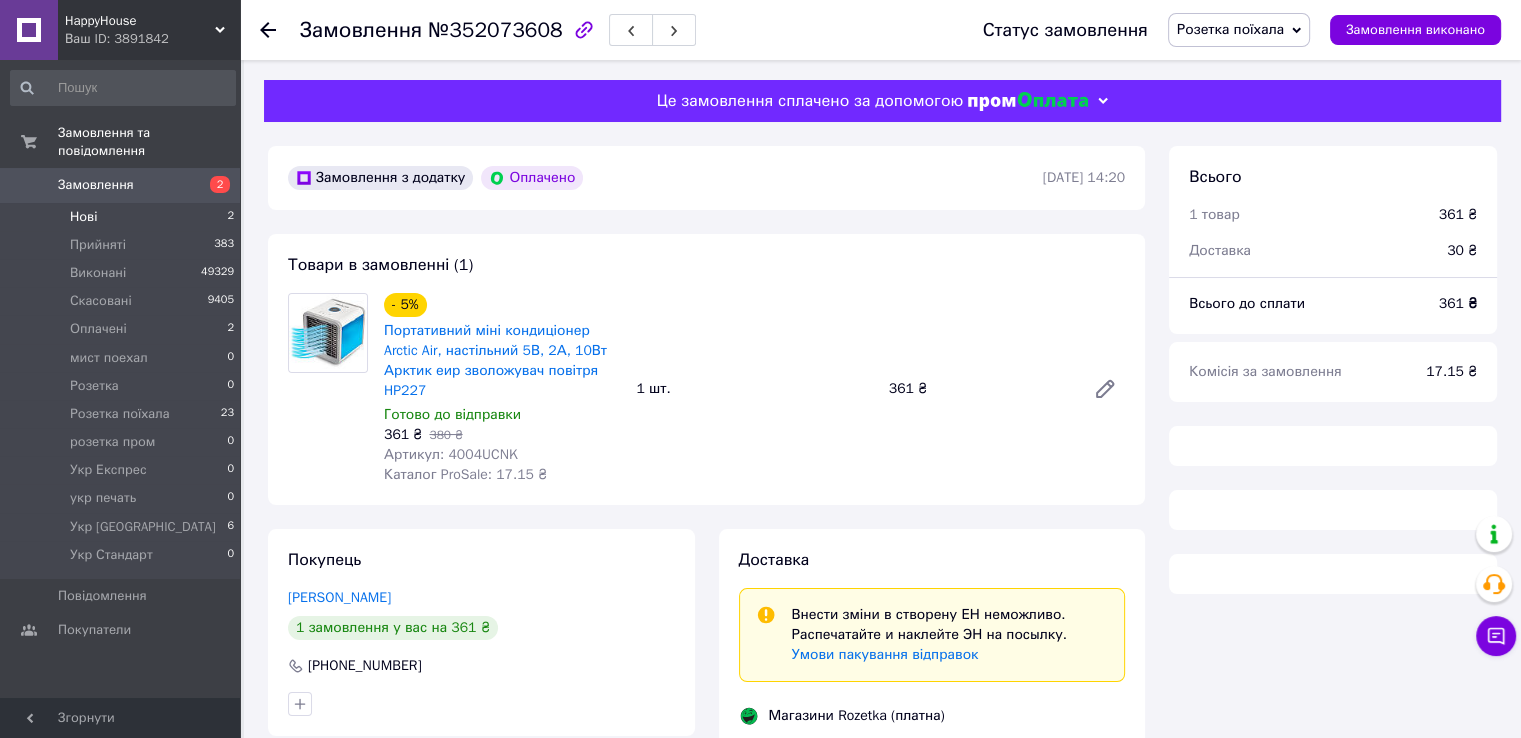 click on "Нові 2" at bounding box center (123, 217) 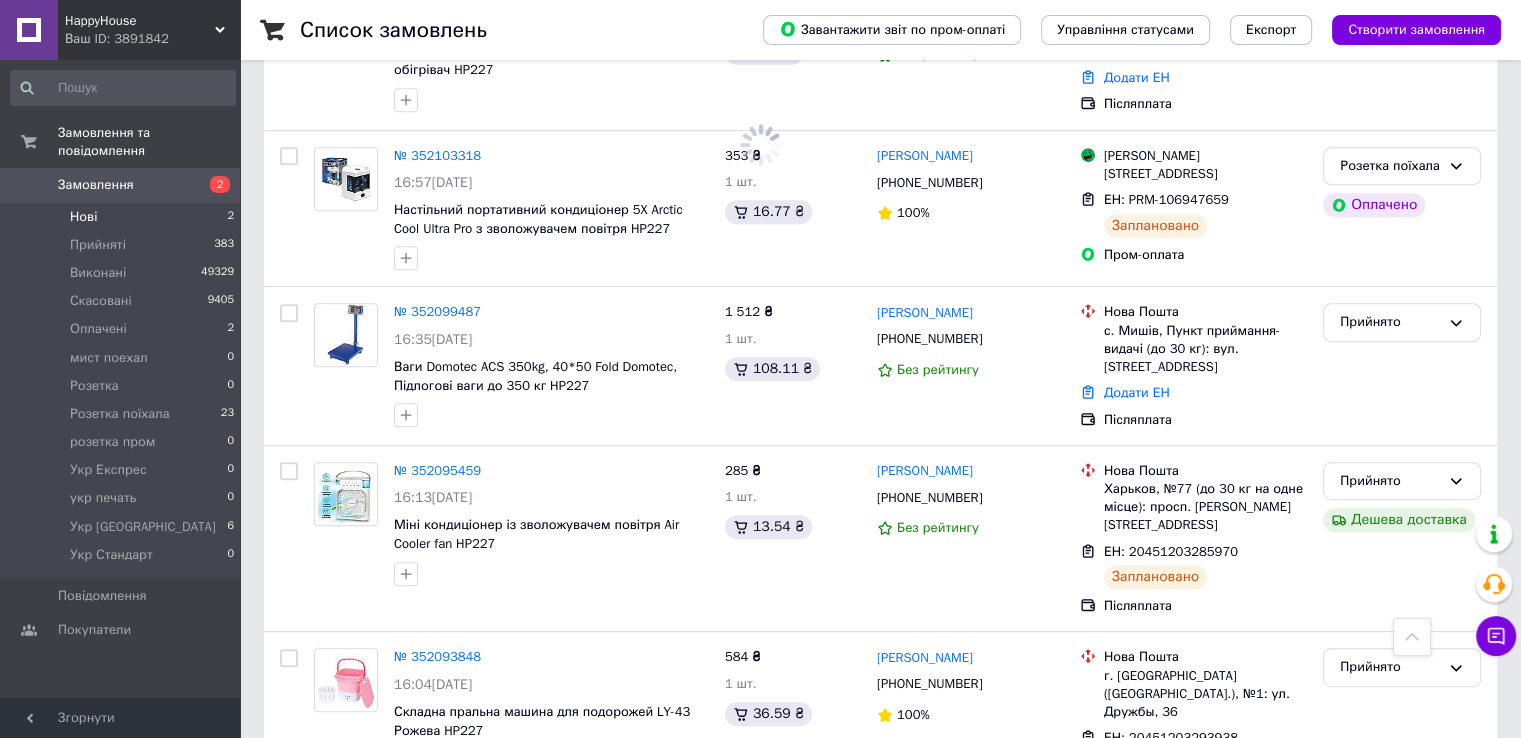 scroll, scrollTop: 0, scrollLeft: 0, axis: both 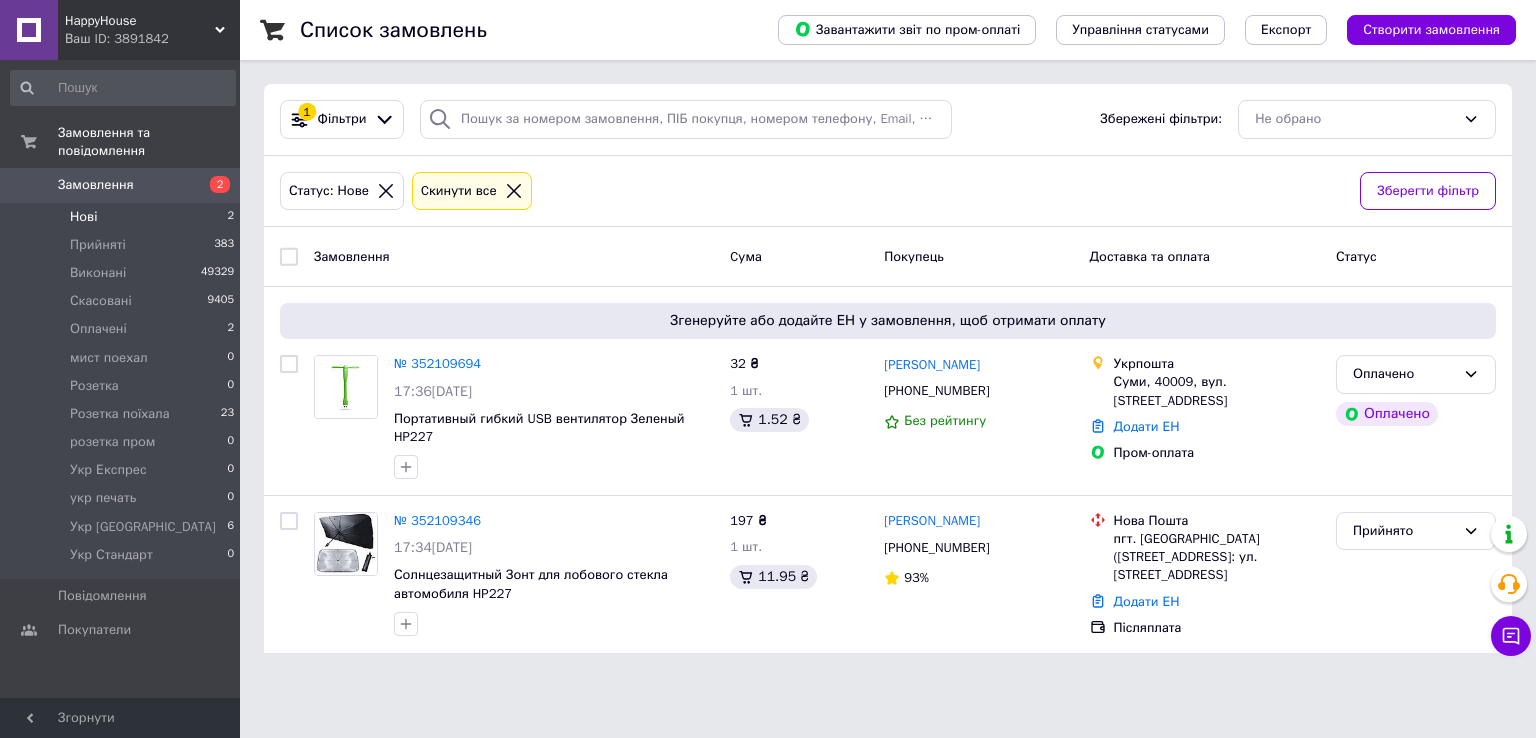 click on "Статус: Нове Cкинути все Зберегти фільтр" at bounding box center (888, 192) 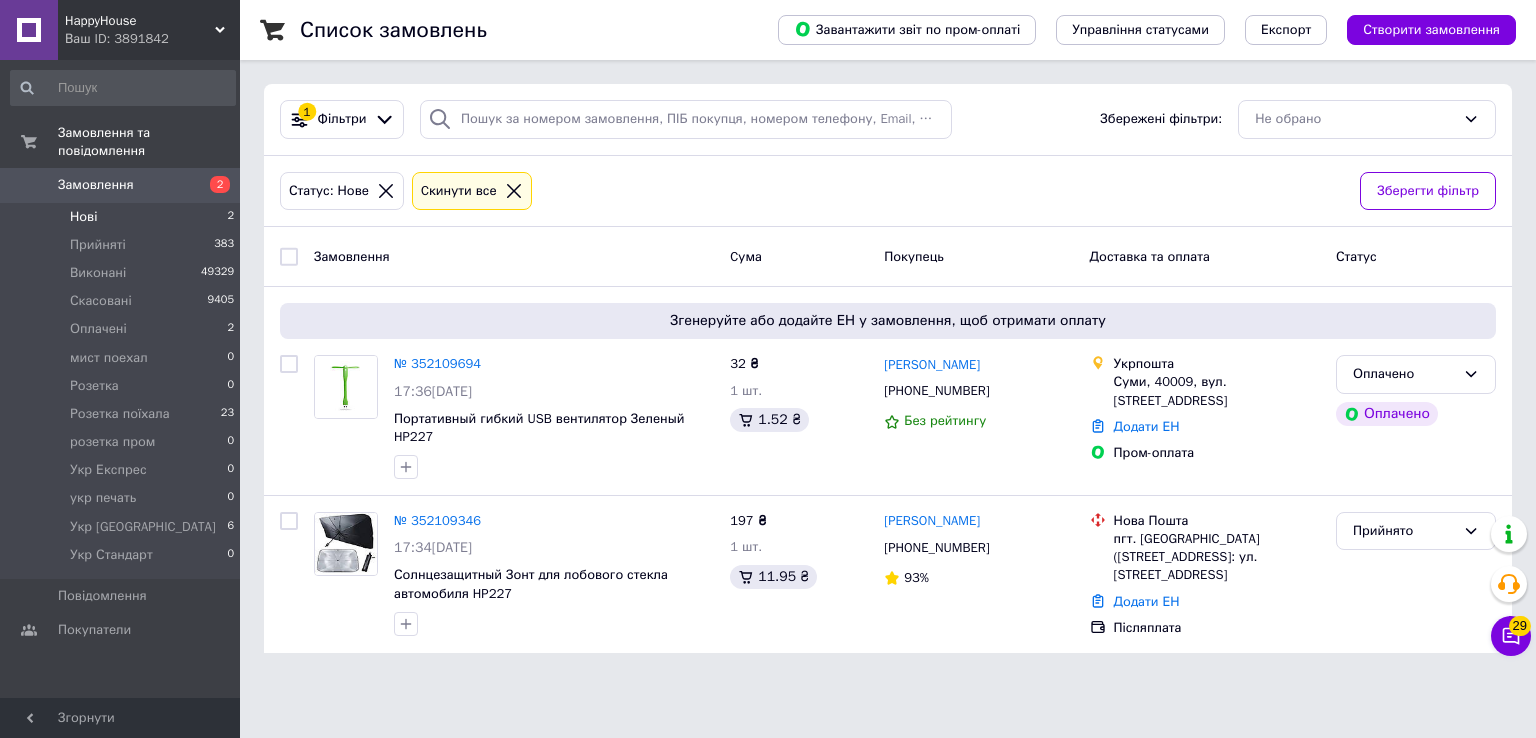 click 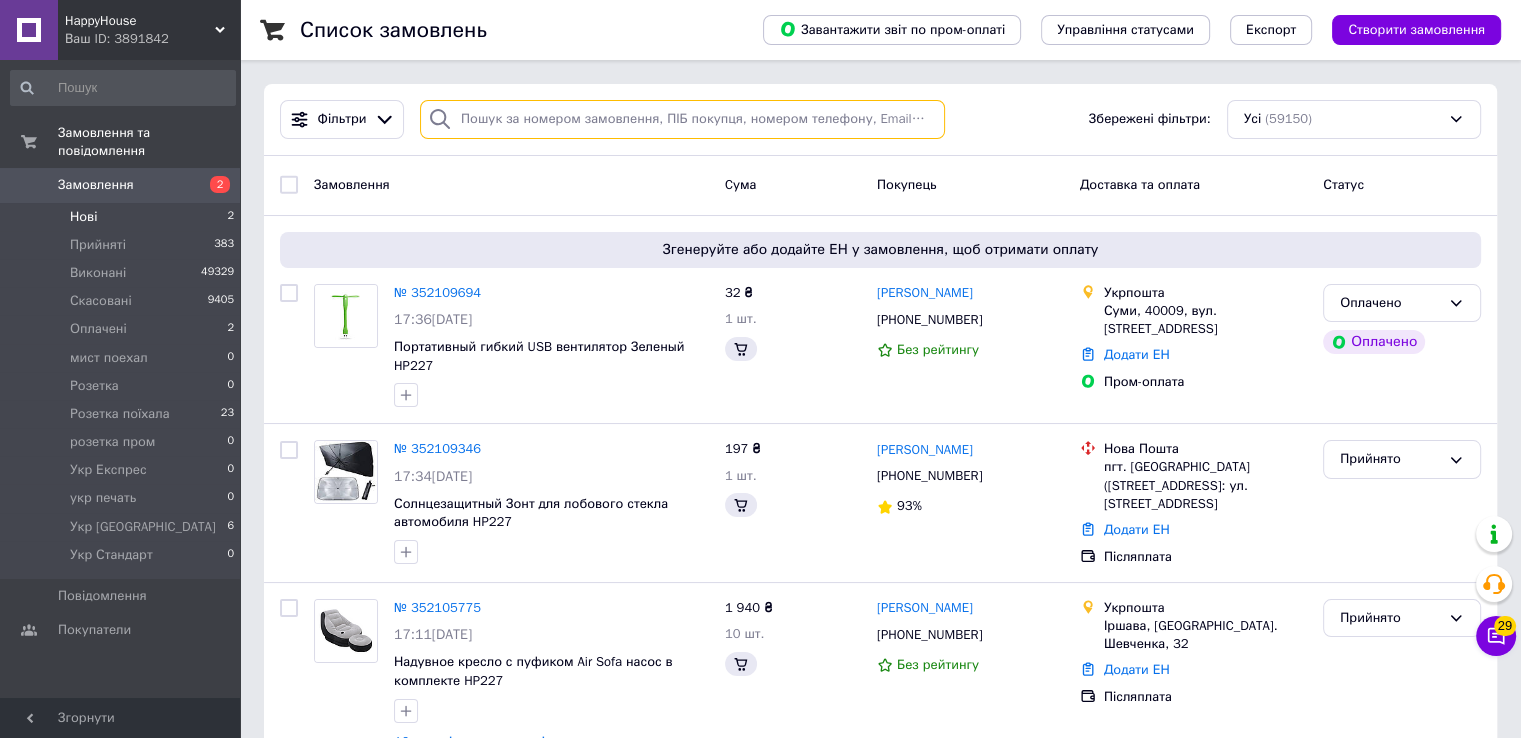 click at bounding box center (682, 119) 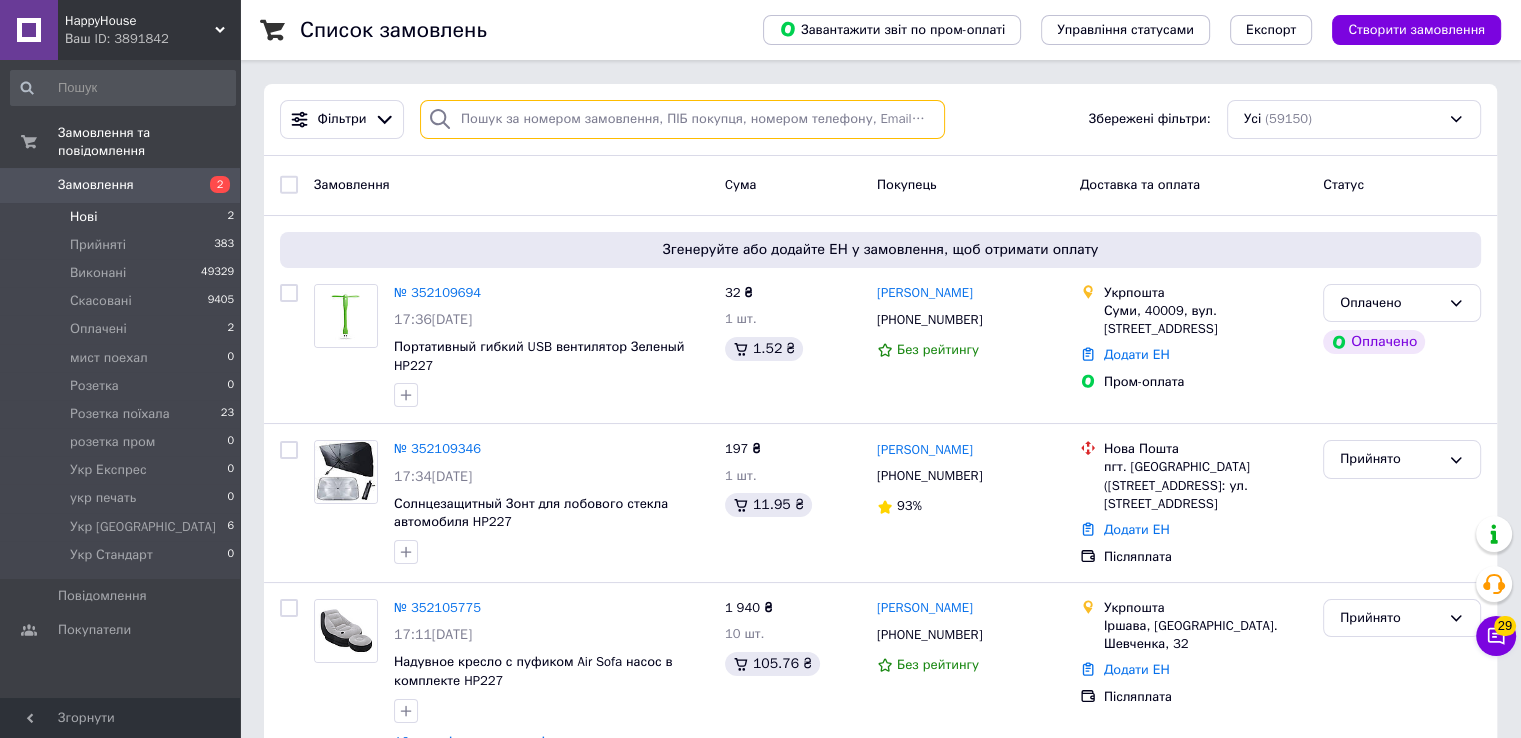 paste on "349445845" 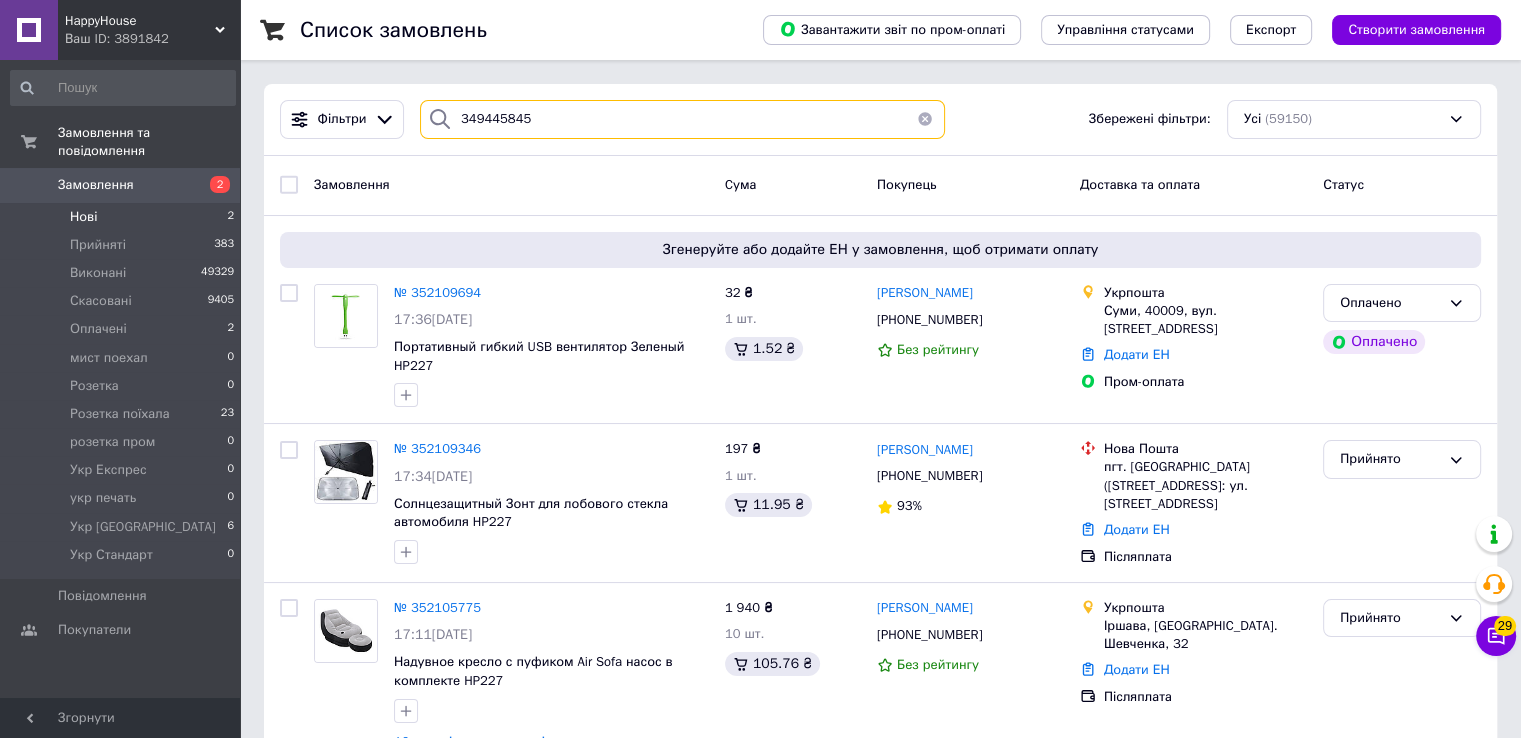 type on "349445845" 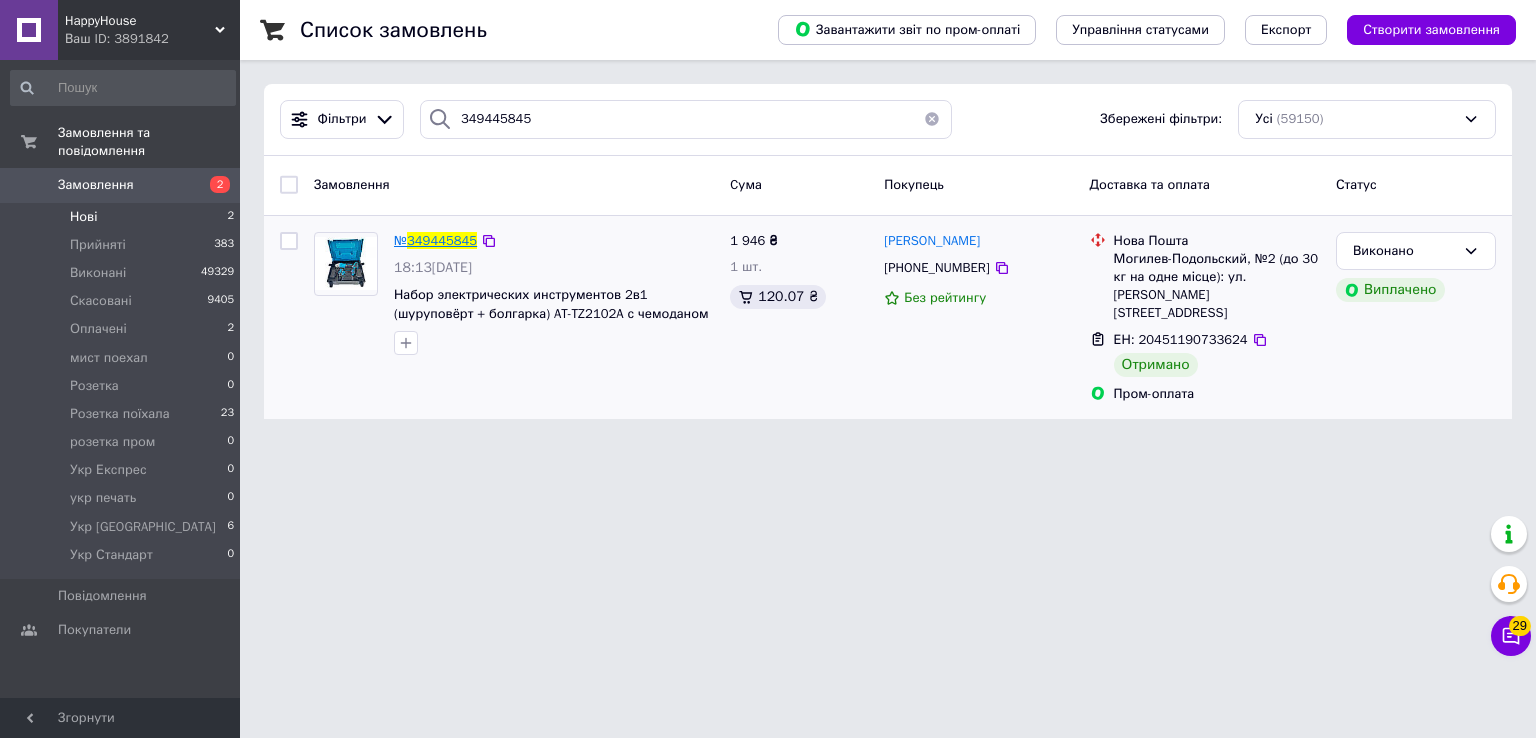 click on "349445845" at bounding box center [442, 240] 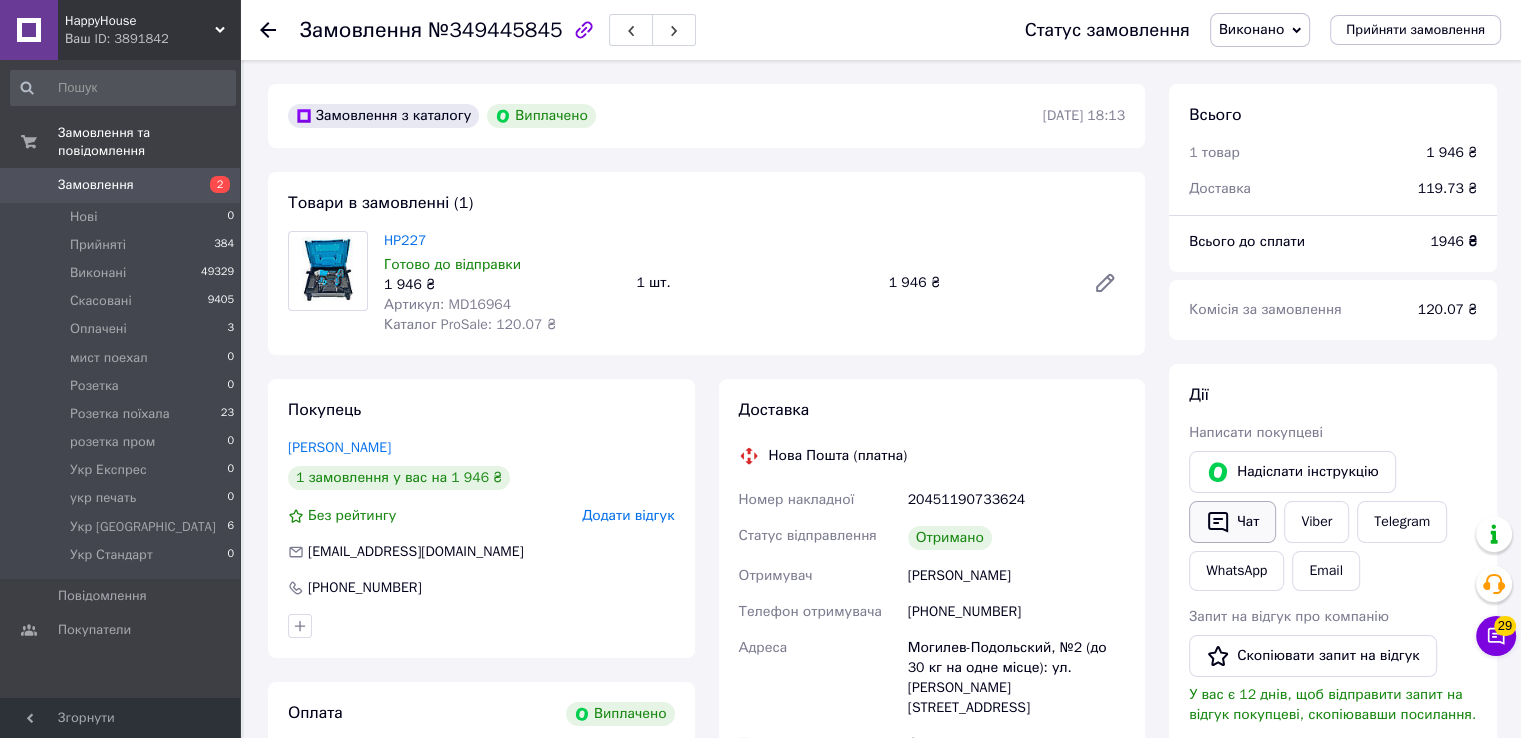click on "Чат" at bounding box center (1232, 522) 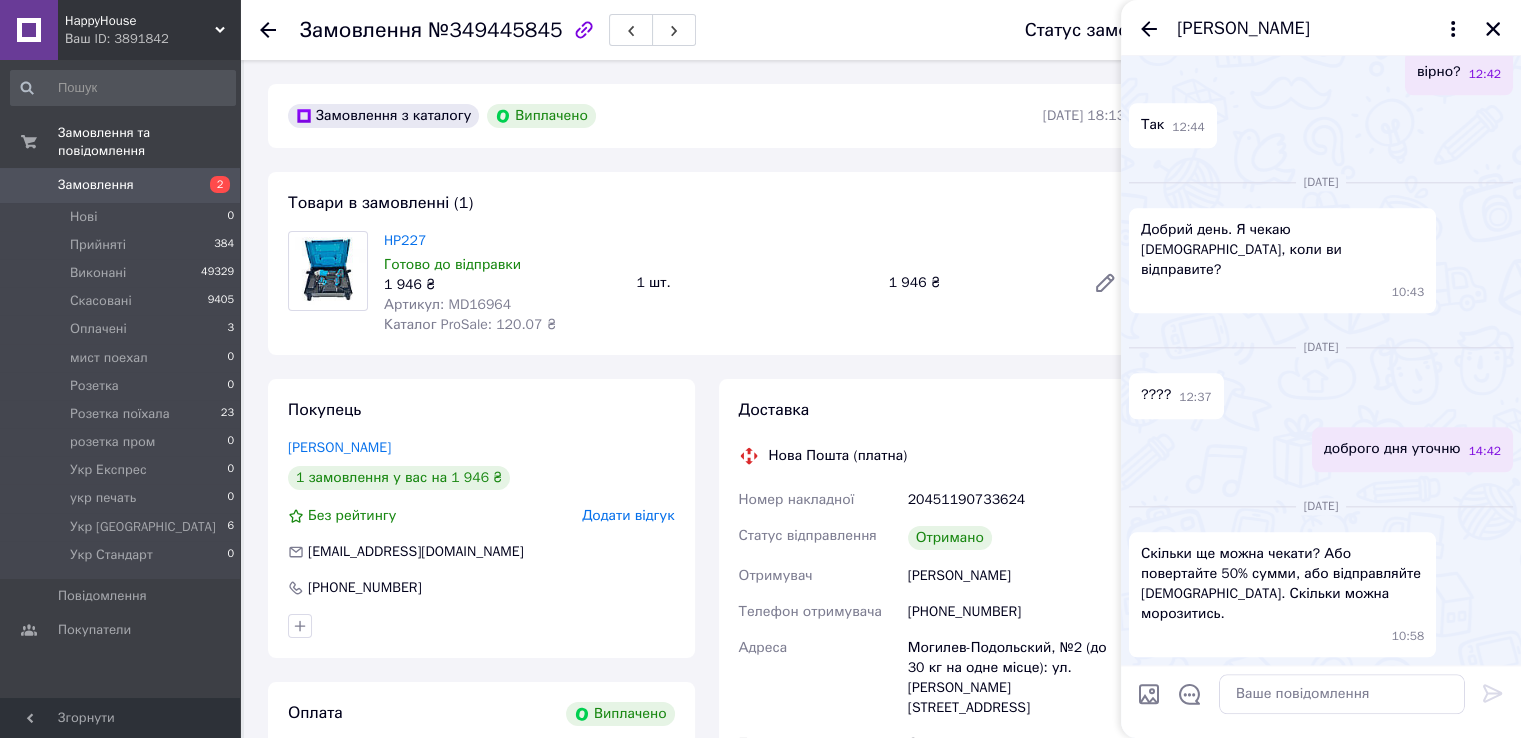 scroll, scrollTop: 2808, scrollLeft: 0, axis: vertical 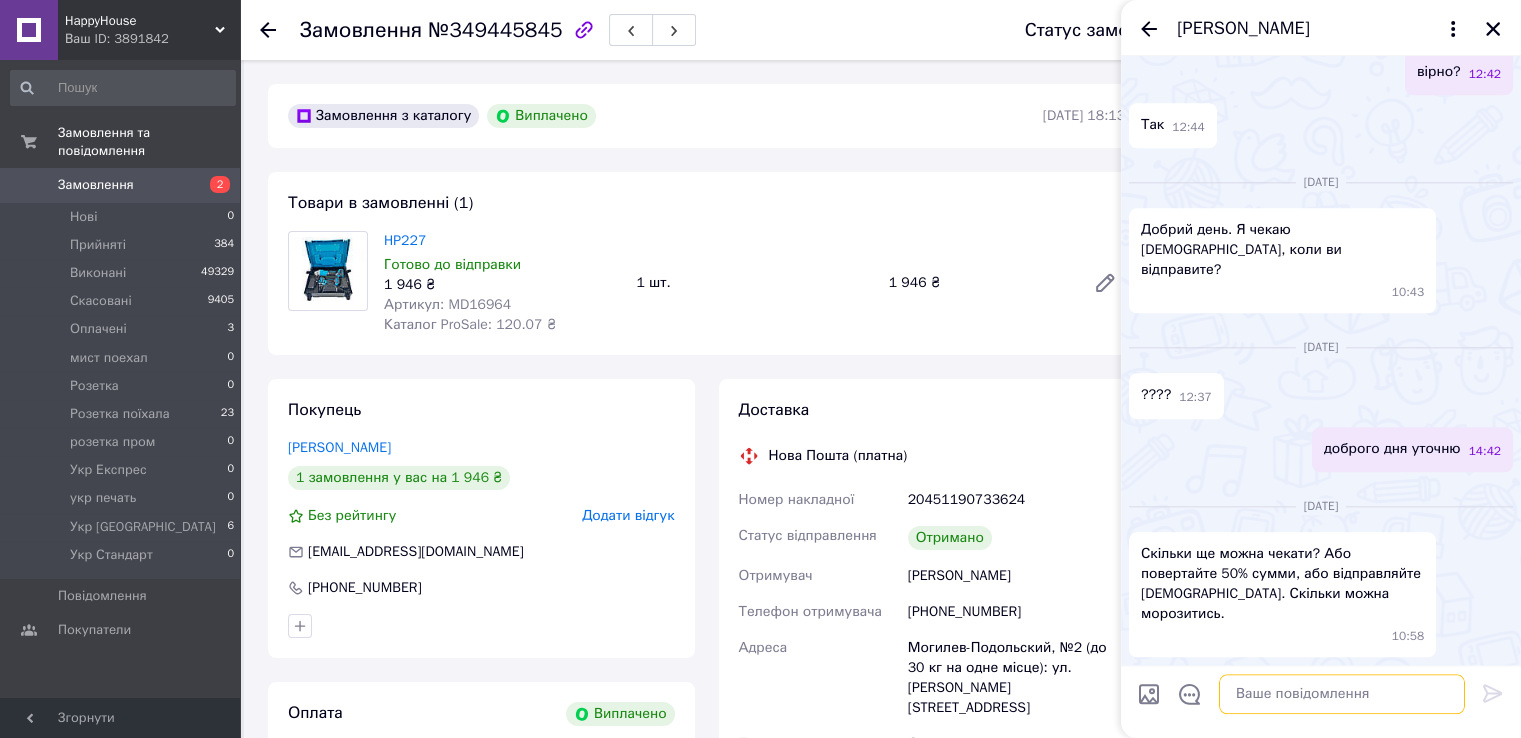 click at bounding box center [1342, 694] 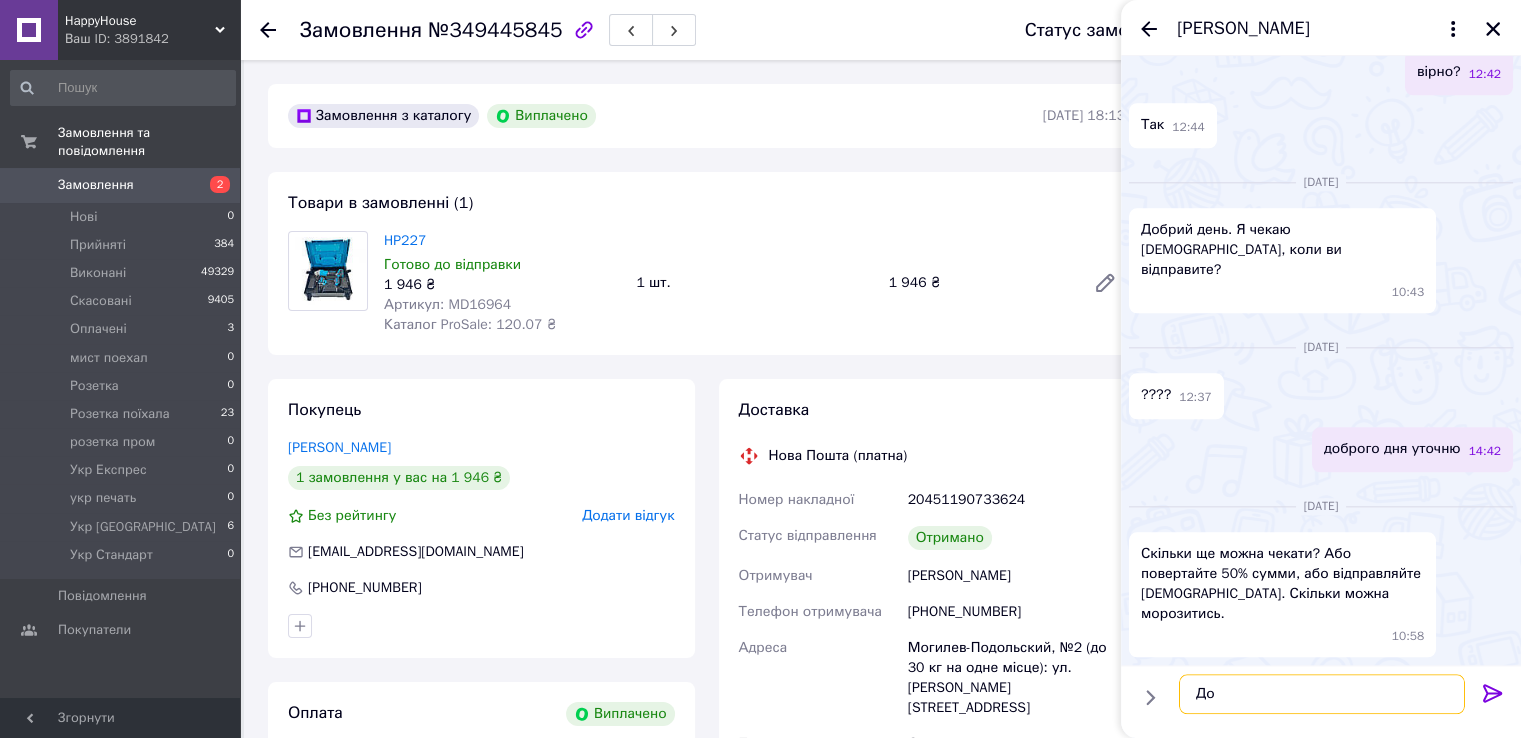 type on "Д" 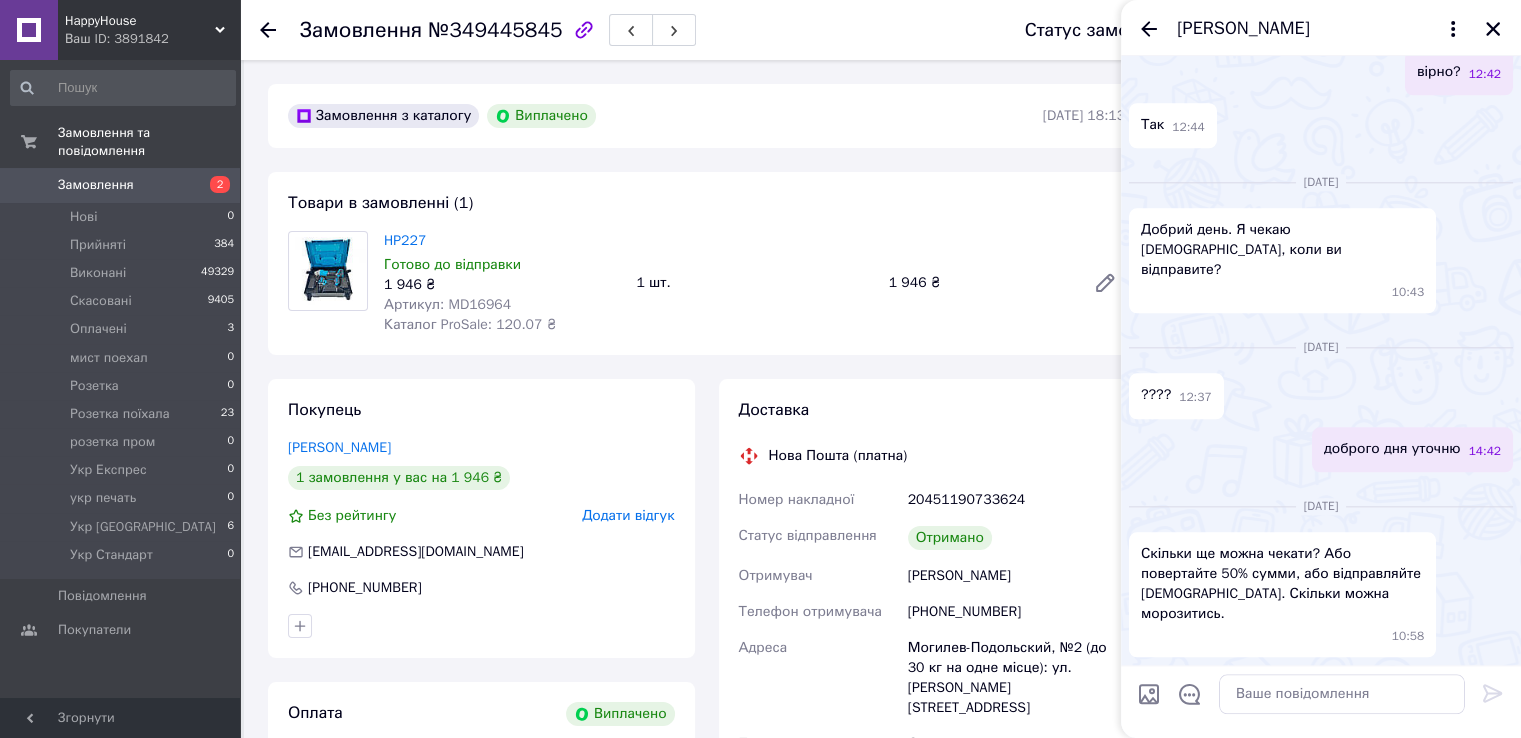 click on "Замовлення з каталогу Виплачено [DATE] 18:13 Товари в замовленні (1) HP227 Готово до відправки 1 946 ₴ Артикул: MD16964 Каталог ProSale: 120.07 ₴  1 шт. 1 946 ₴ Покупець [PERSON_NAME] 1 замовлення у вас на 1 946 ₴ Без рейтингу   Додати відгук [EMAIL_ADDRESS][DOMAIN_NAME] [PHONE_NUMBER] Оплата Виплачено Пром-оплата Кошти зараховані на розрахунковий рахунок [FC_Acquiring] Prom marketplace [PERSON_NAME] (Активирован) Доставка Нова Пошта (платна) Номер накладної 20451190733624 Статус відправлення [PERSON_NAME] [PERSON_NAME] Телефон отримувача [PHONE_NUMBER] [PERSON_NAME] Отримувач 119.73 ₴ 1946 < >" at bounding box center (706, 794) 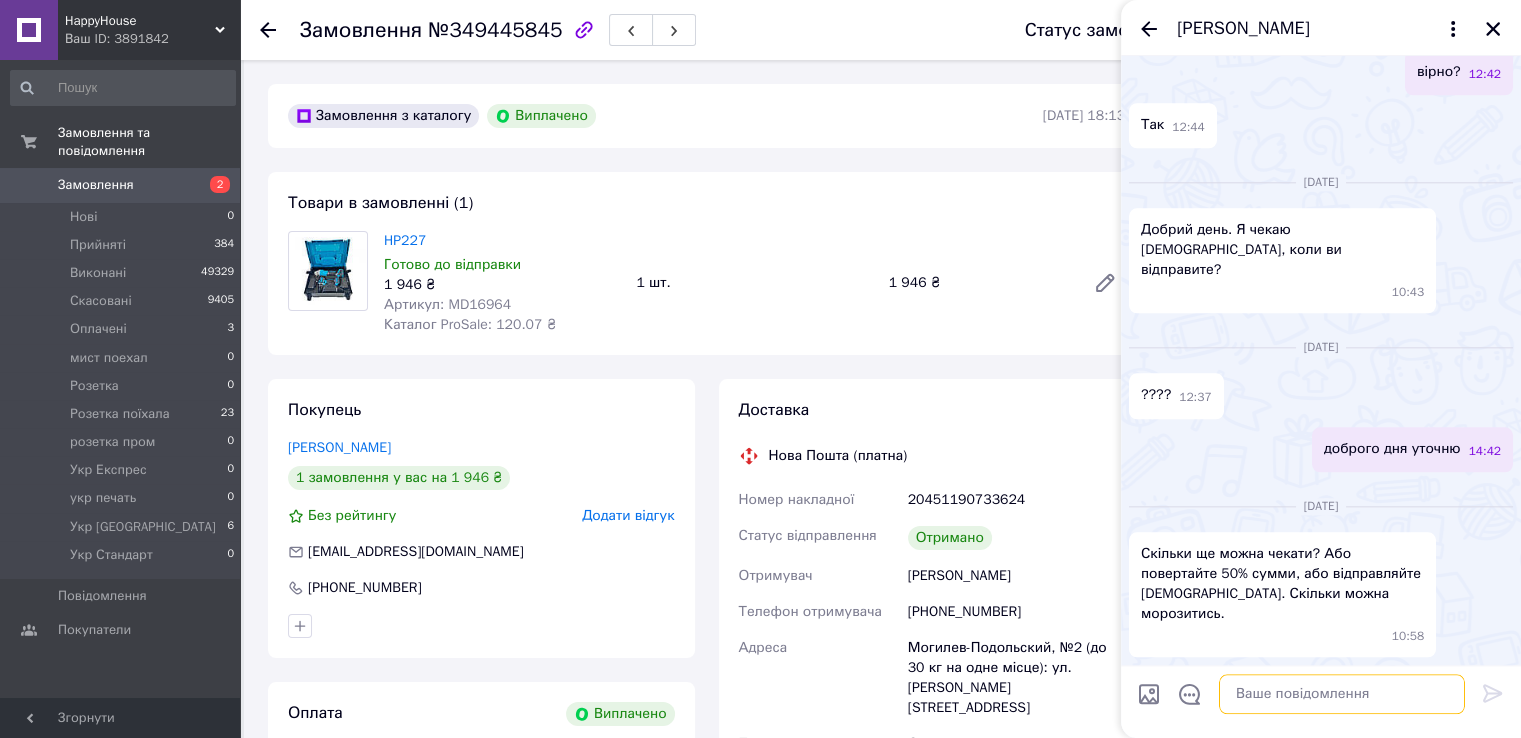 click at bounding box center (1342, 694) 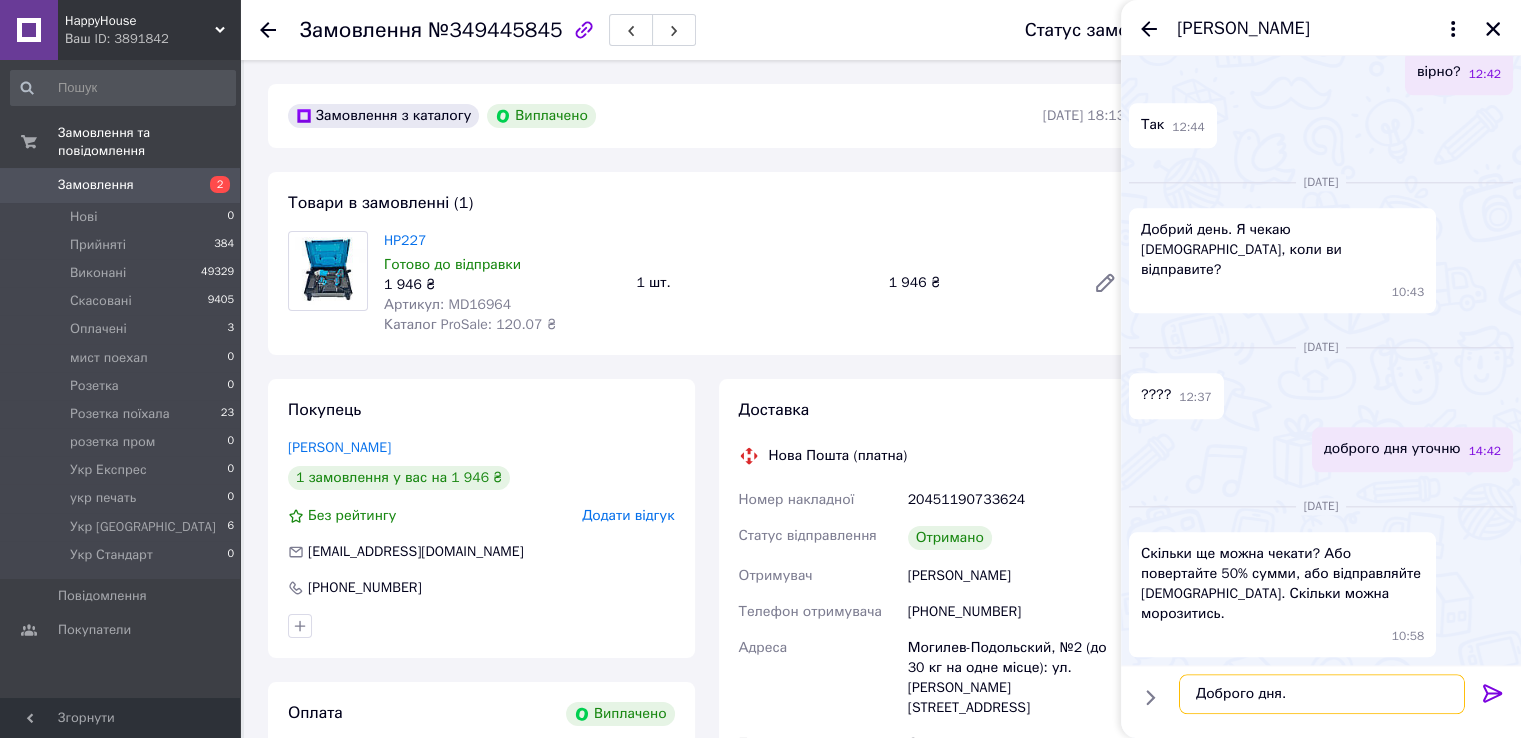 click on "Доброго дня." at bounding box center (1322, 694) 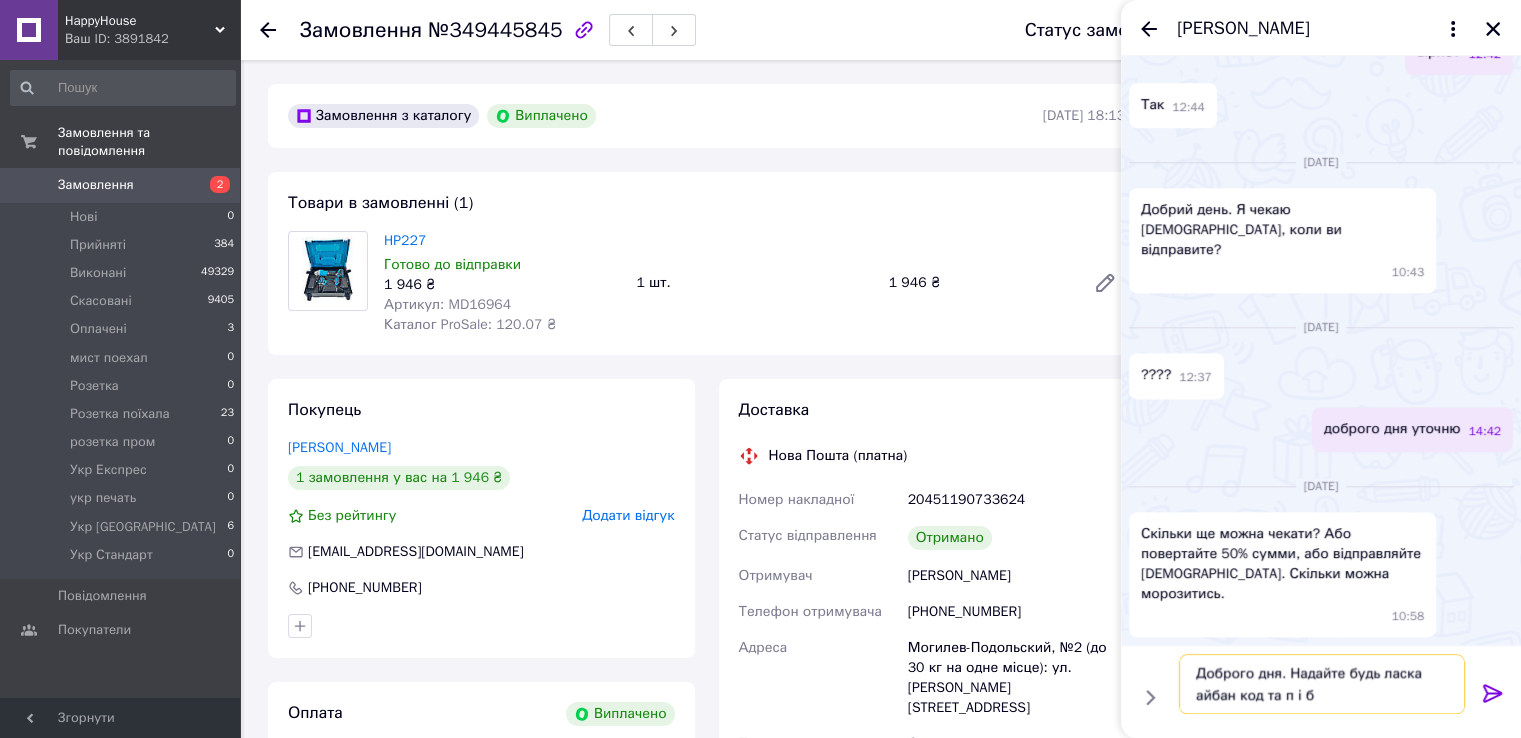 type on "Доброго дня. Надайте будь ласка айбан код та п і б." 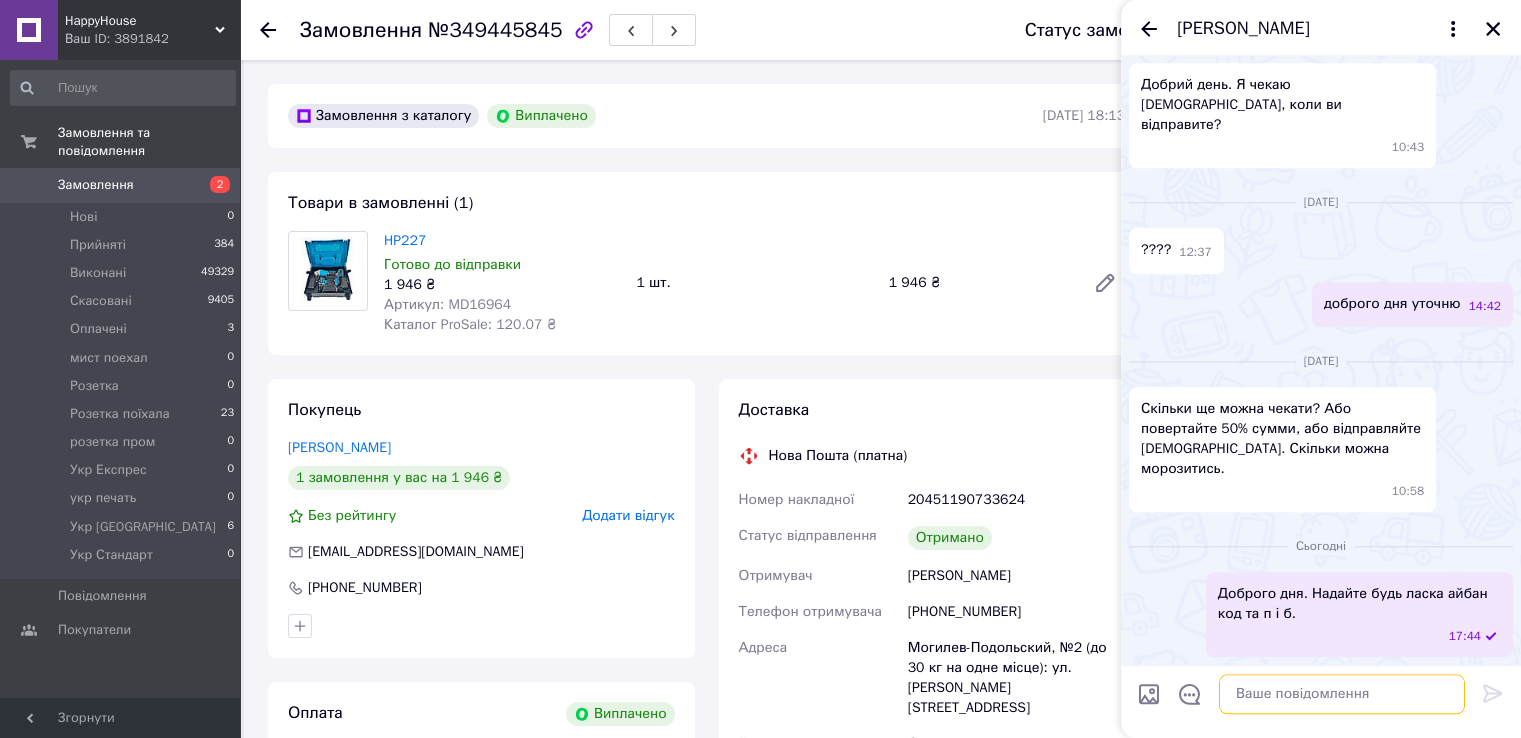 scroll, scrollTop: 2918, scrollLeft: 0, axis: vertical 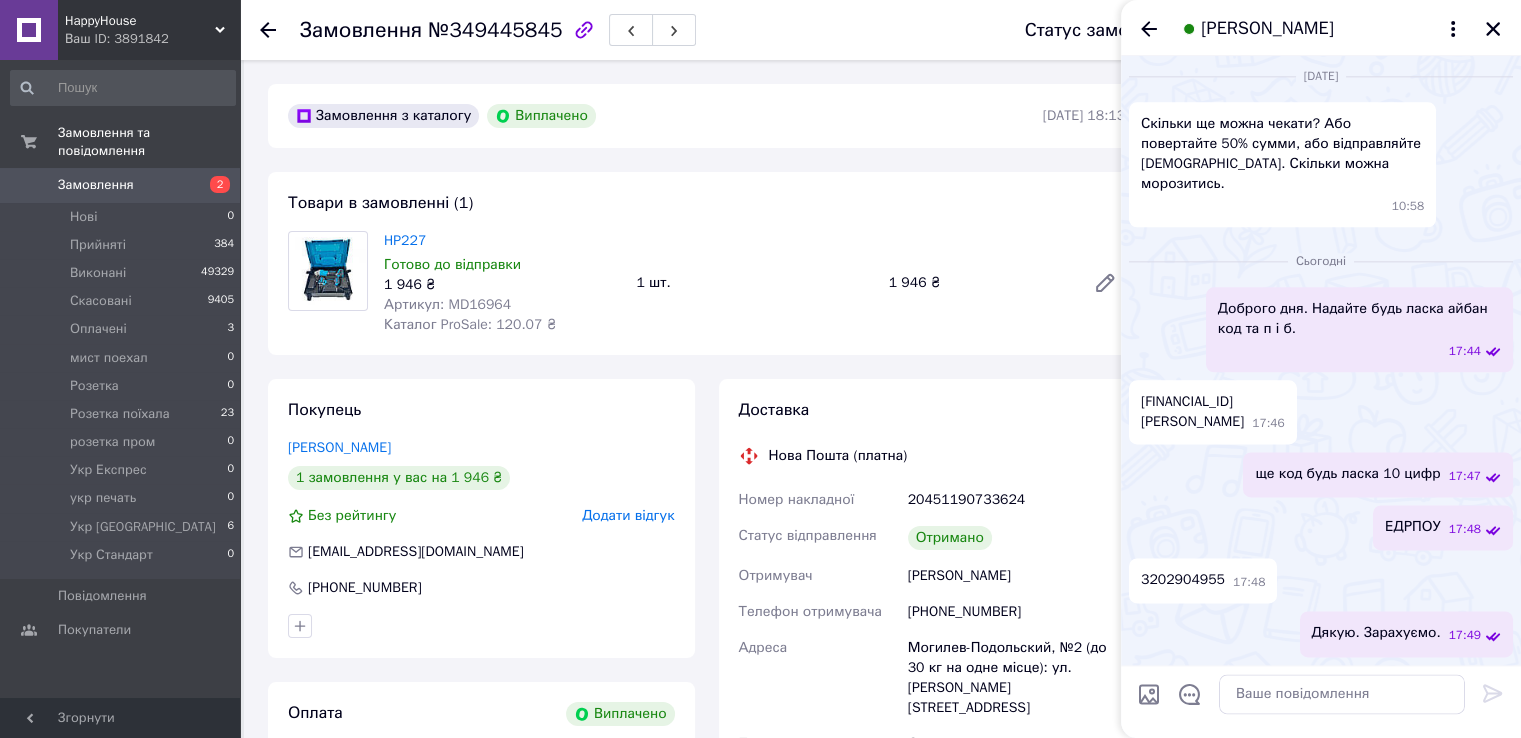 click 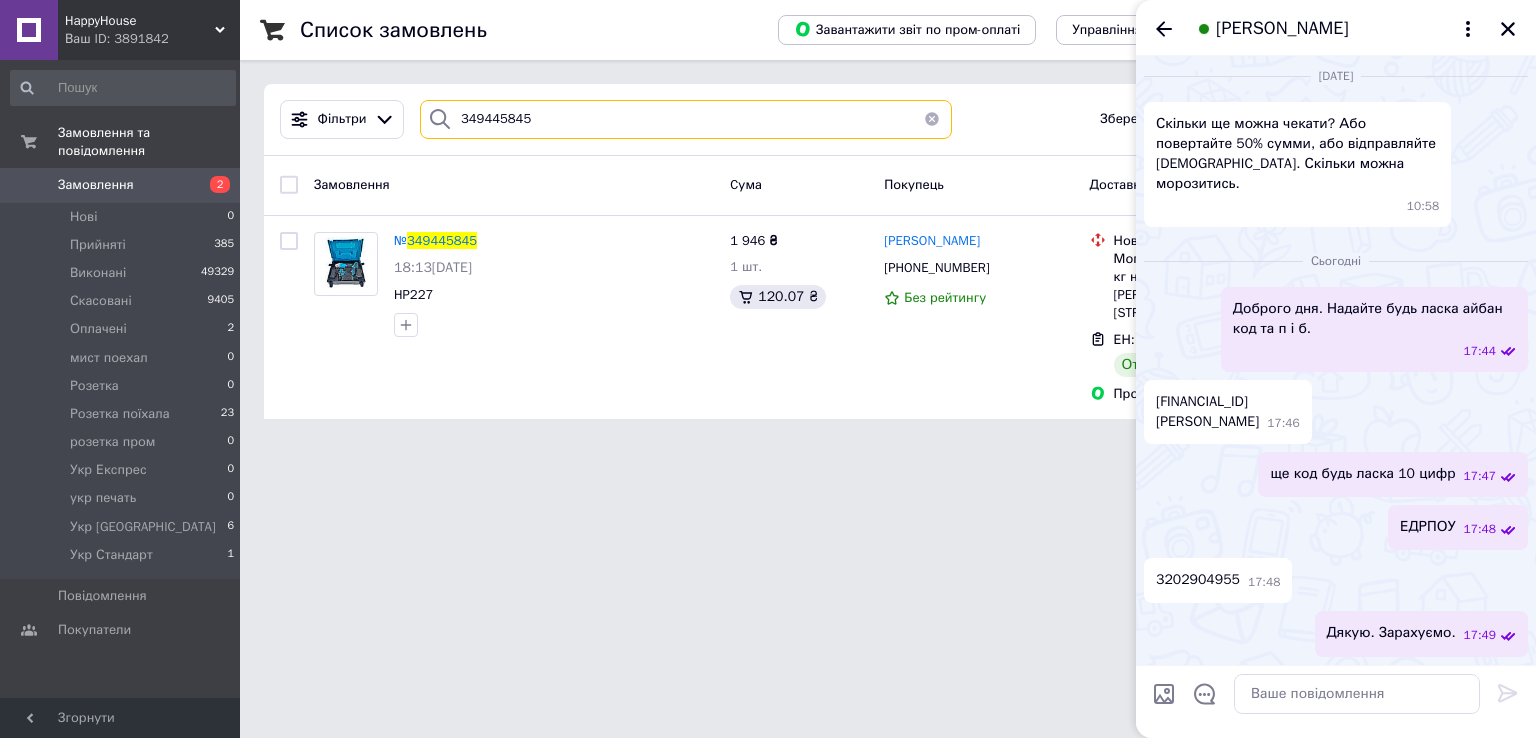 click on "Фільтри 349445845 Збережені фільтри: Усі (59151)" at bounding box center (888, 119) 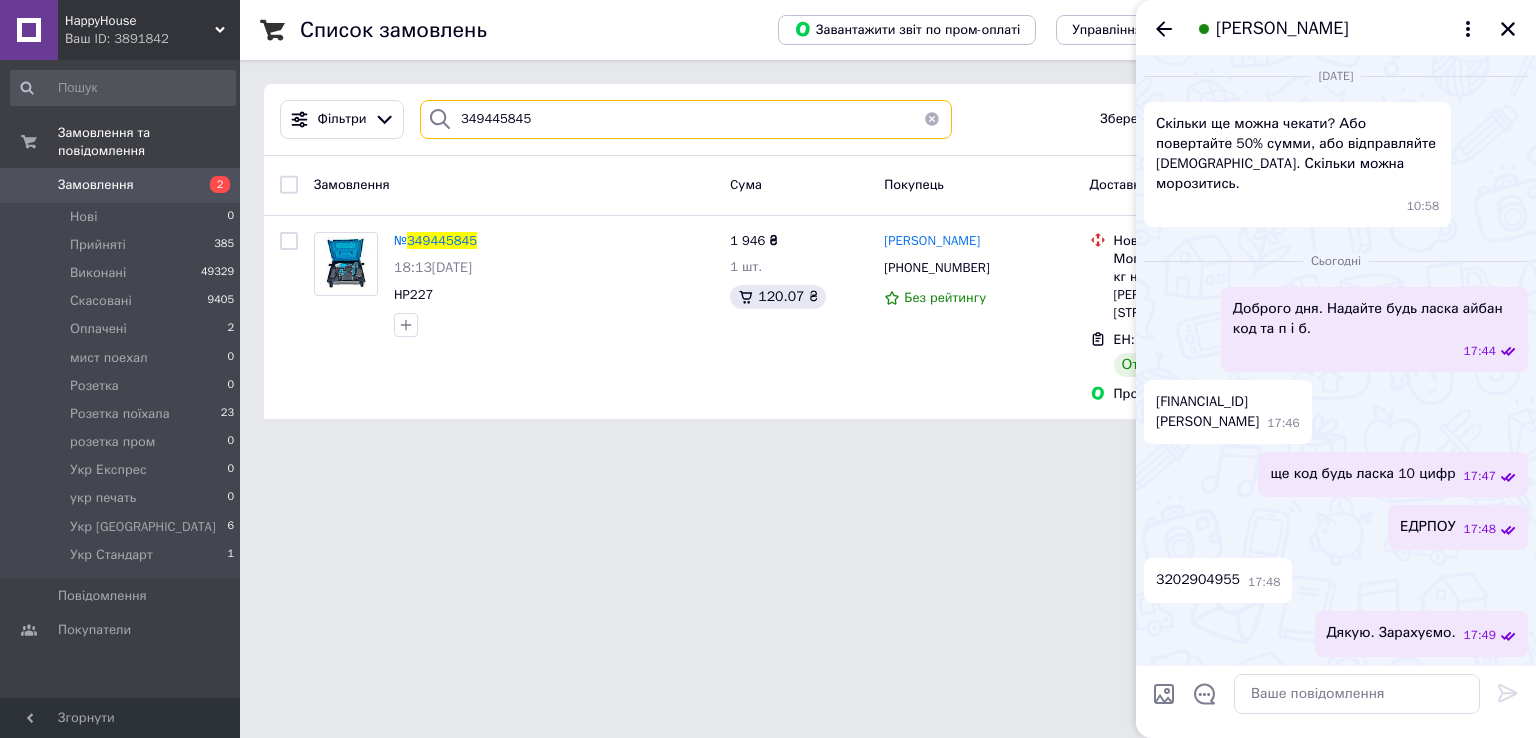 paste on "51915536" 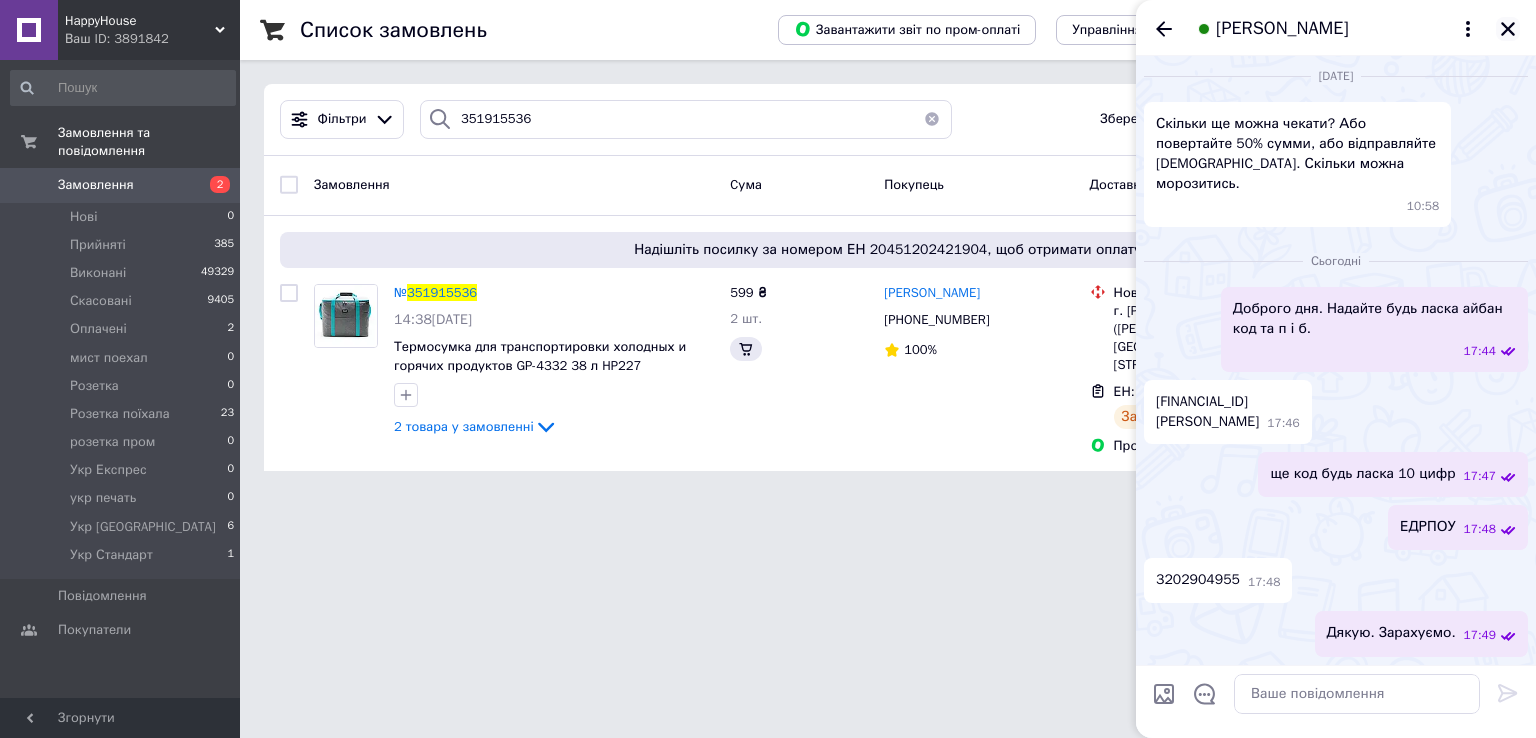click 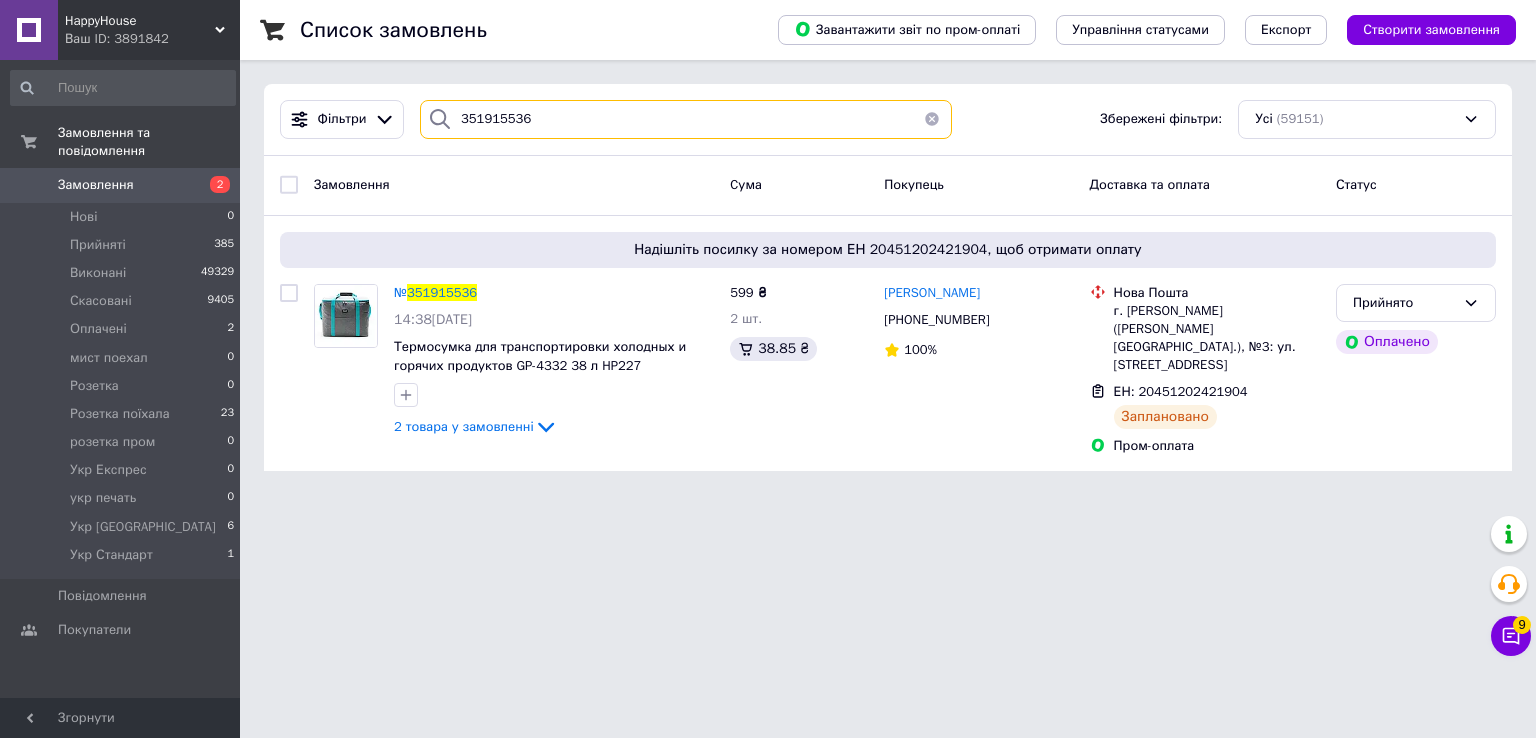 drag, startPoint x: 457, startPoint y: 115, endPoint x: 328, endPoint y: 98, distance: 130.11533 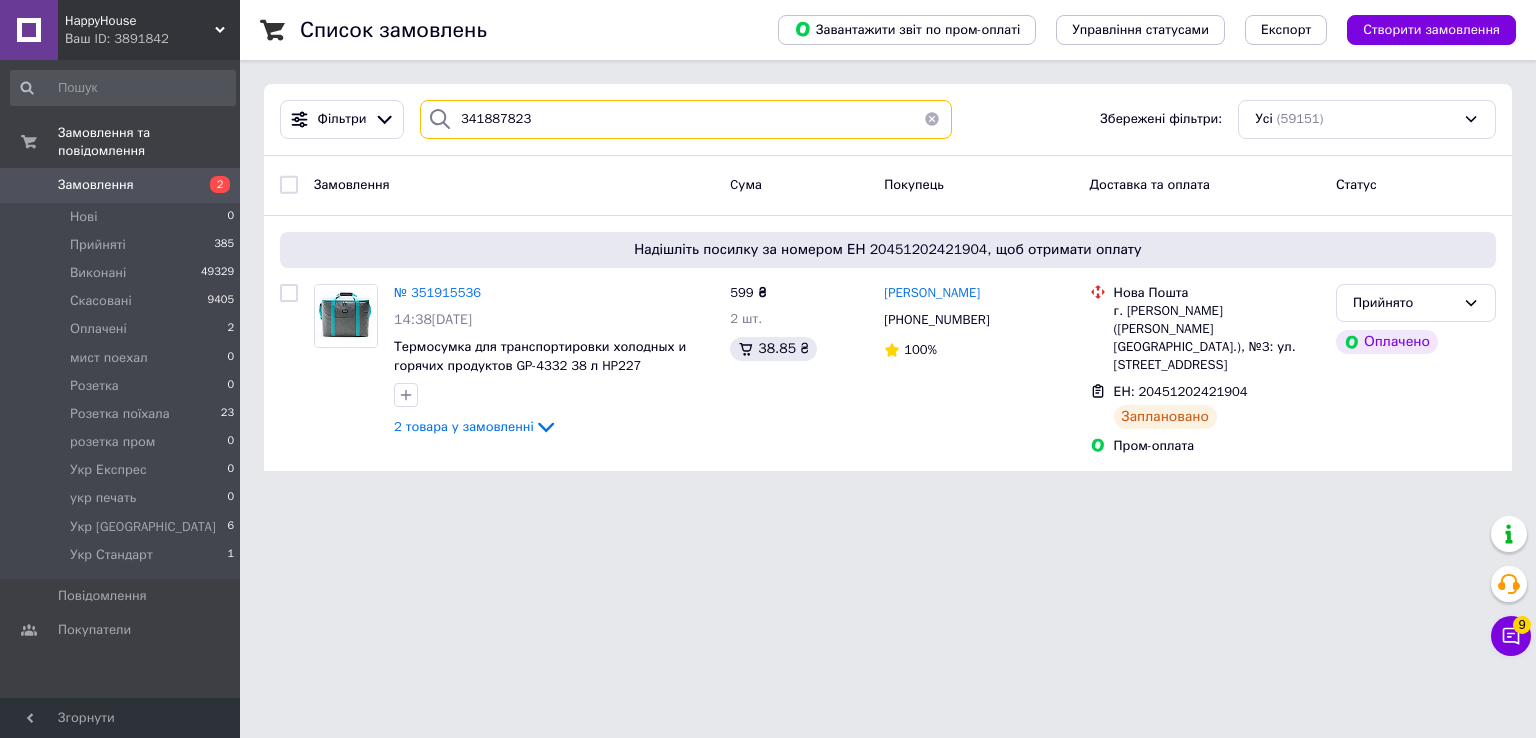 type on "341887823" 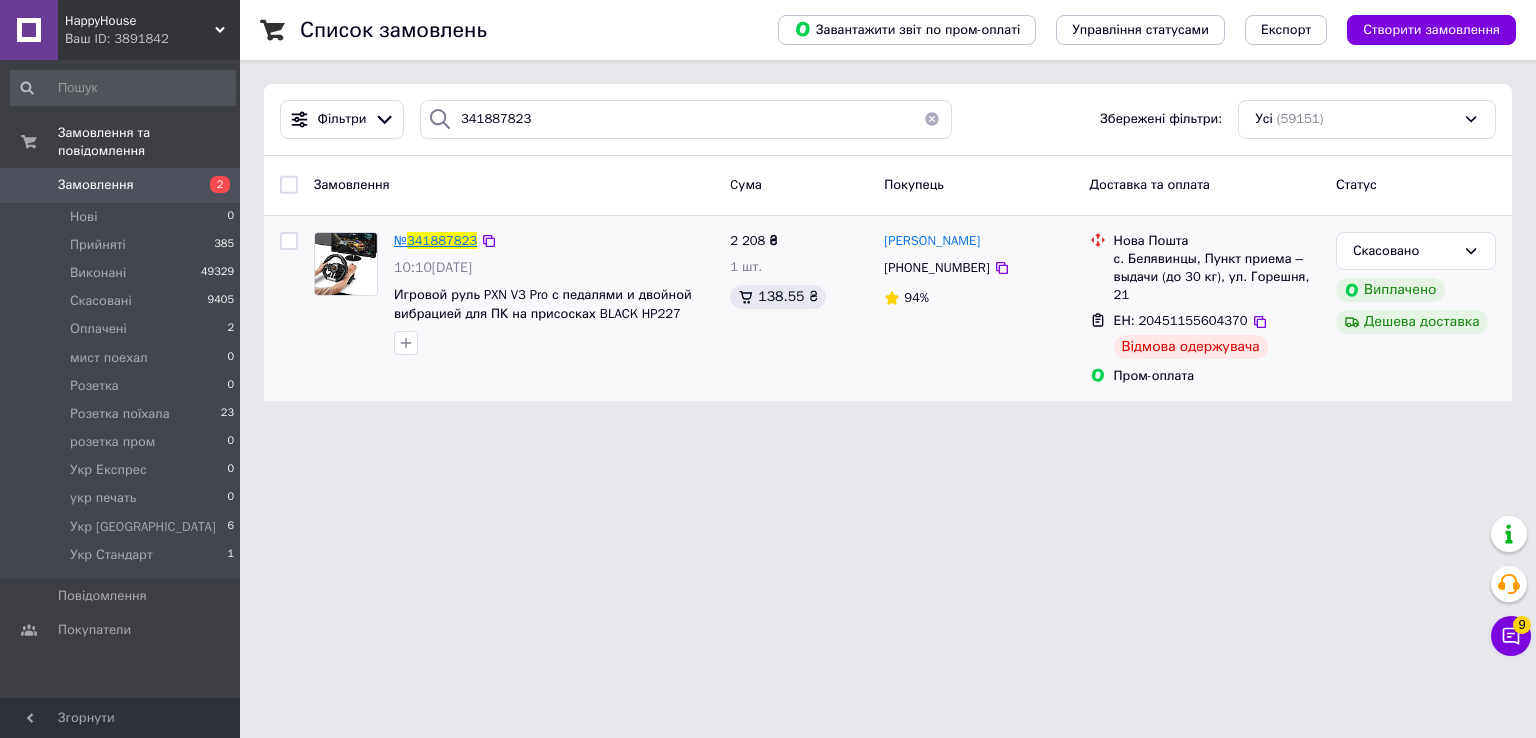 click on "341887823" at bounding box center (442, 240) 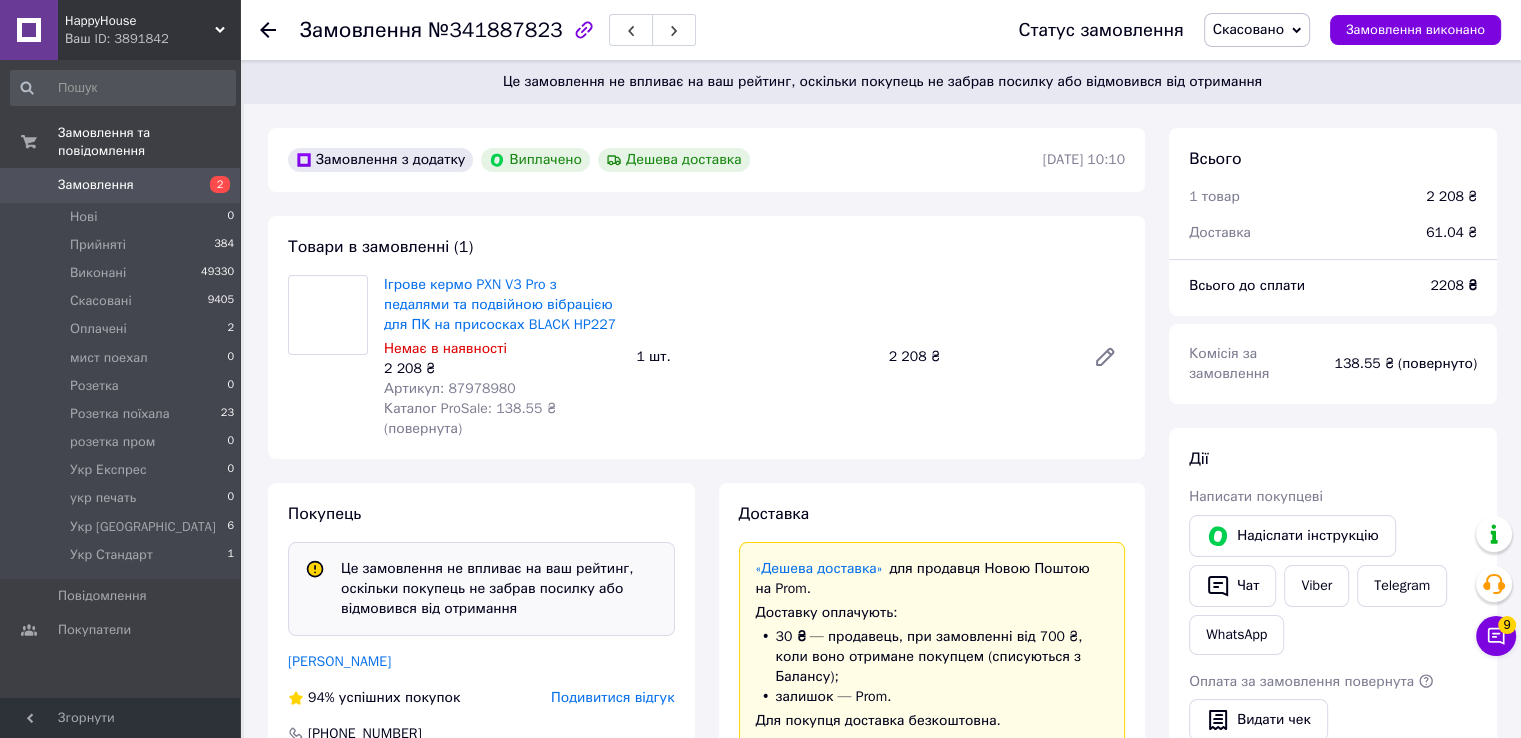 scroll, scrollTop: 233, scrollLeft: 0, axis: vertical 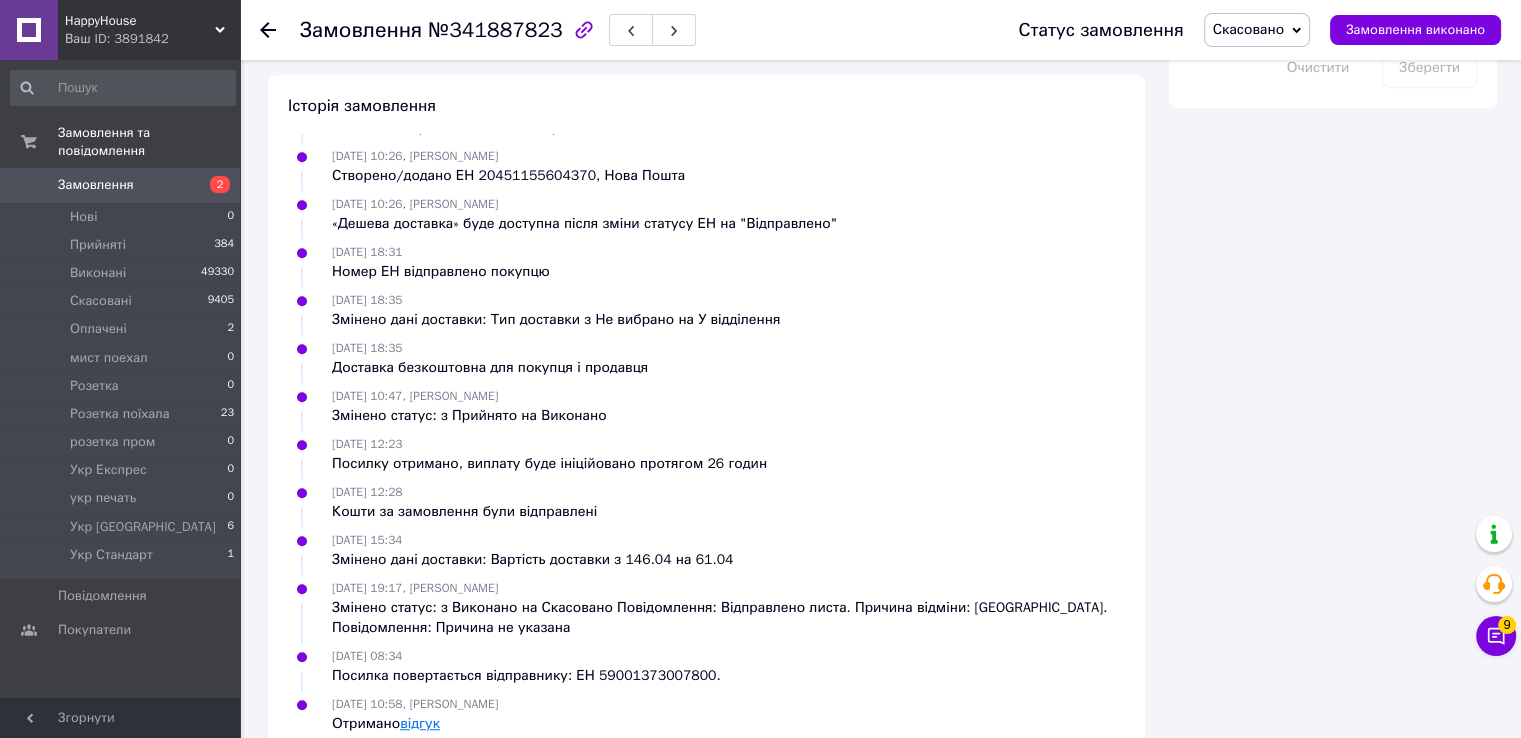 click on "відгук" at bounding box center (420, 723) 